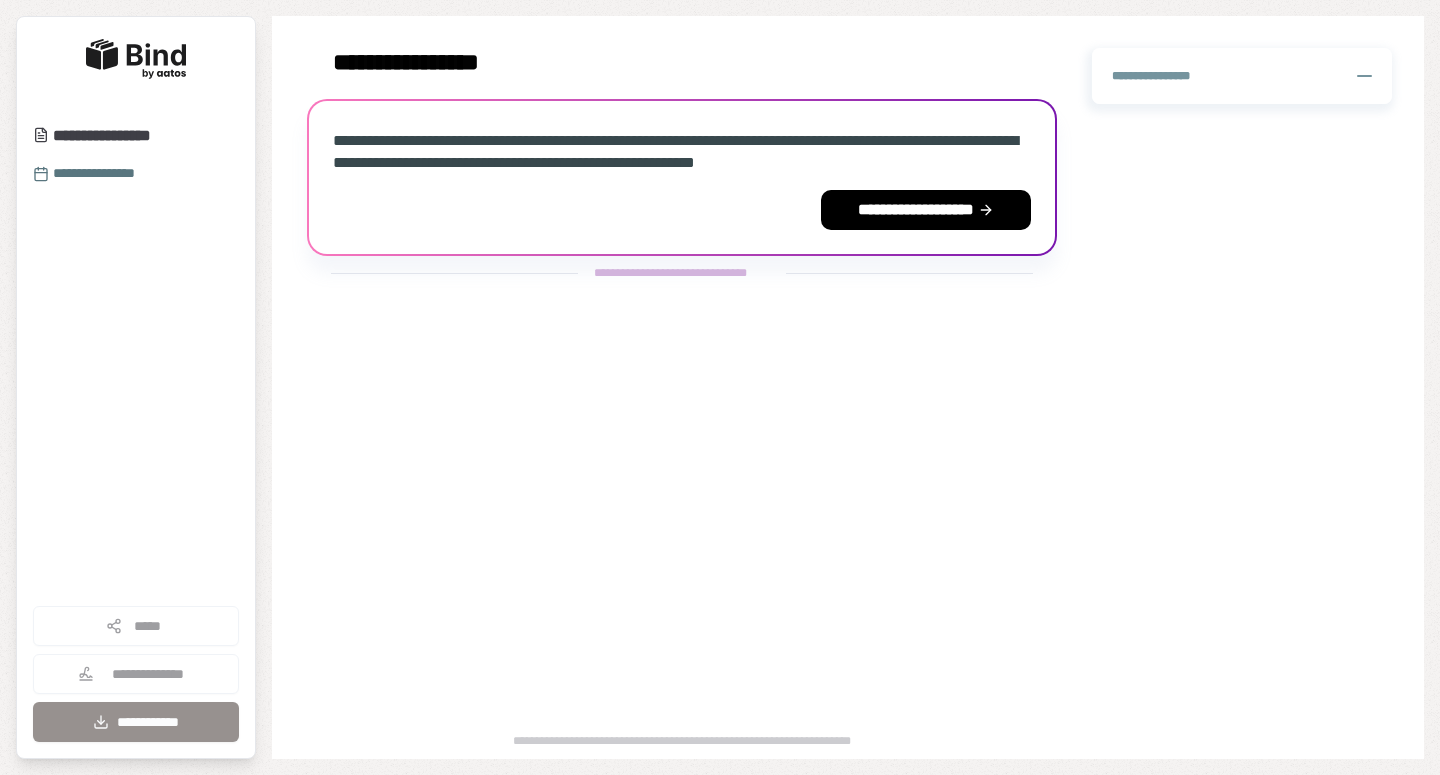 scroll, scrollTop: 0, scrollLeft: 0, axis: both 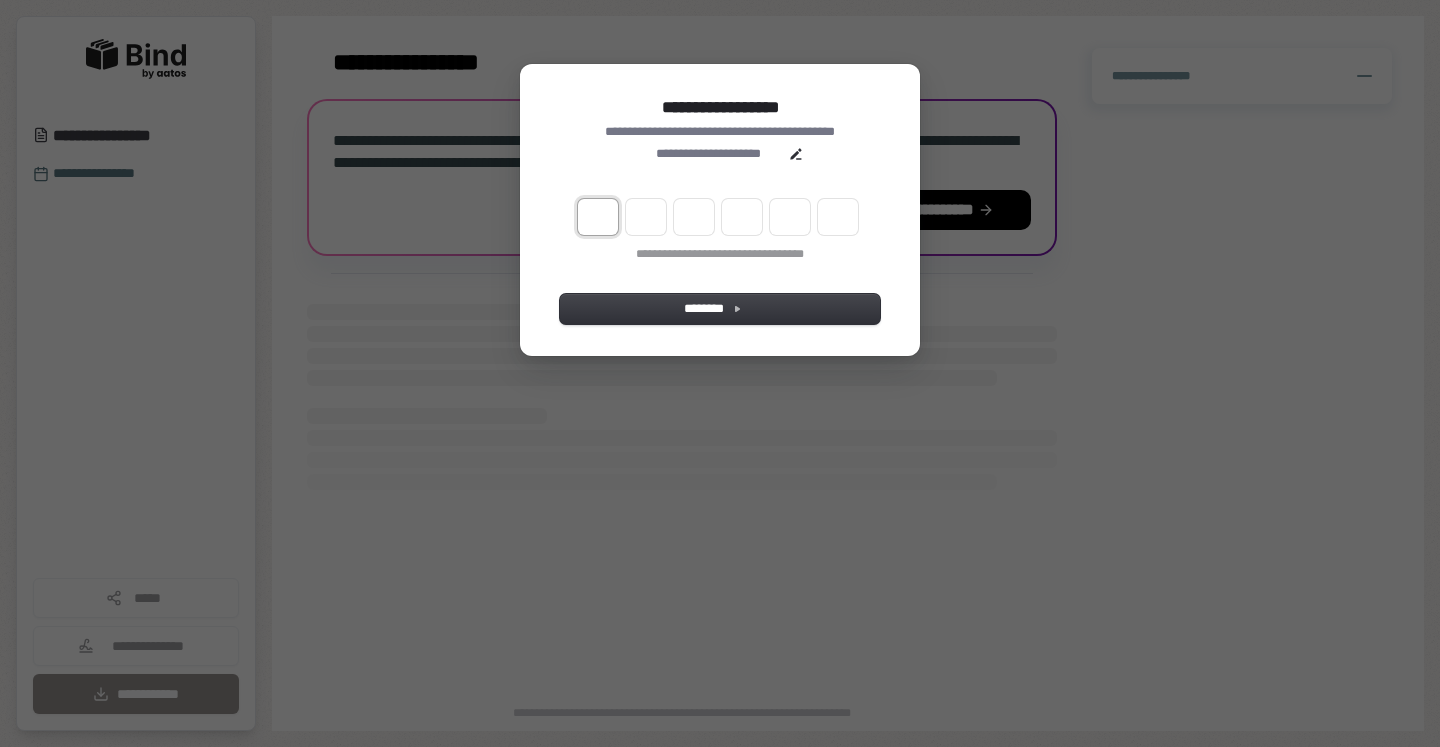 type on "*" 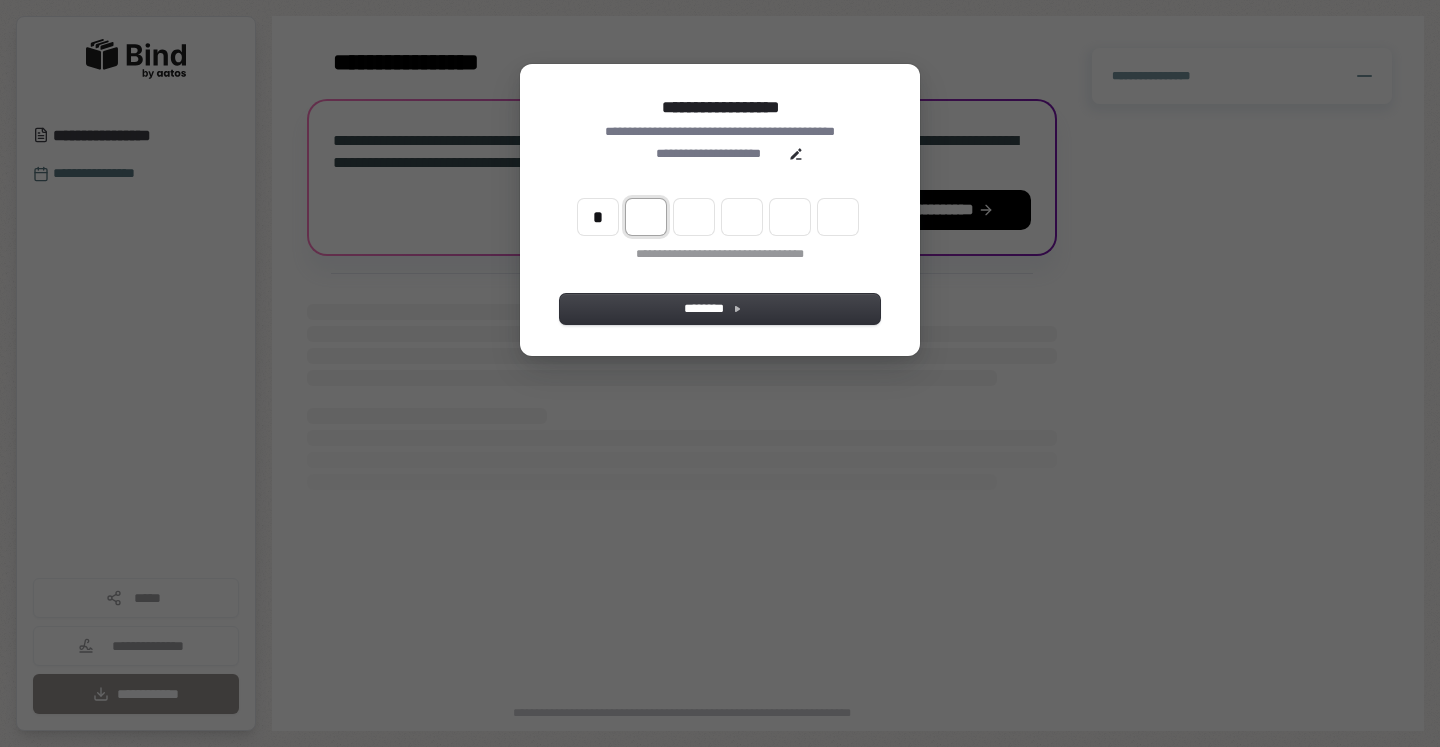 type on "*" 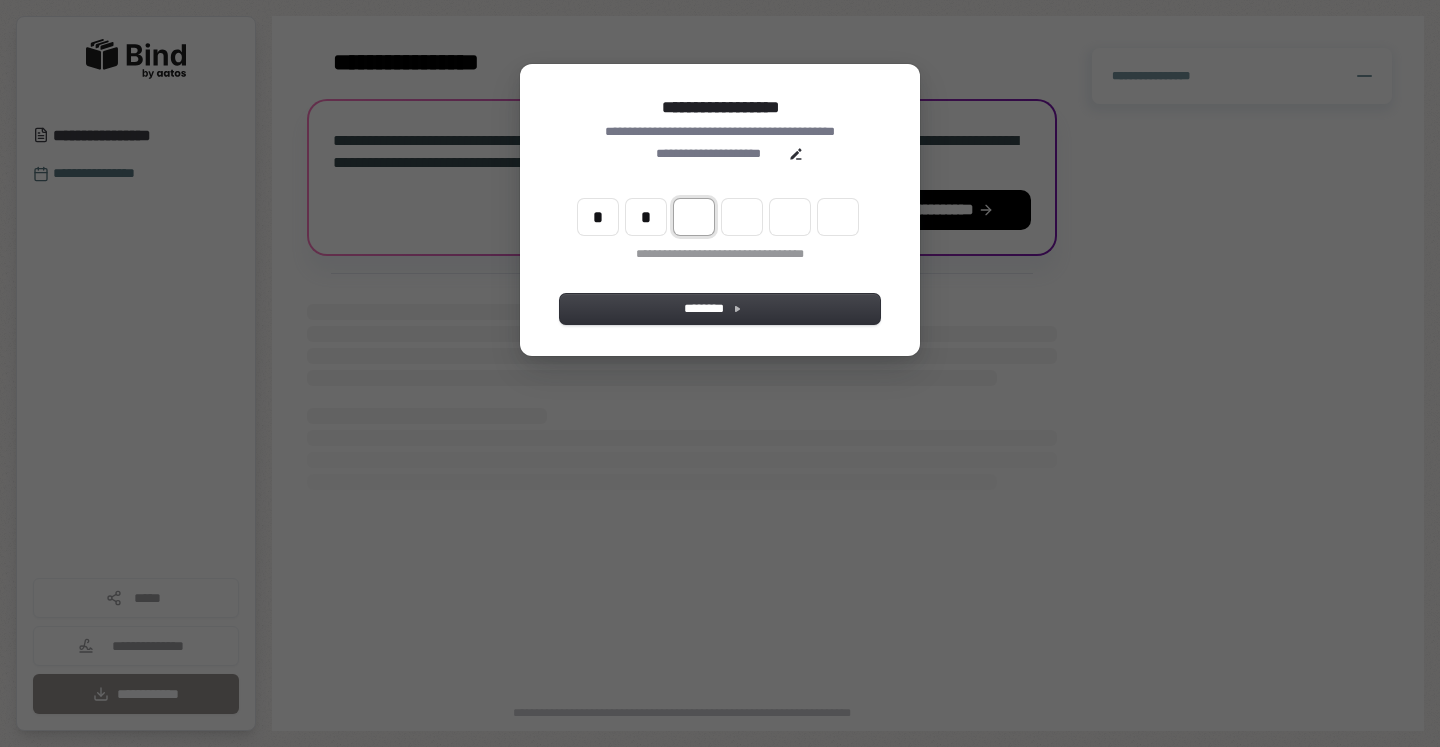 type on "*" 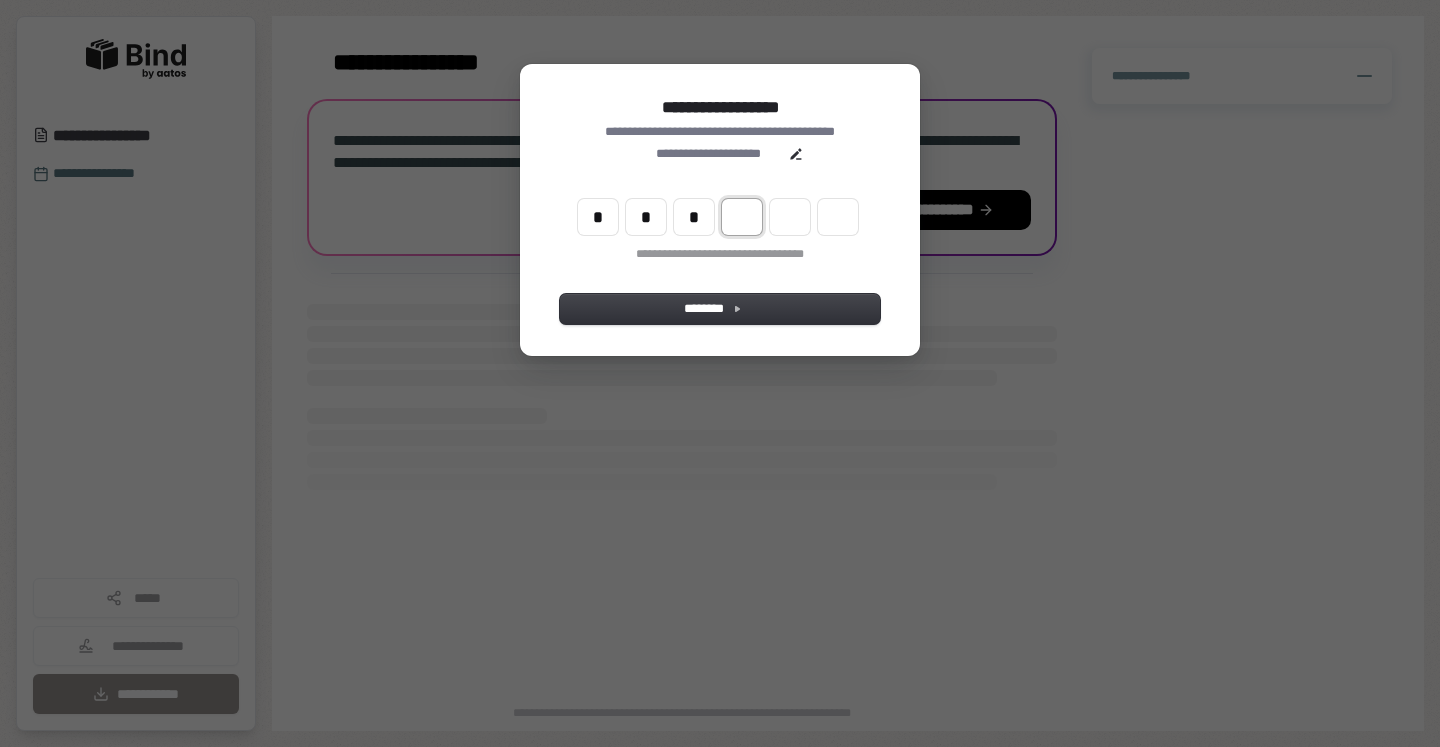 type on "*" 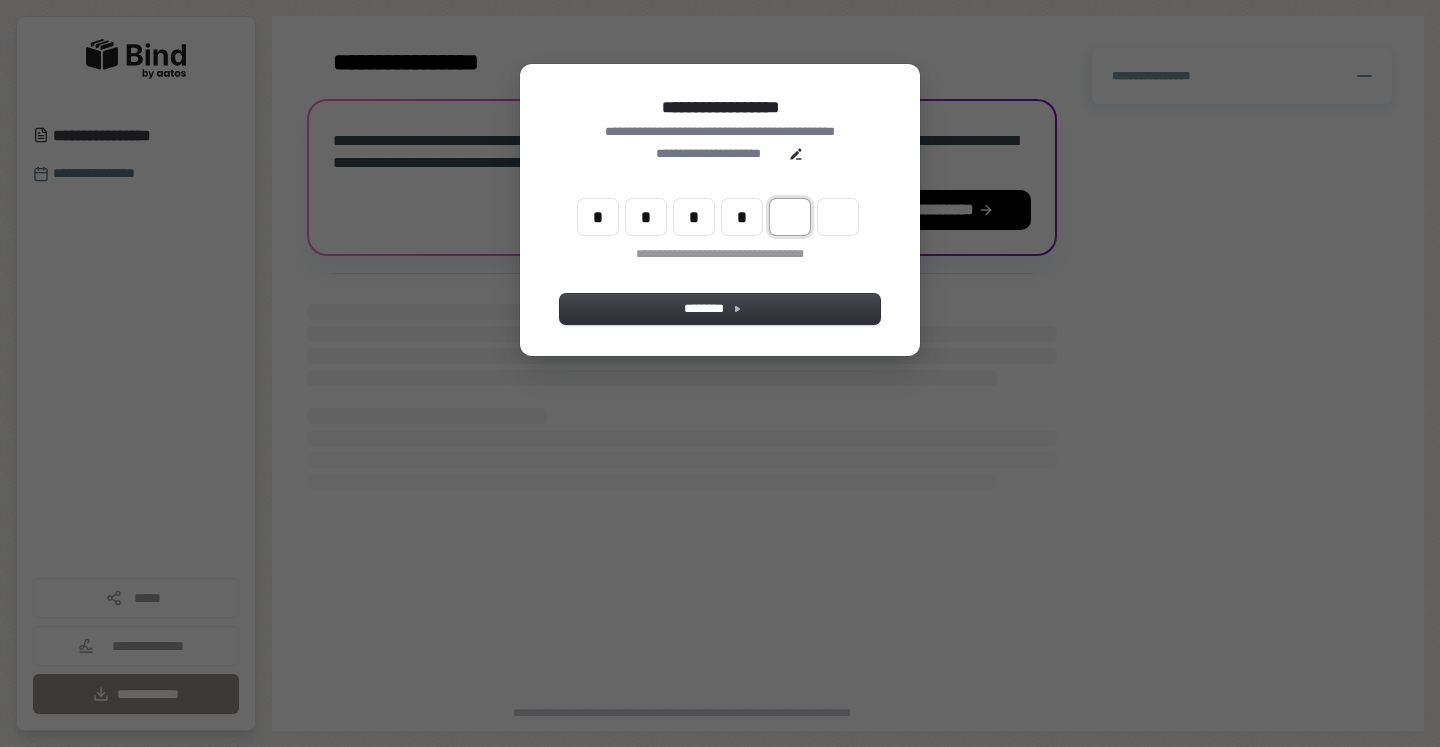 type on "*" 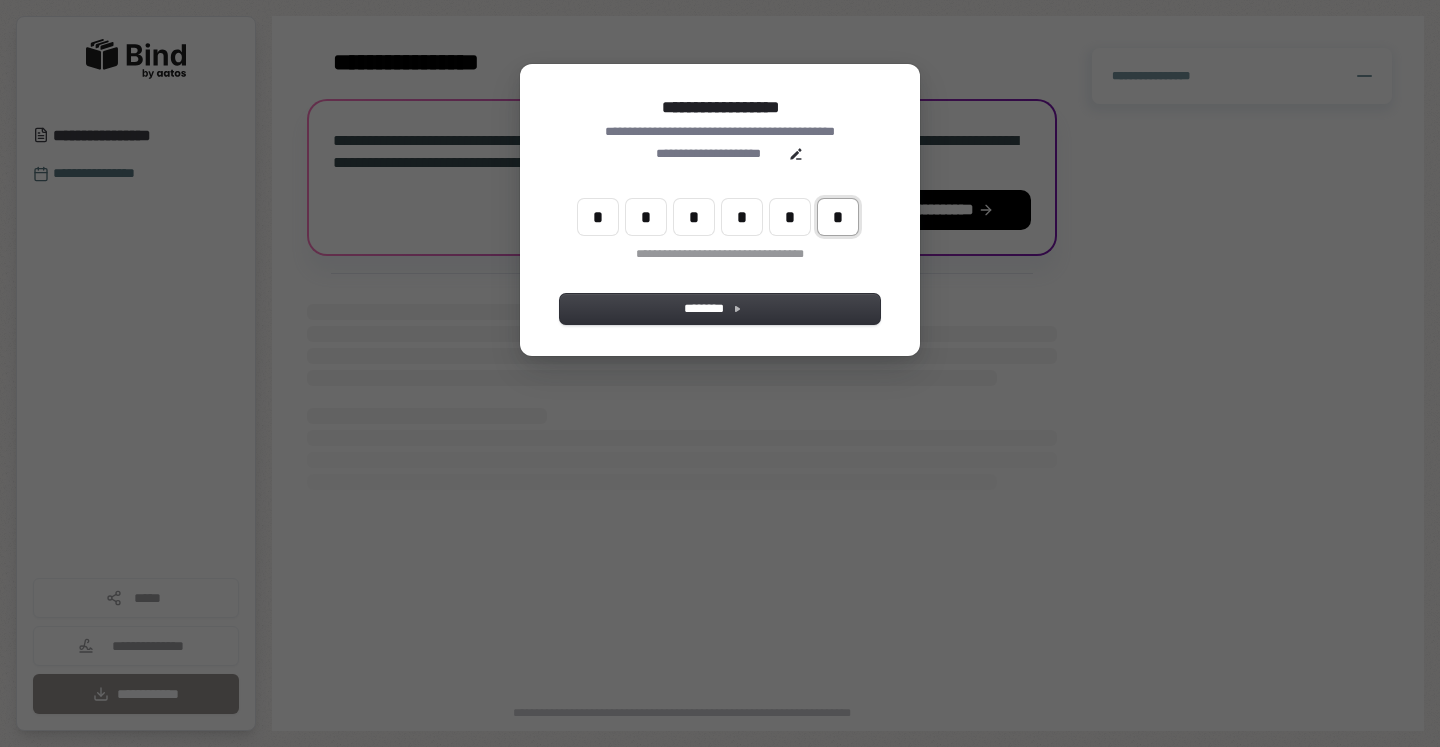 type on "*" 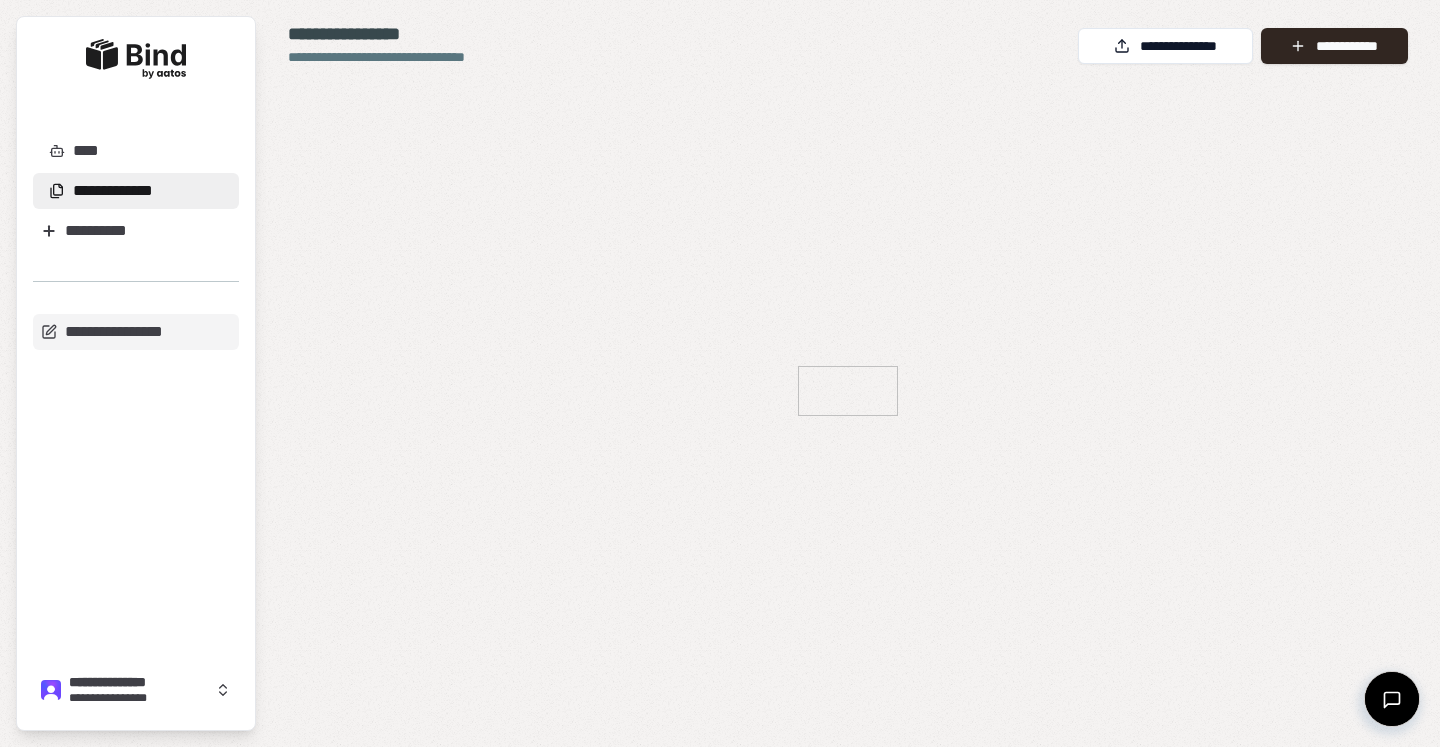 scroll, scrollTop: 0, scrollLeft: 0, axis: both 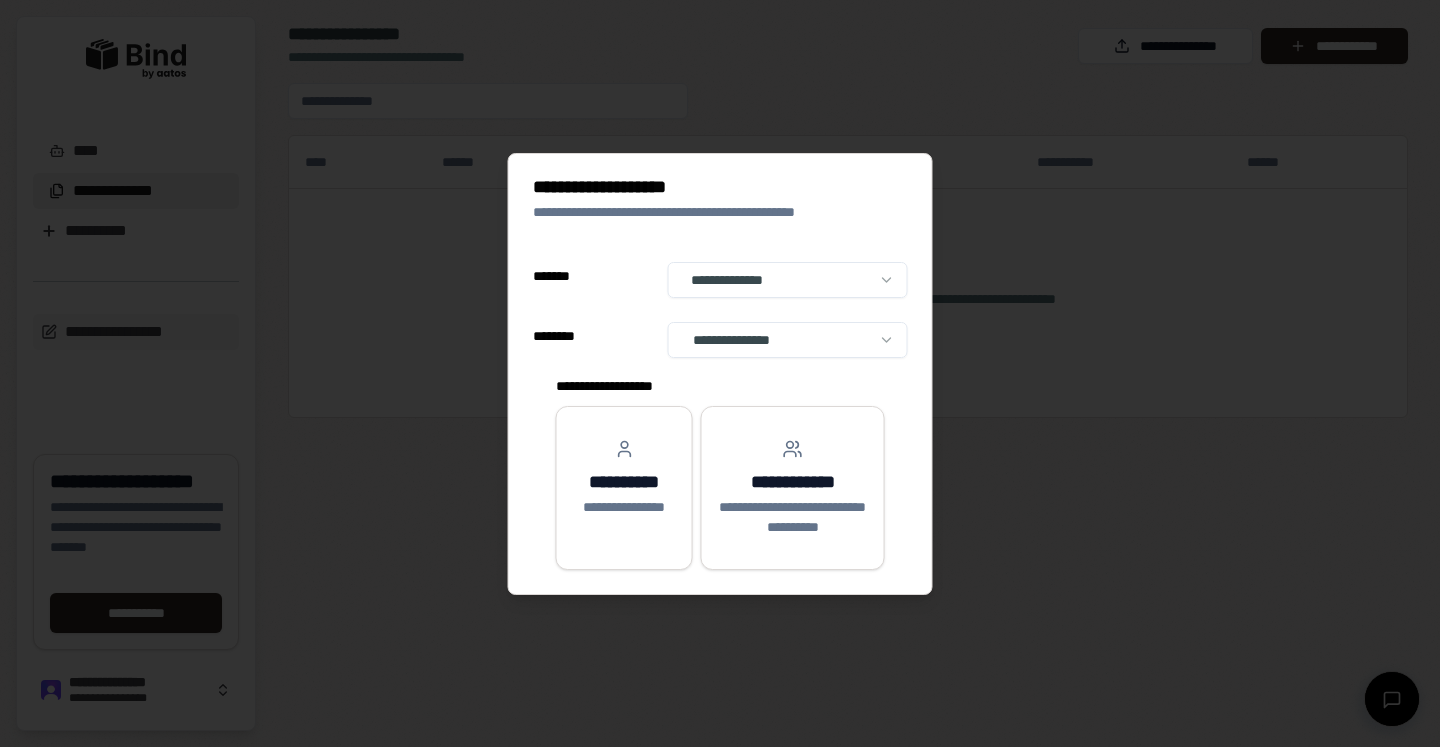 select on "**" 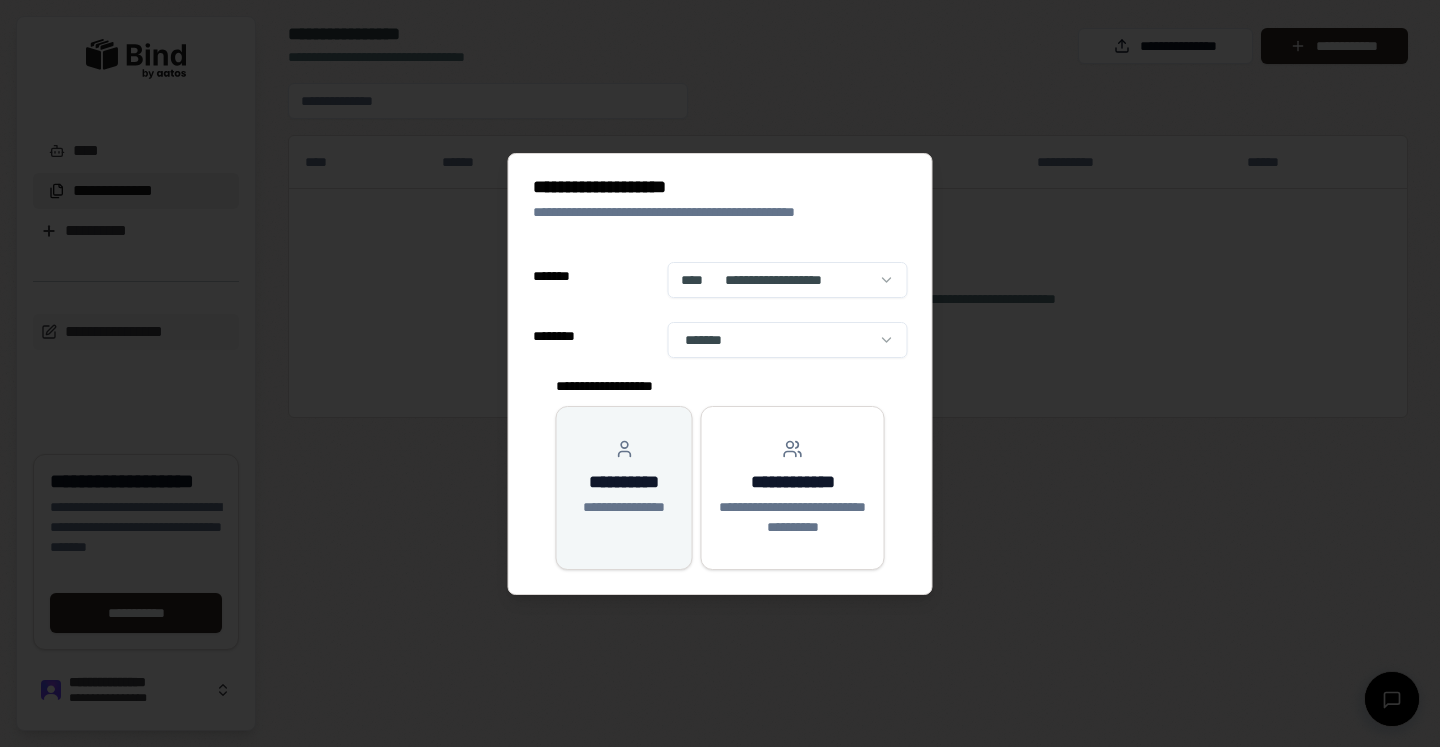 click on "**********" at bounding box center [624, 478] 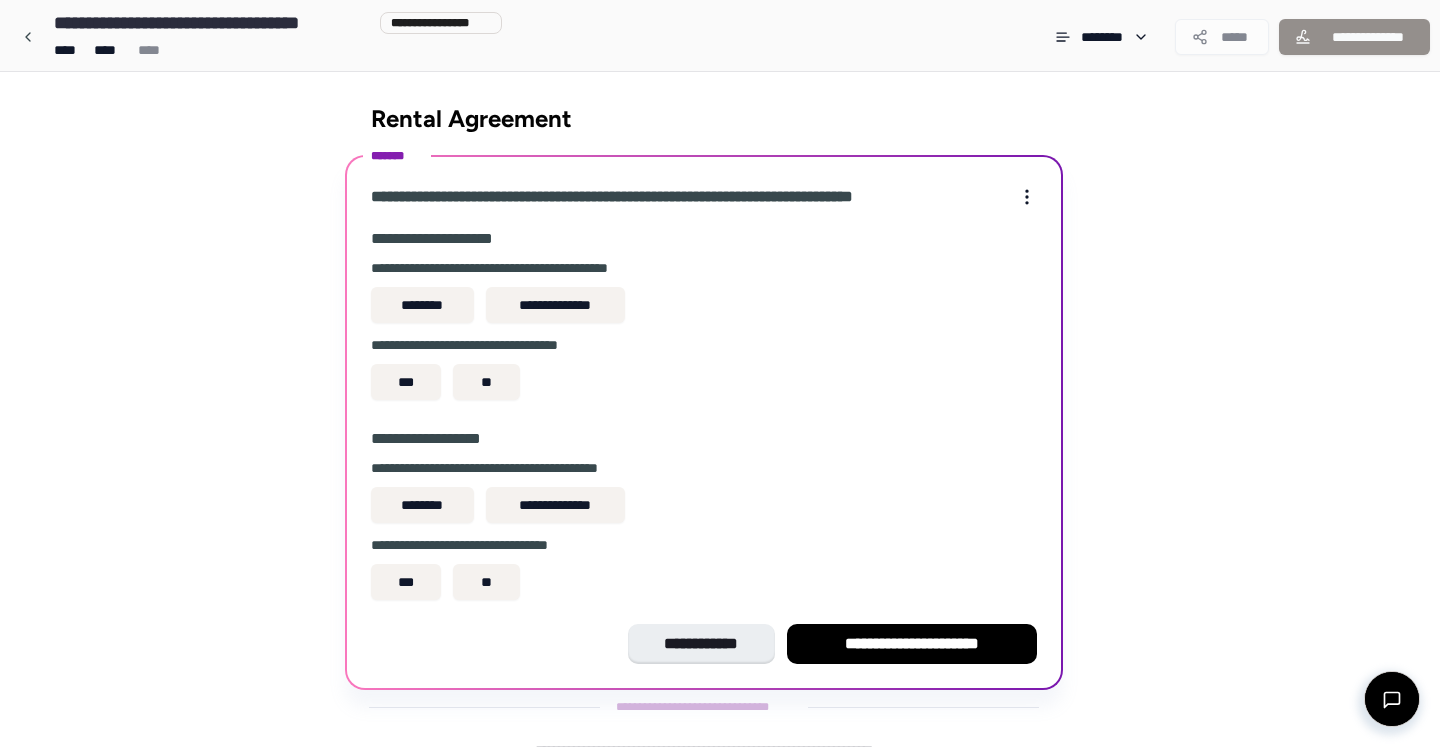 scroll, scrollTop: 21, scrollLeft: 0, axis: vertical 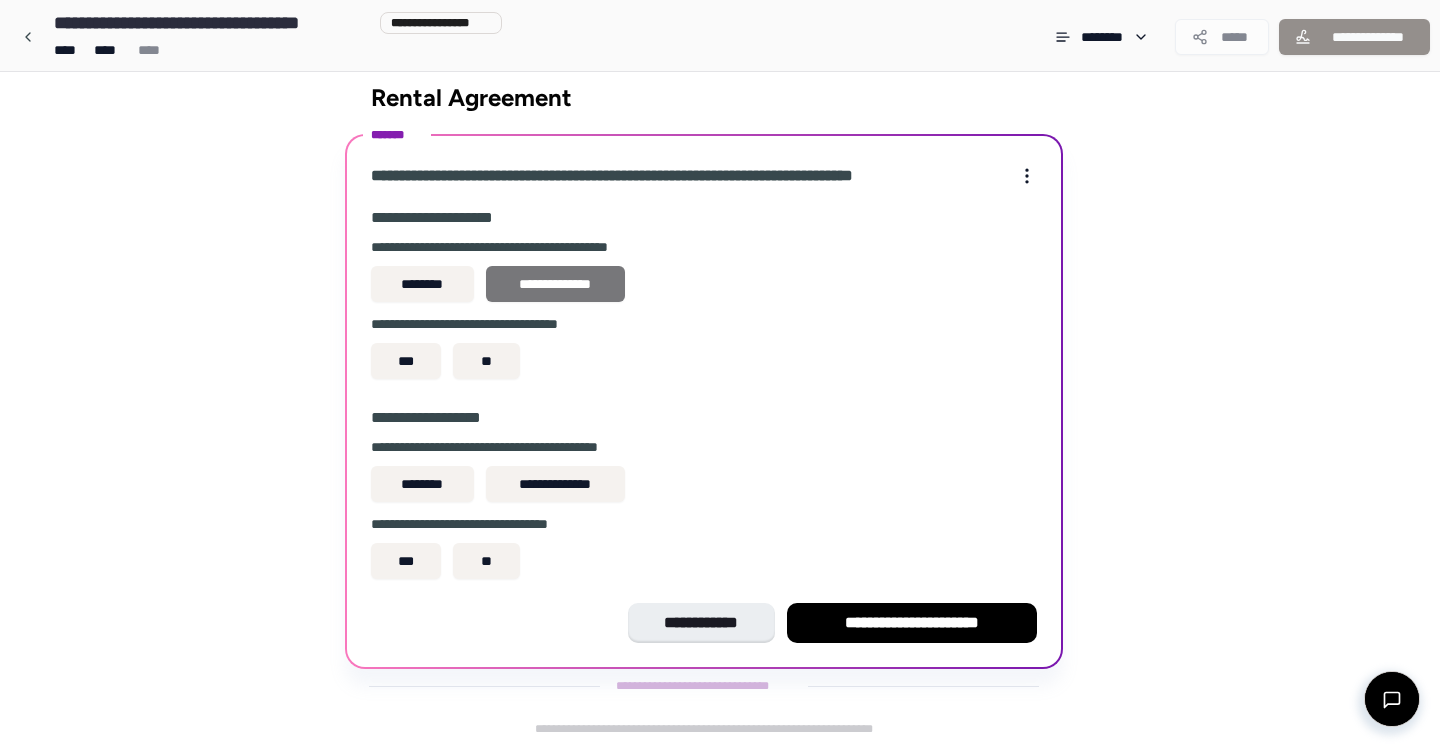 click on "**********" at bounding box center [555, 284] 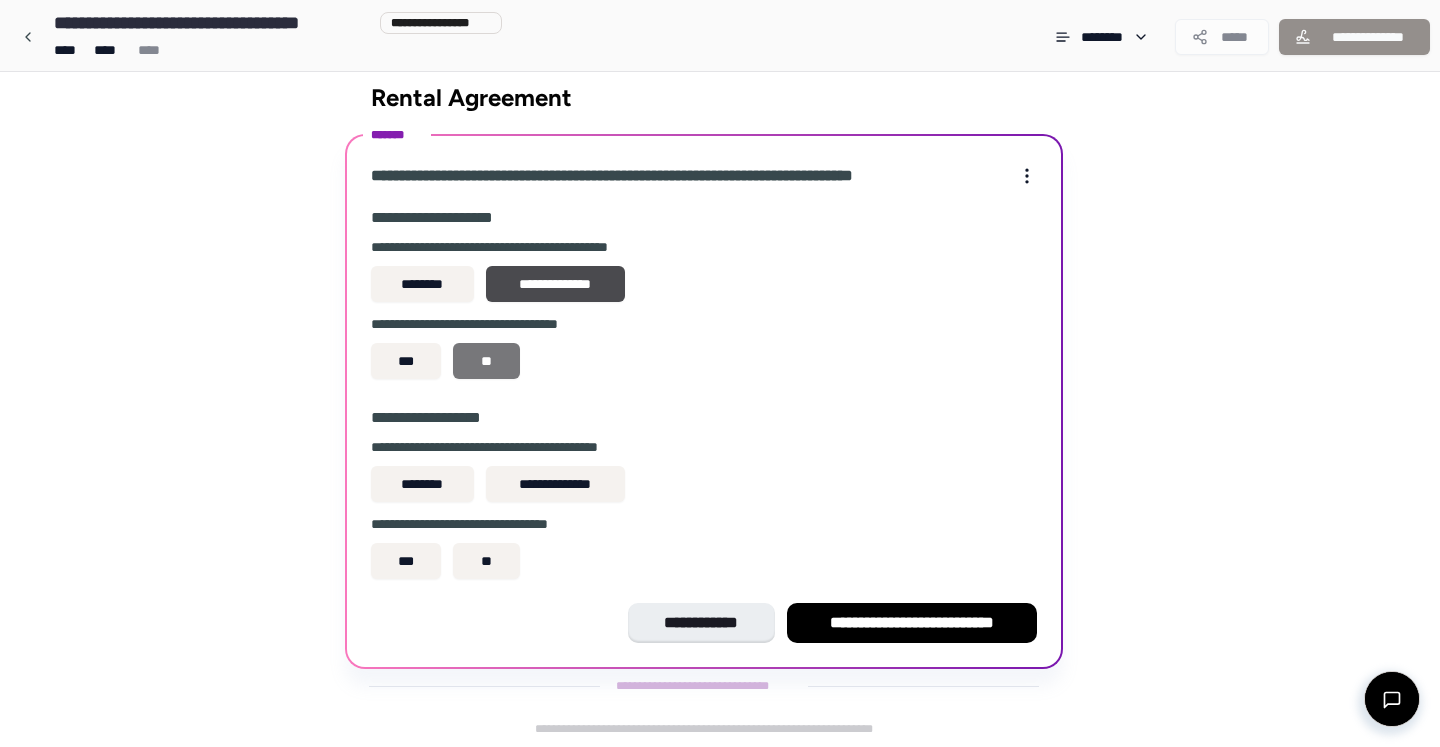 click on "**" at bounding box center (486, 361) 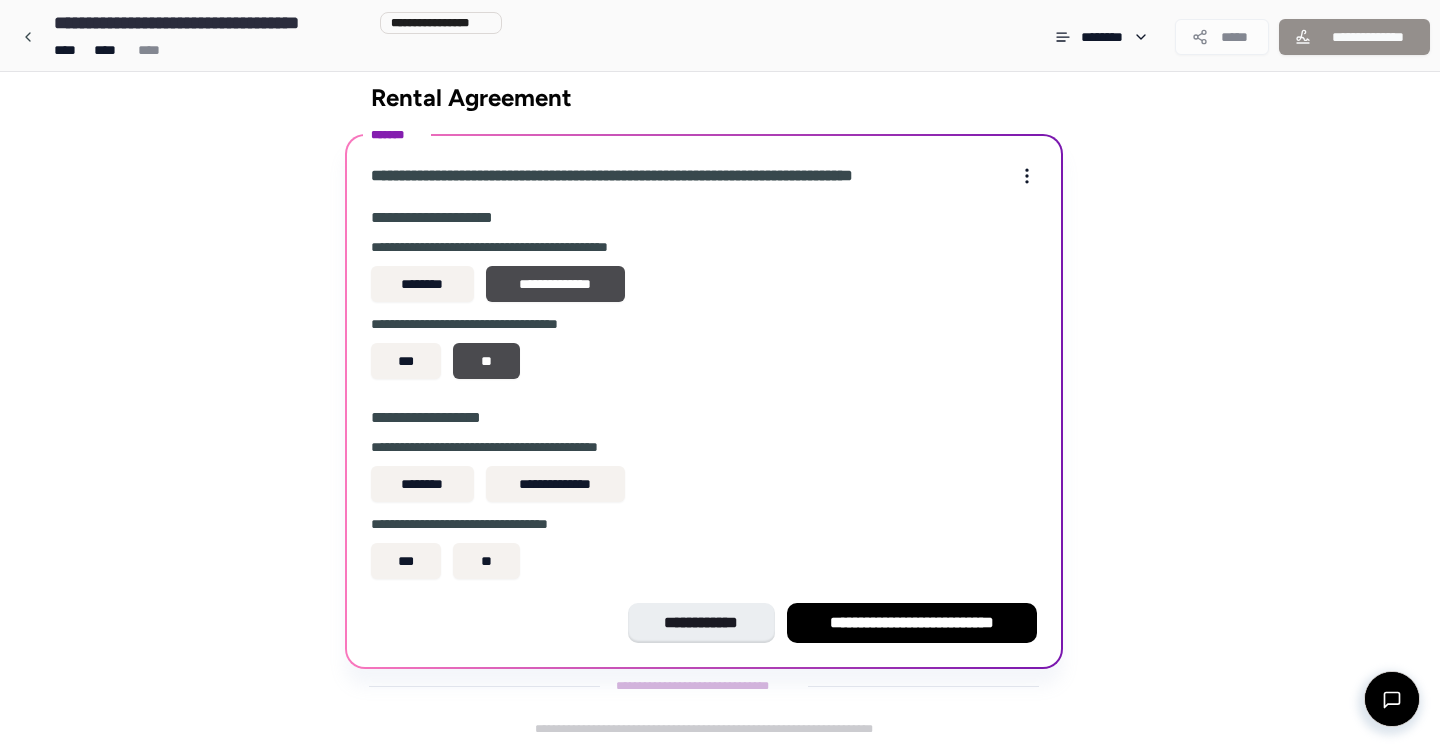scroll, scrollTop: 21, scrollLeft: 0, axis: vertical 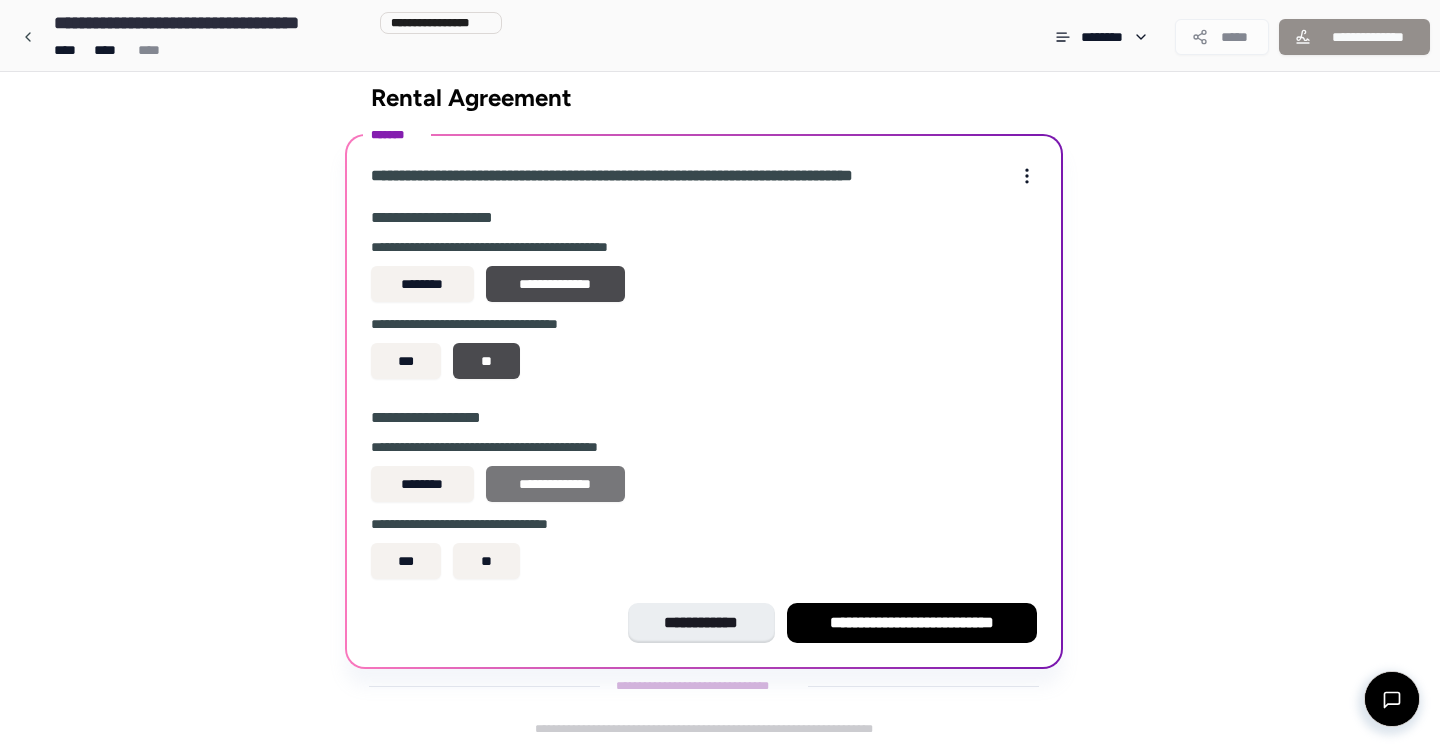 click on "**********" at bounding box center (555, 484) 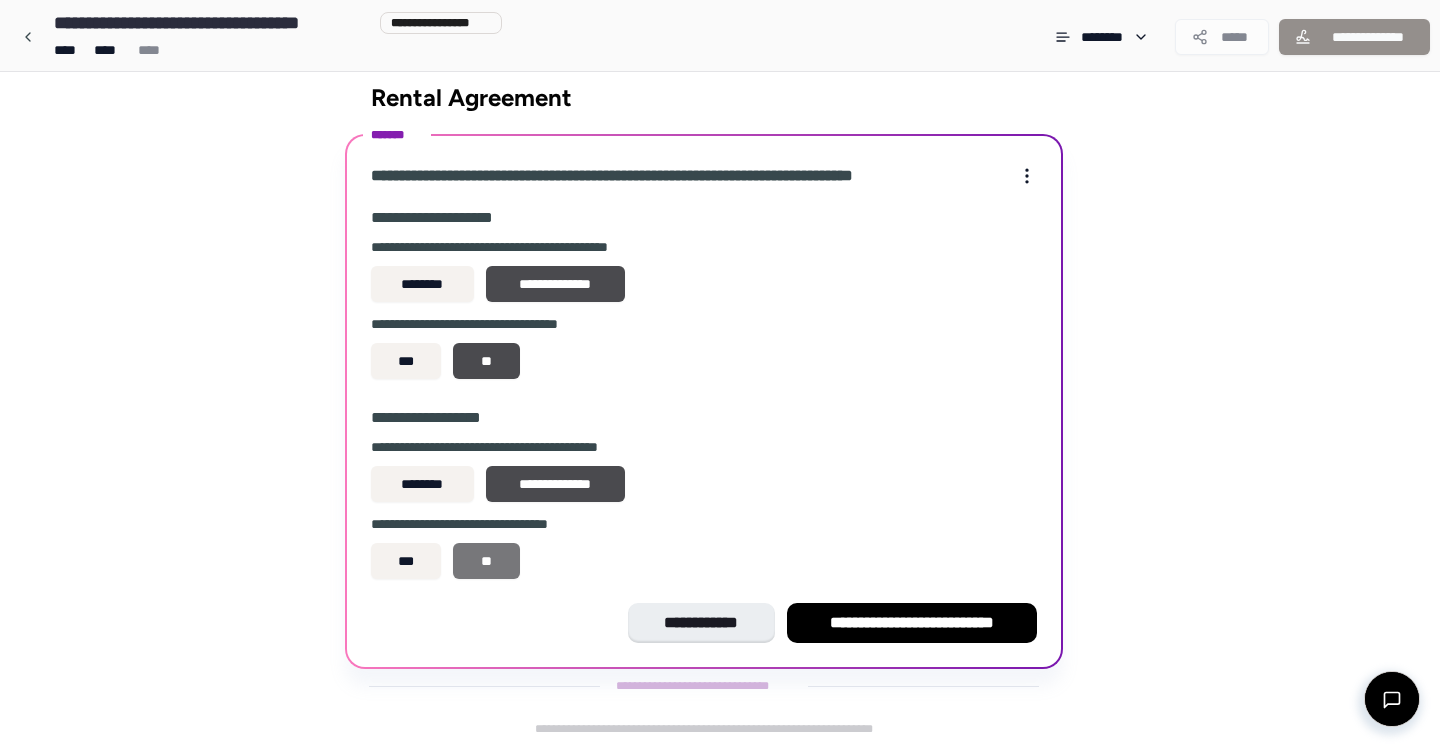 click on "**" at bounding box center [486, 561] 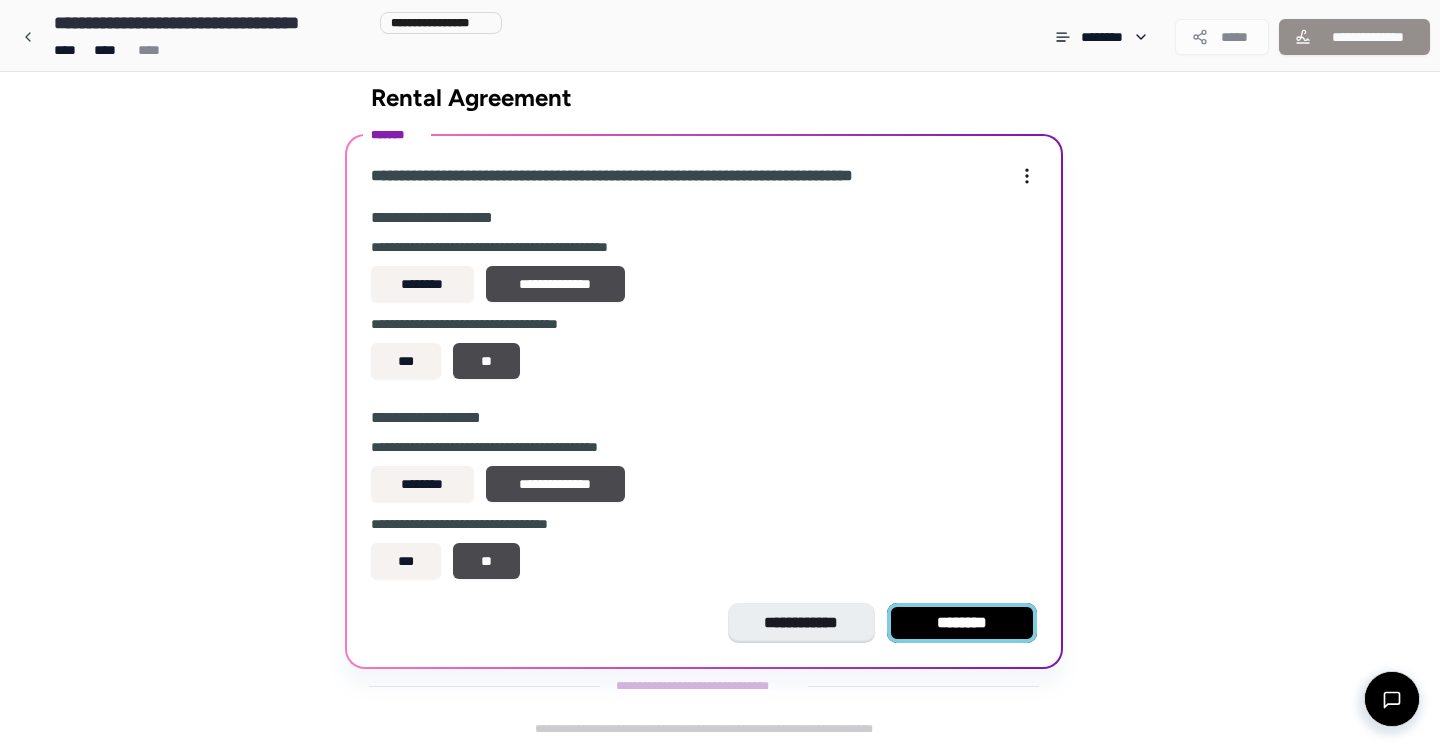 click on "********" at bounding box center (962, 623) 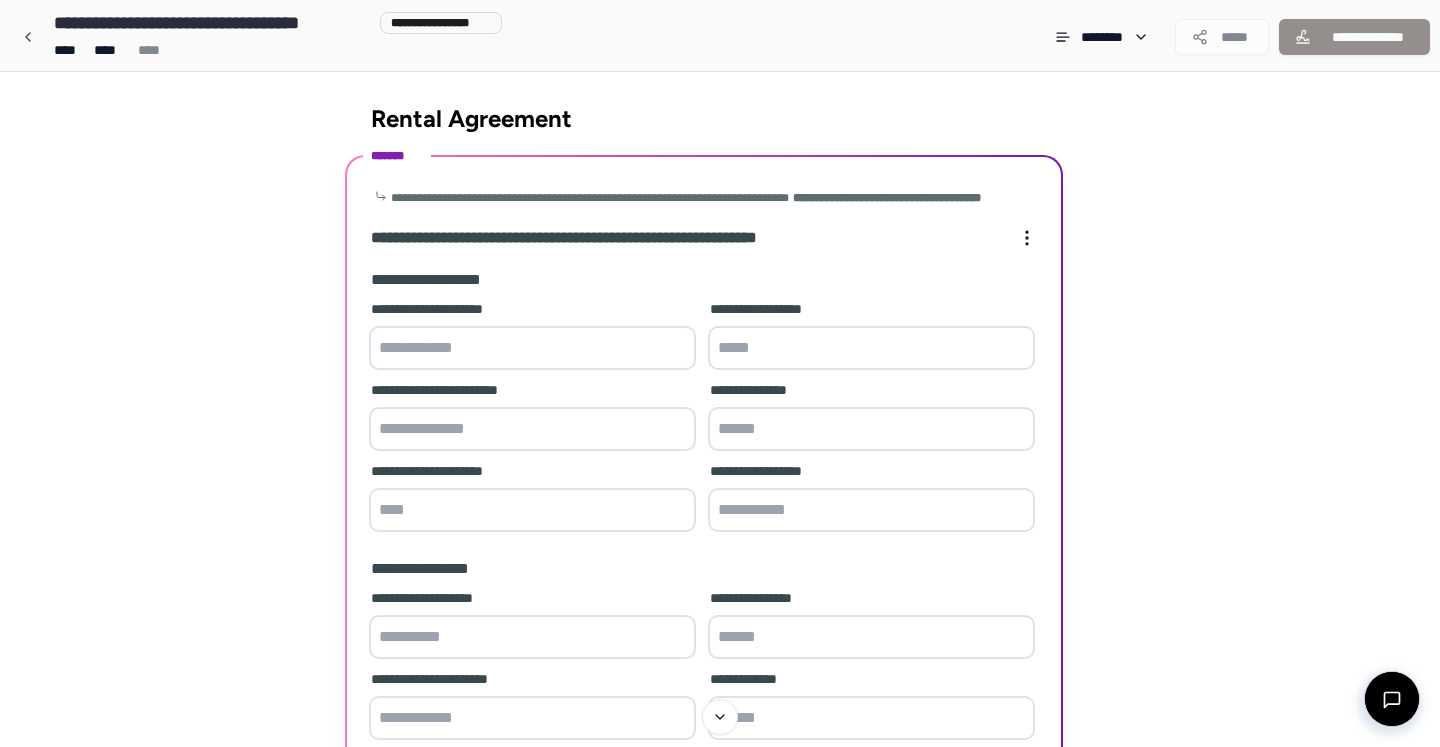 scroll, scrollTop: 0, scrollLeft: 0, axis: both 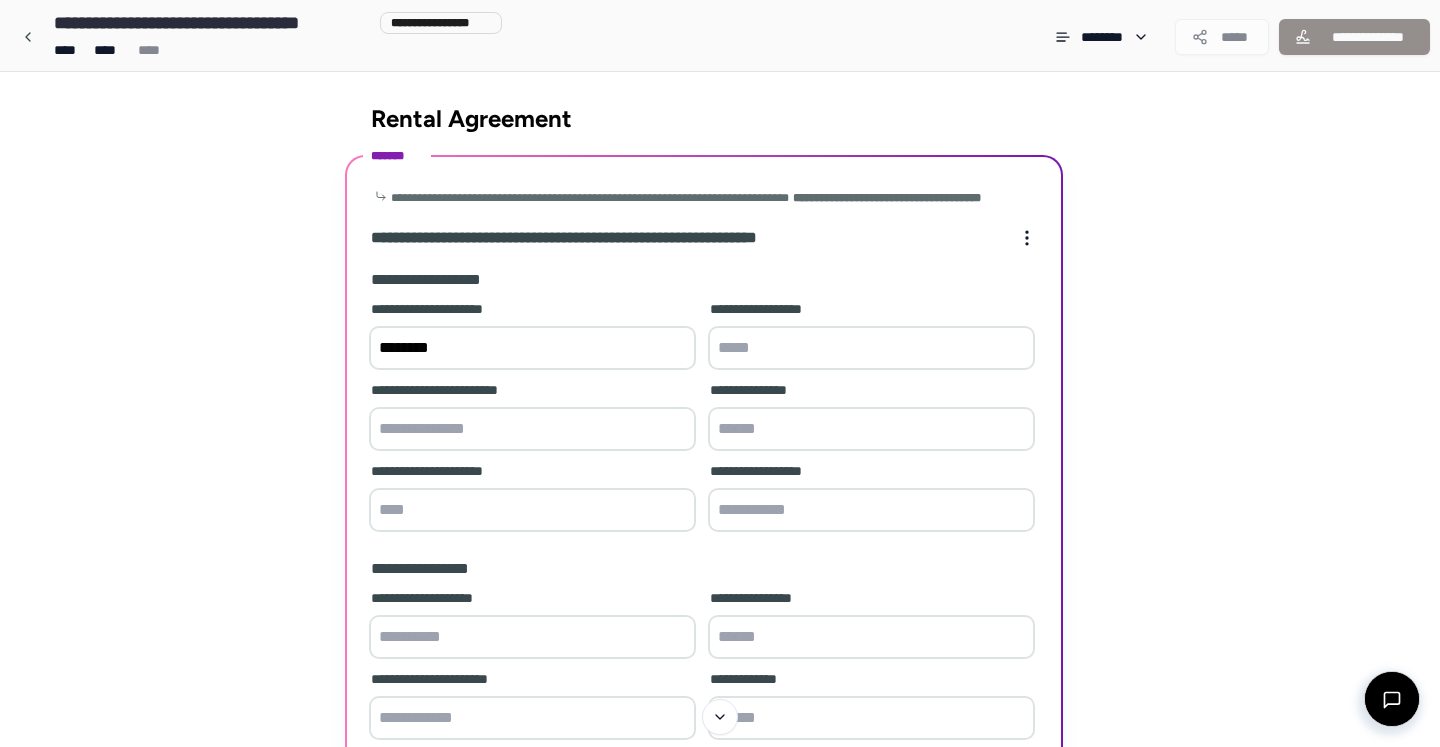 type on "********" 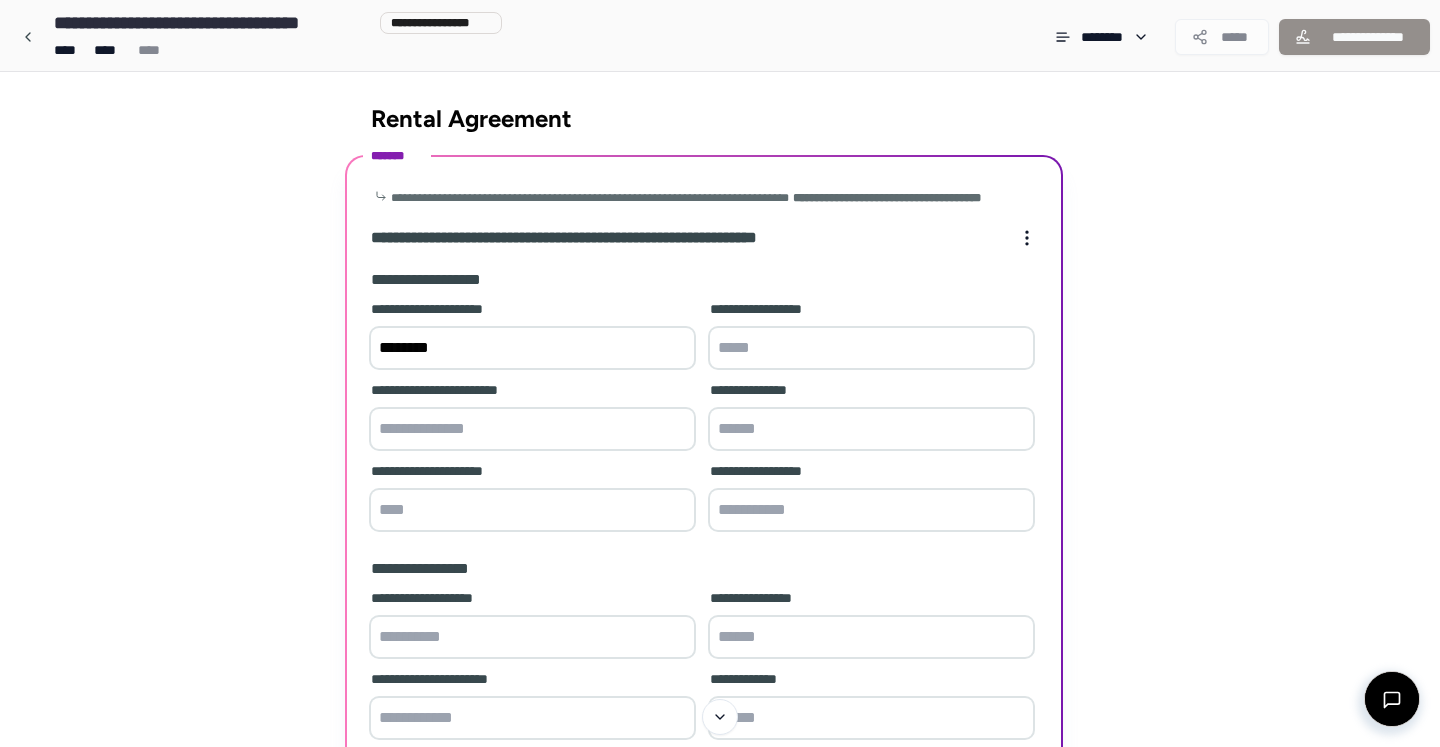 click at bounding box center (871, 348) 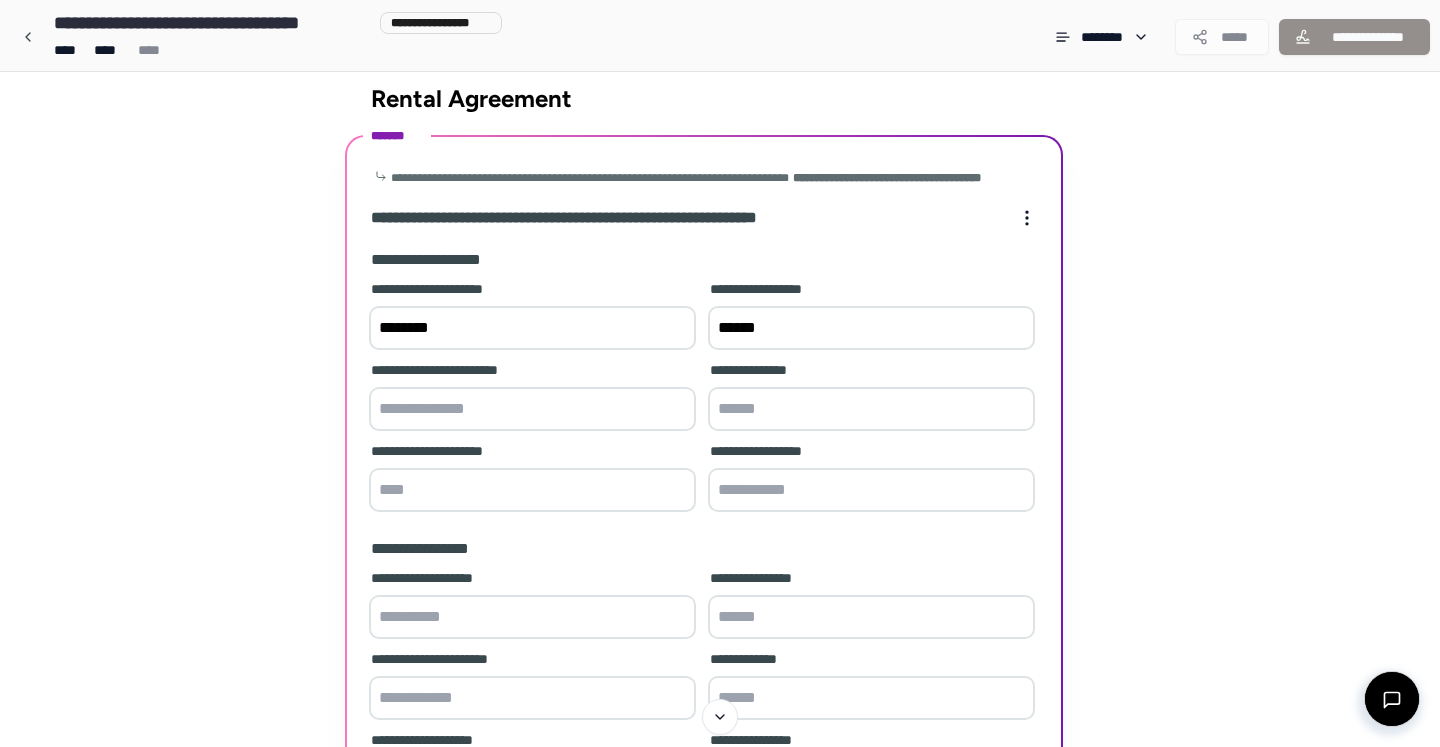 scroll, scrollTop: 34, scrollLeft: 0, axis: vertical 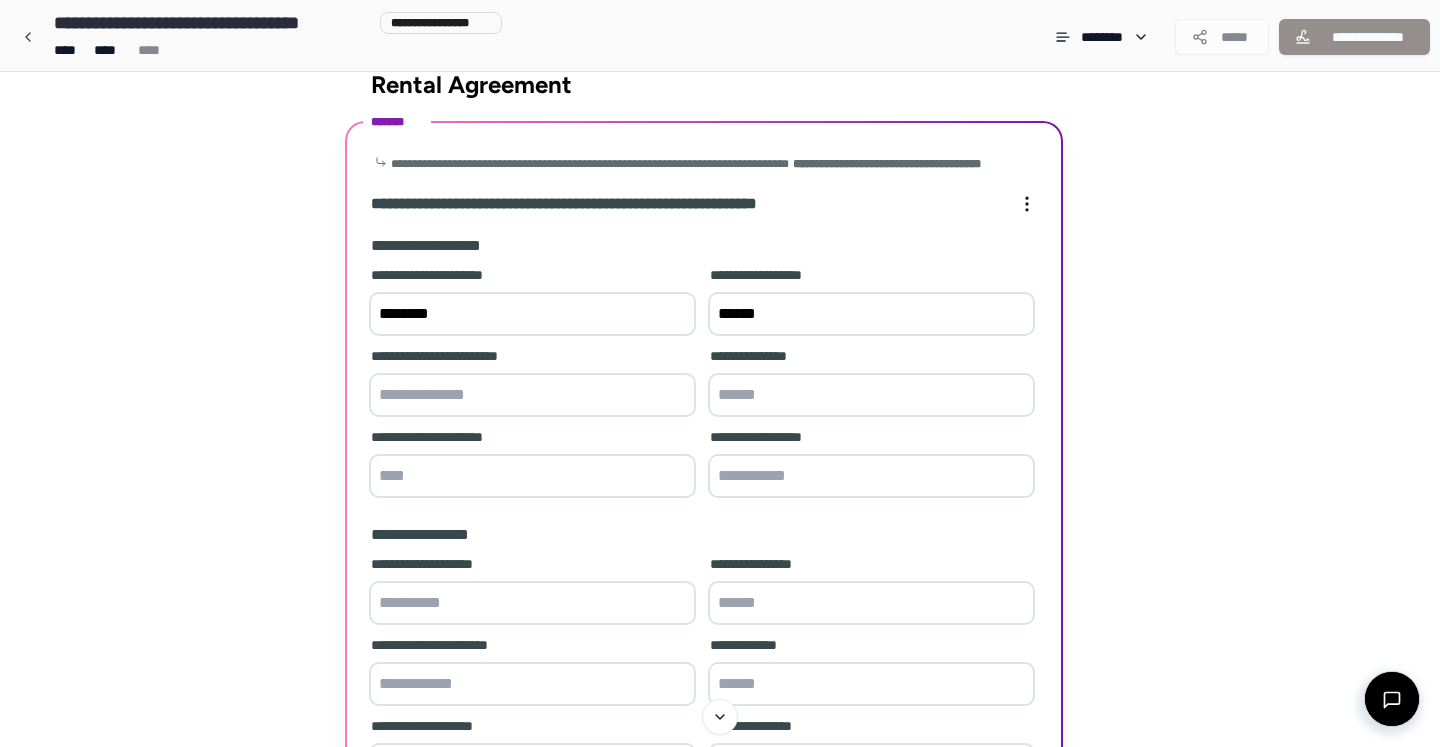 type on "******" 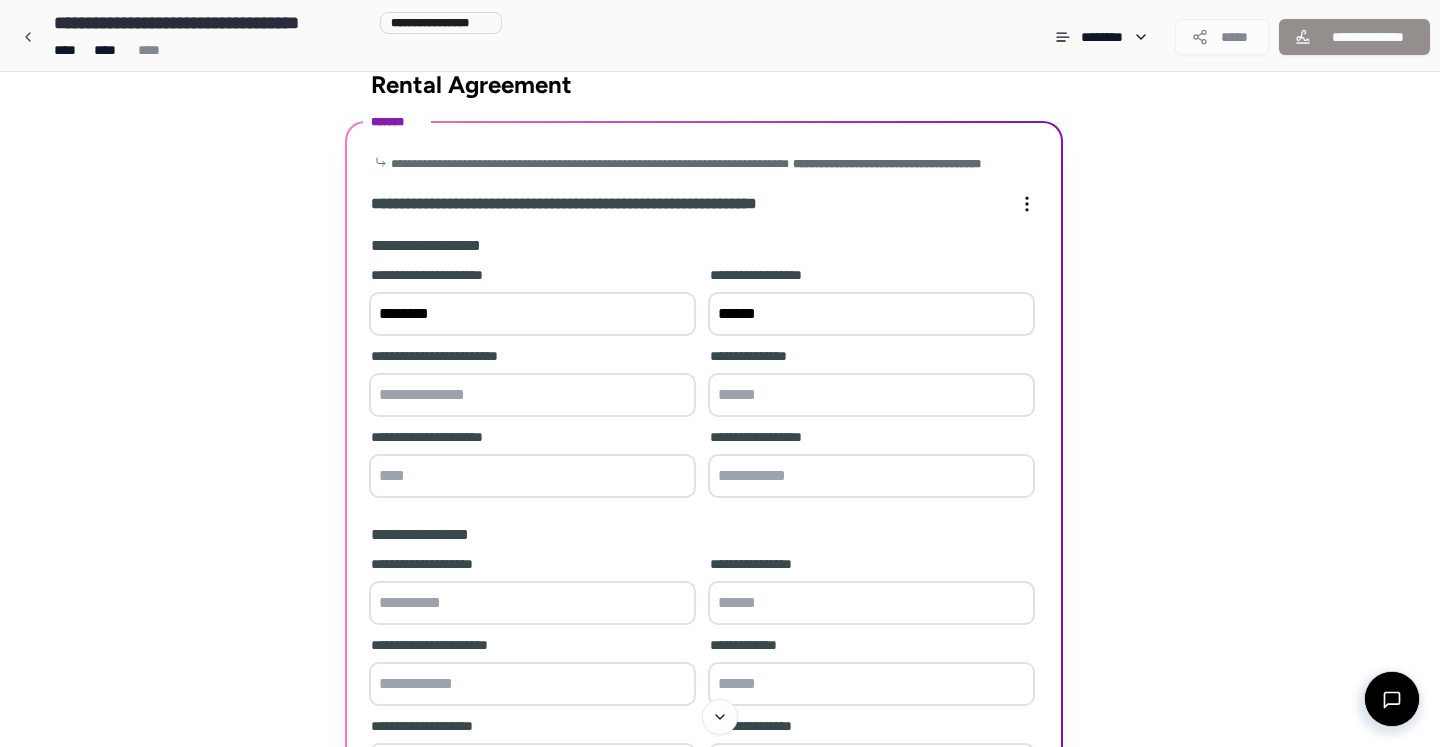 click at bounding box center (532, 395) 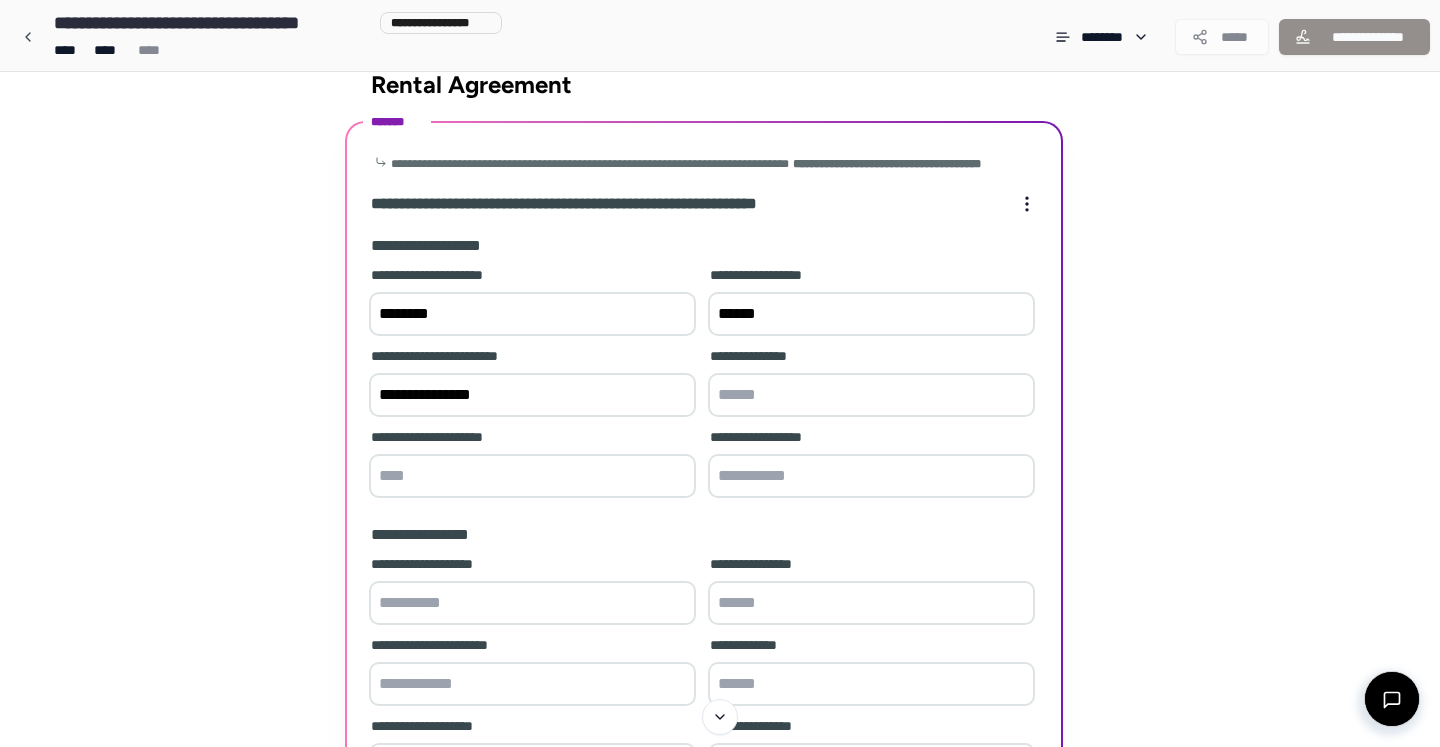 type on "**********" 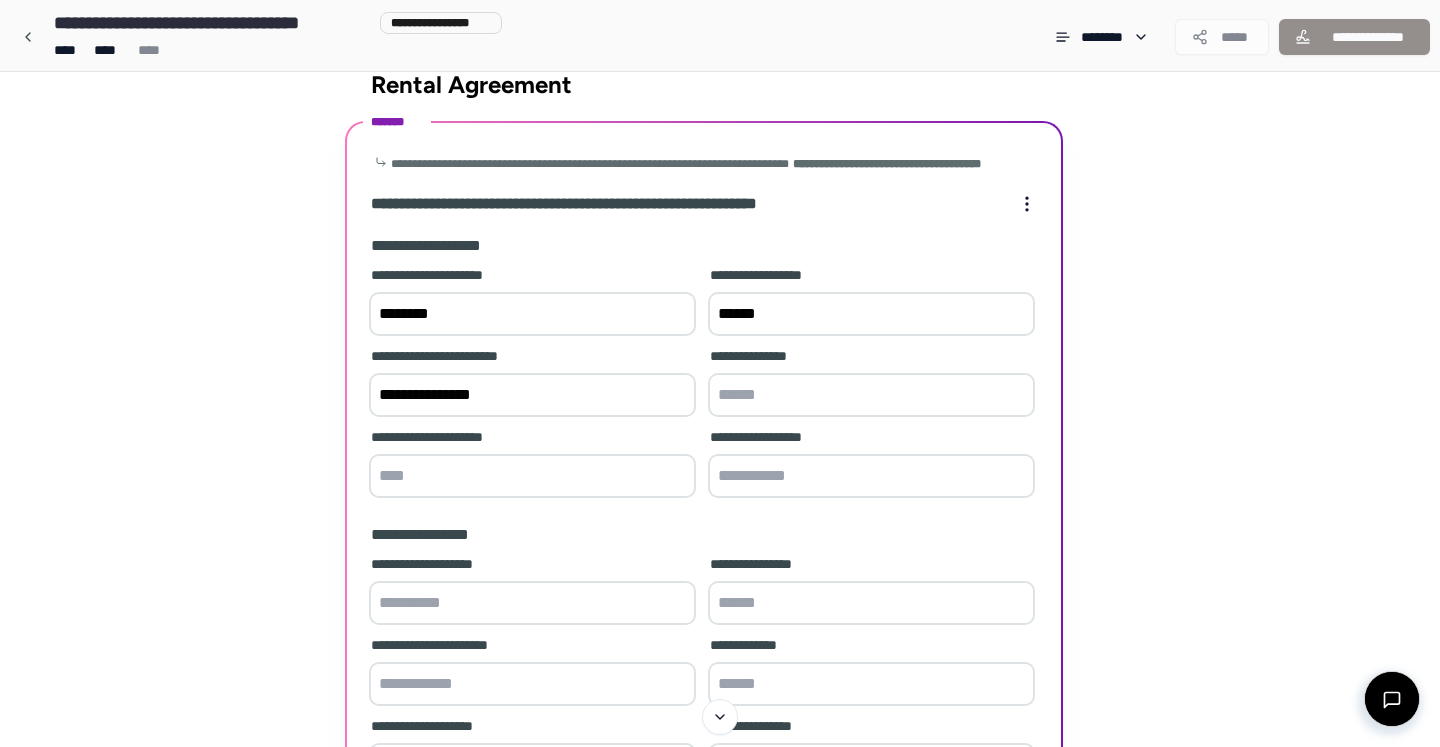 click at bounding box center (871, 395) 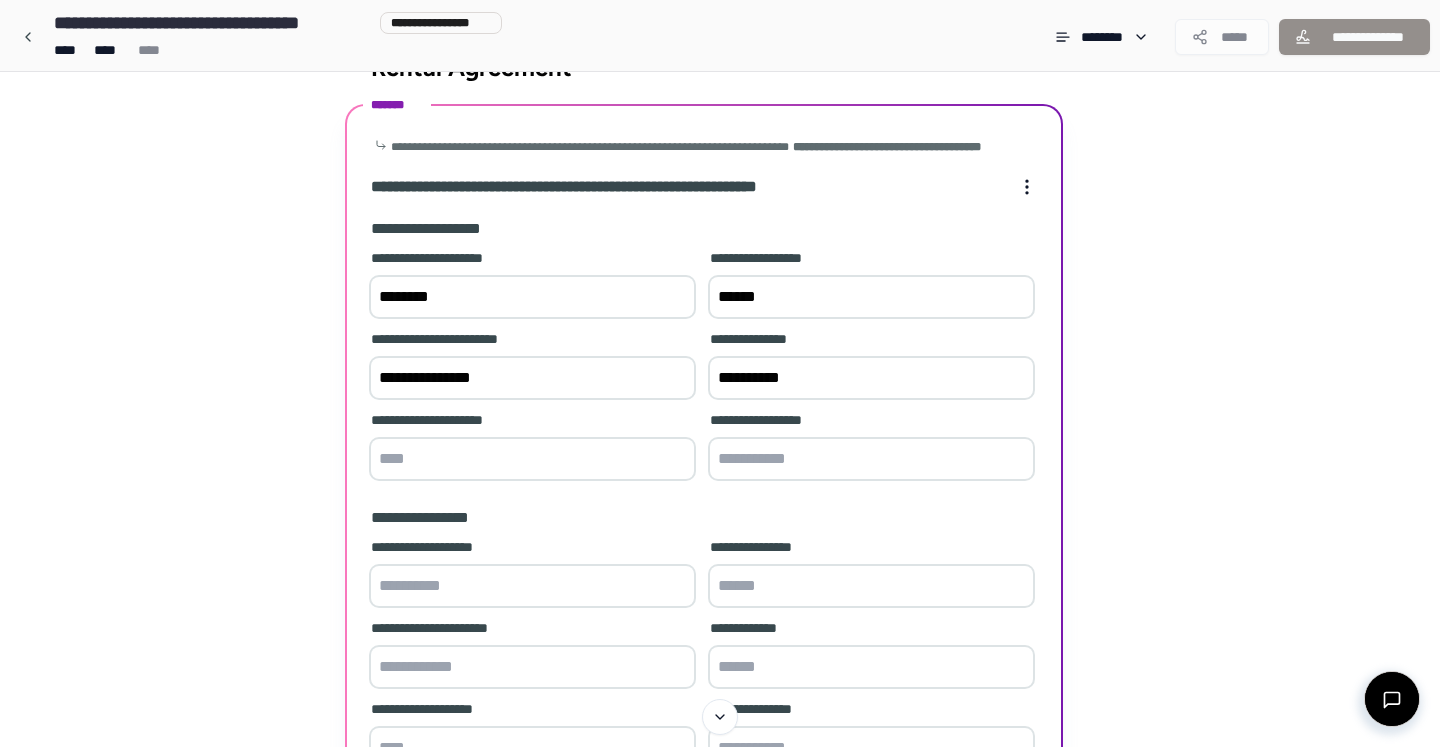 scroll, scrollTop: 63, scrollLeft: 0, axis: vertical 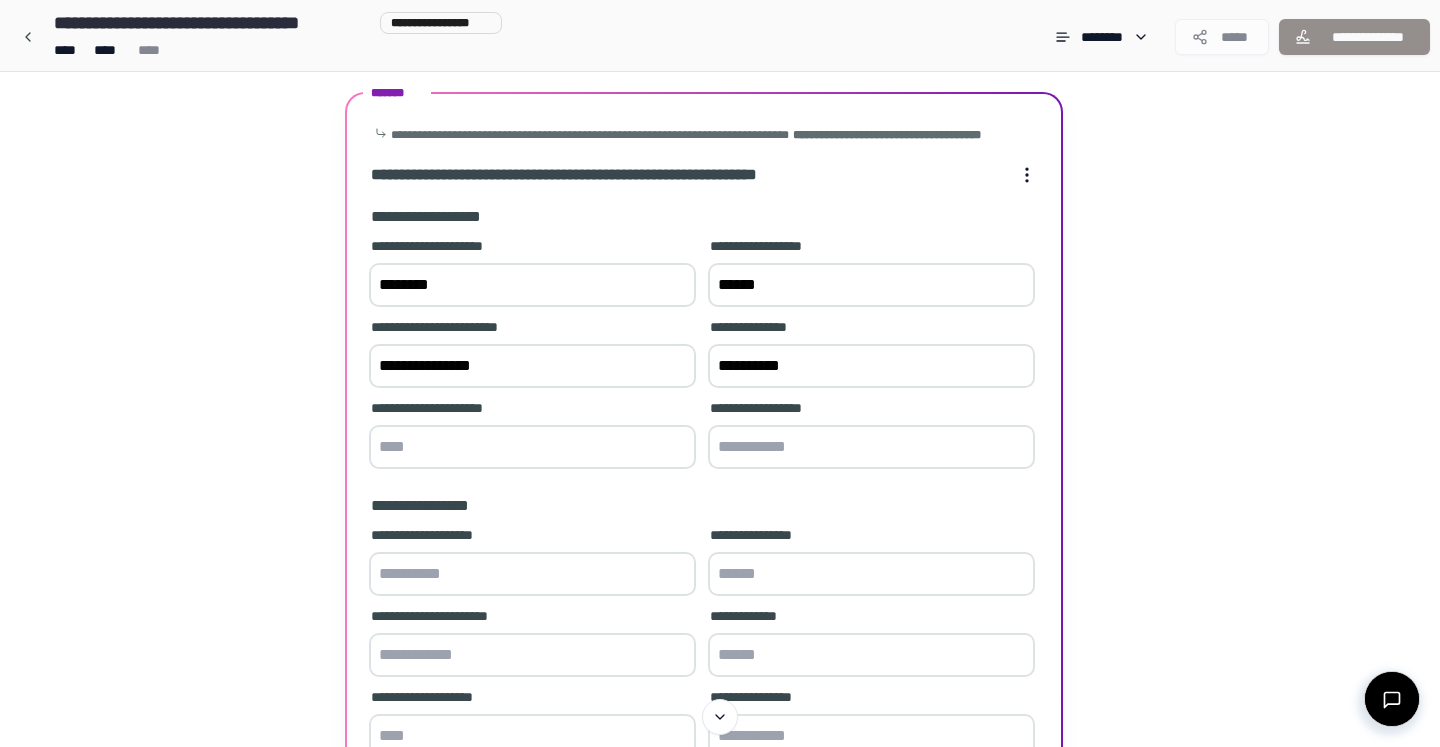 type on "**********" 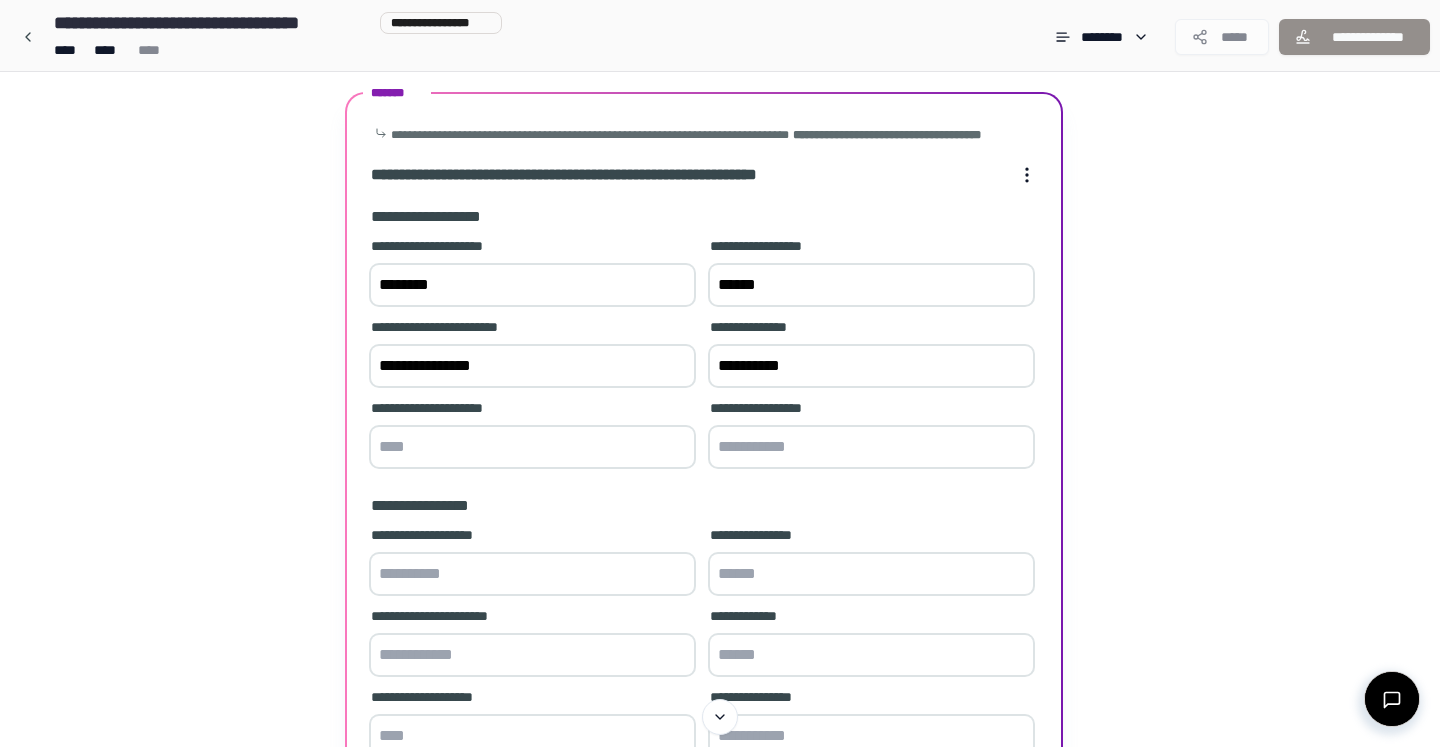 click at bounding box center [532, 447] 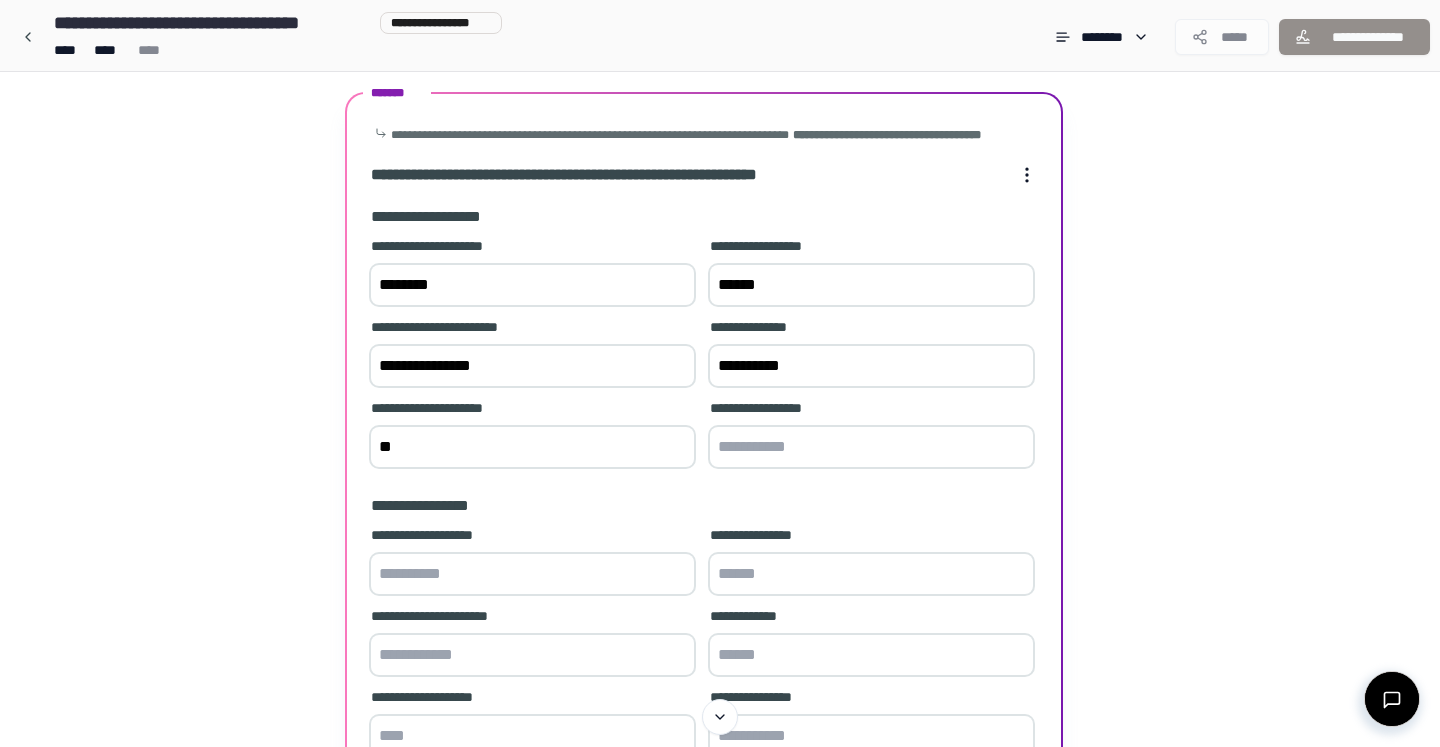 type on "**" 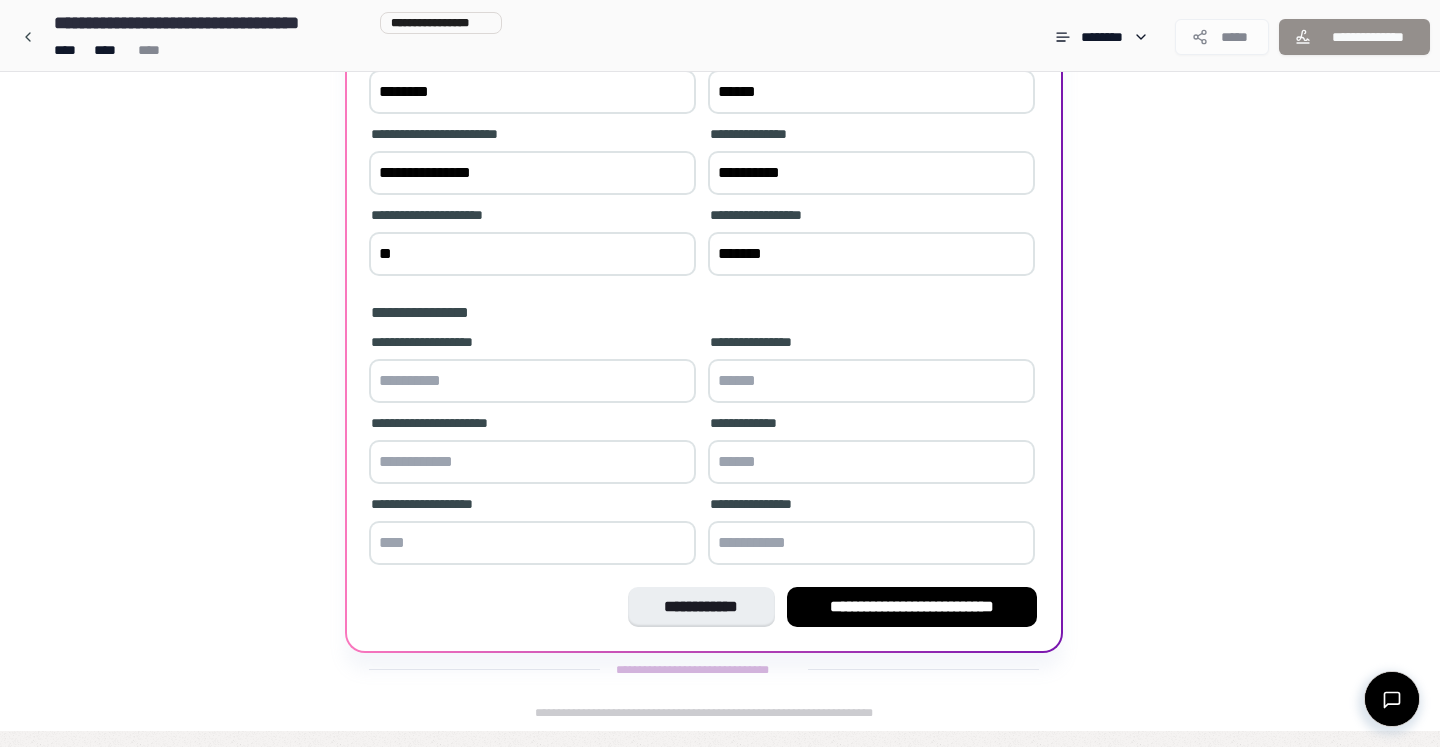 scroll, scrollTop: 256, scrollLeft: 0, axis: vertical 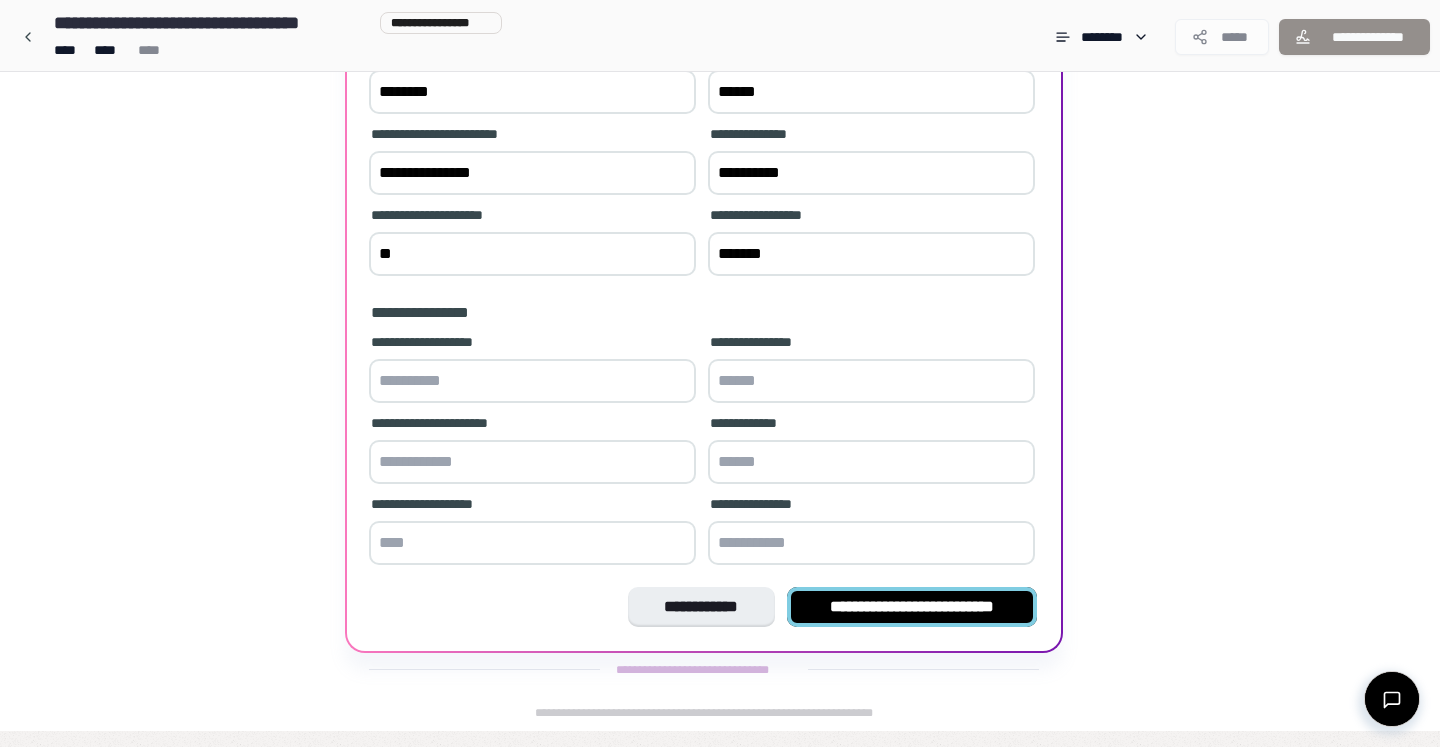 type on "*******" 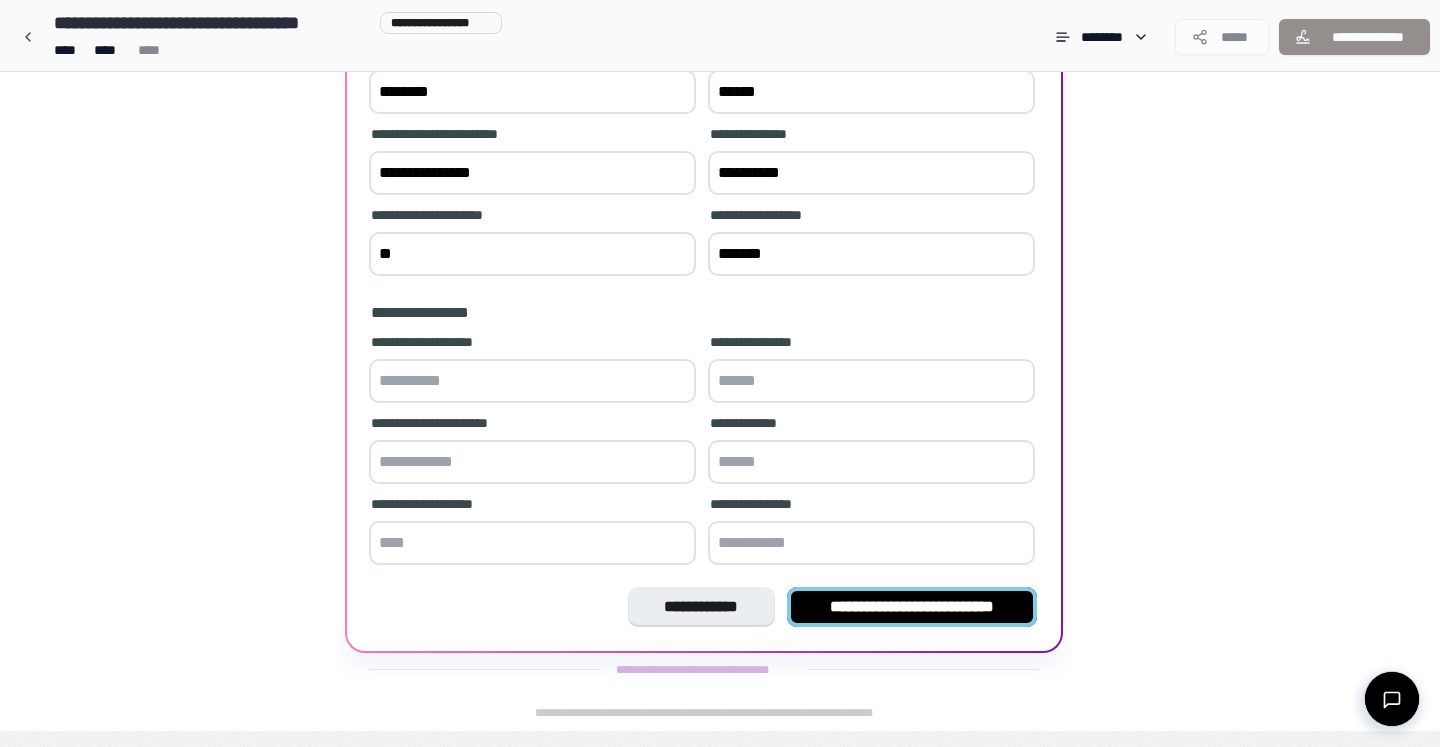 click on "**********" at bounding box center [912, 607] 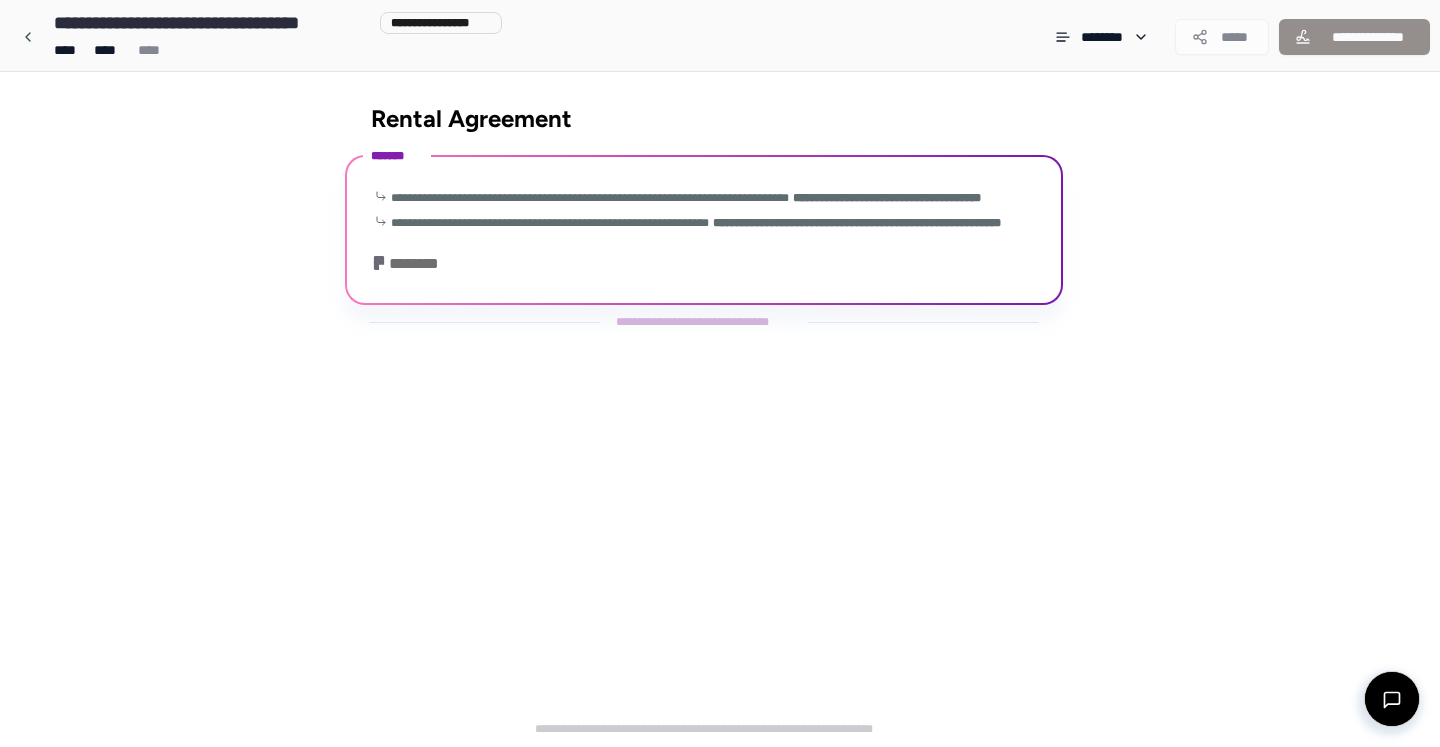 scroll, scrollTop: 0, scrollLeft: 0, axis: both 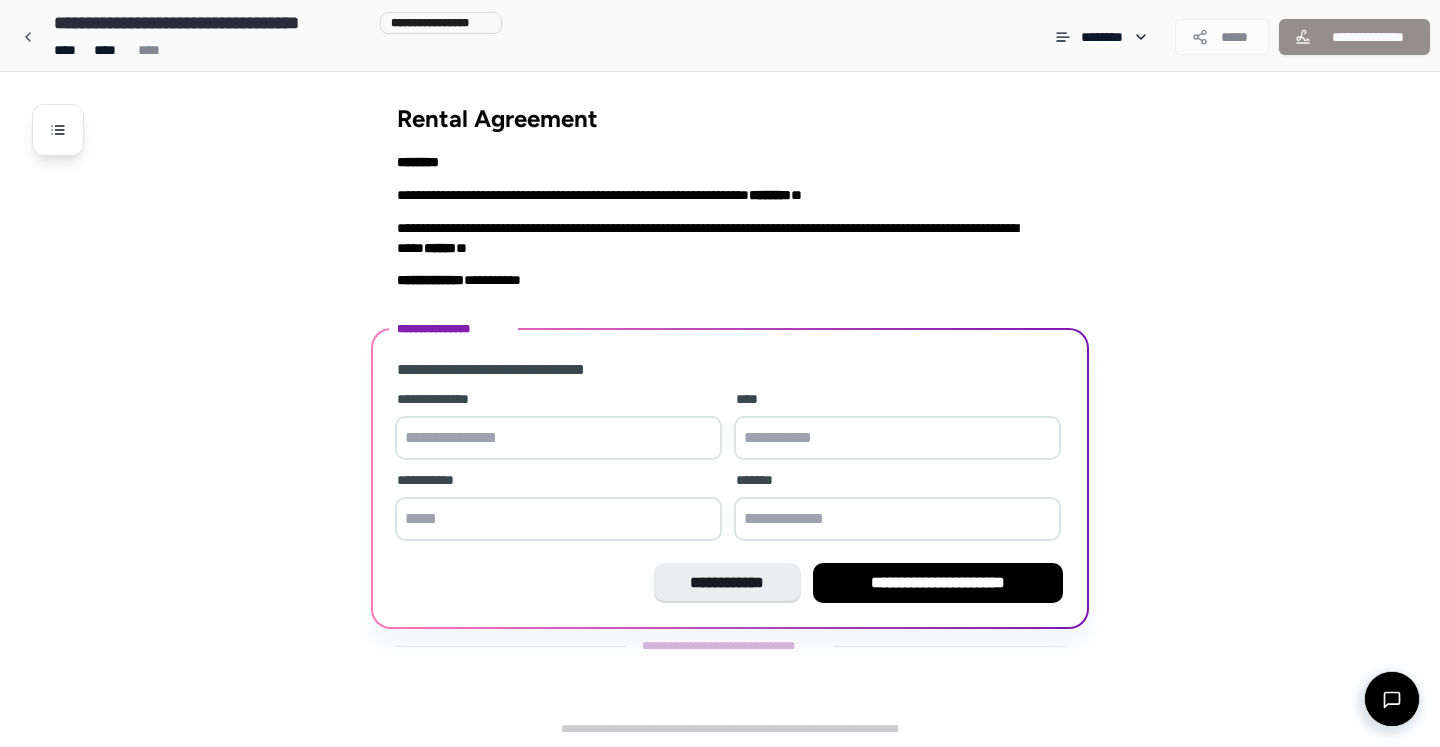 click at bounding box center (558, 438) 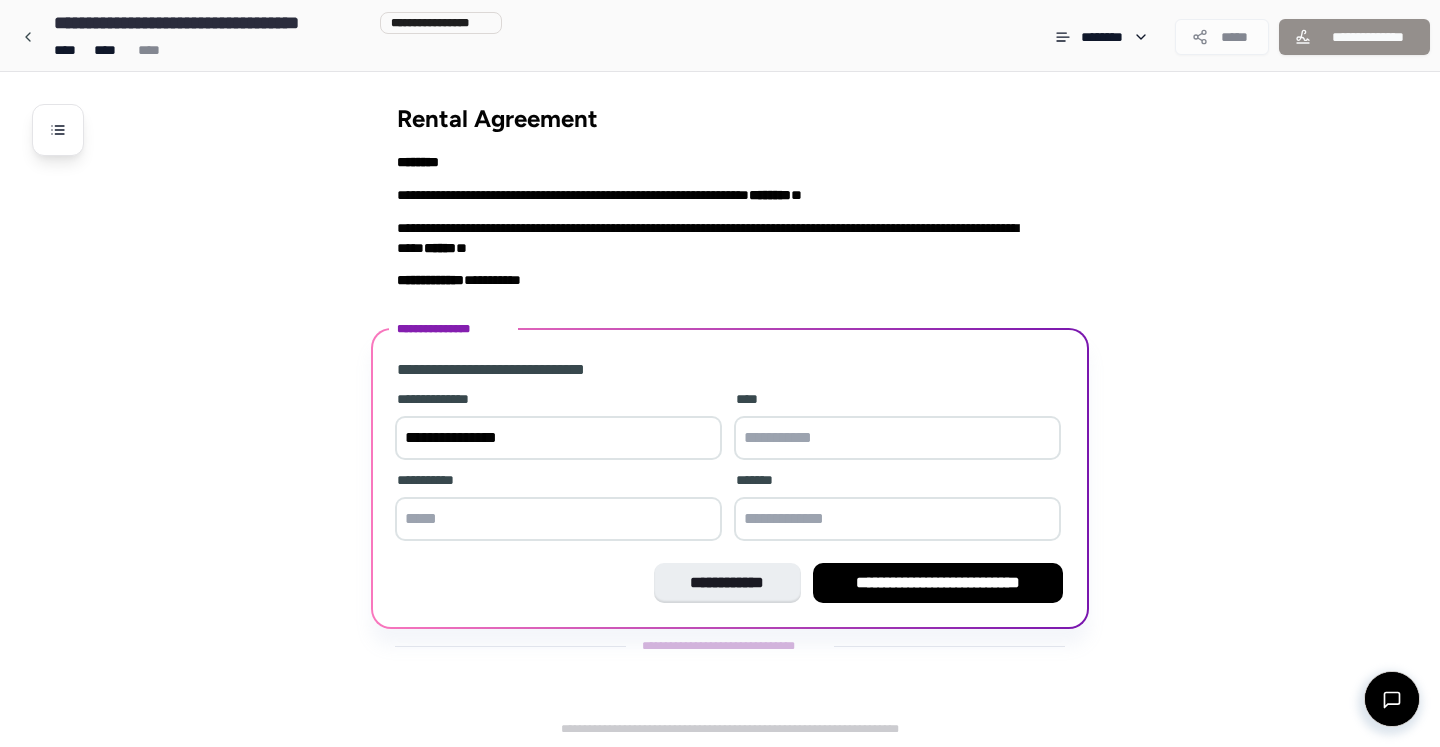 type on "**********" 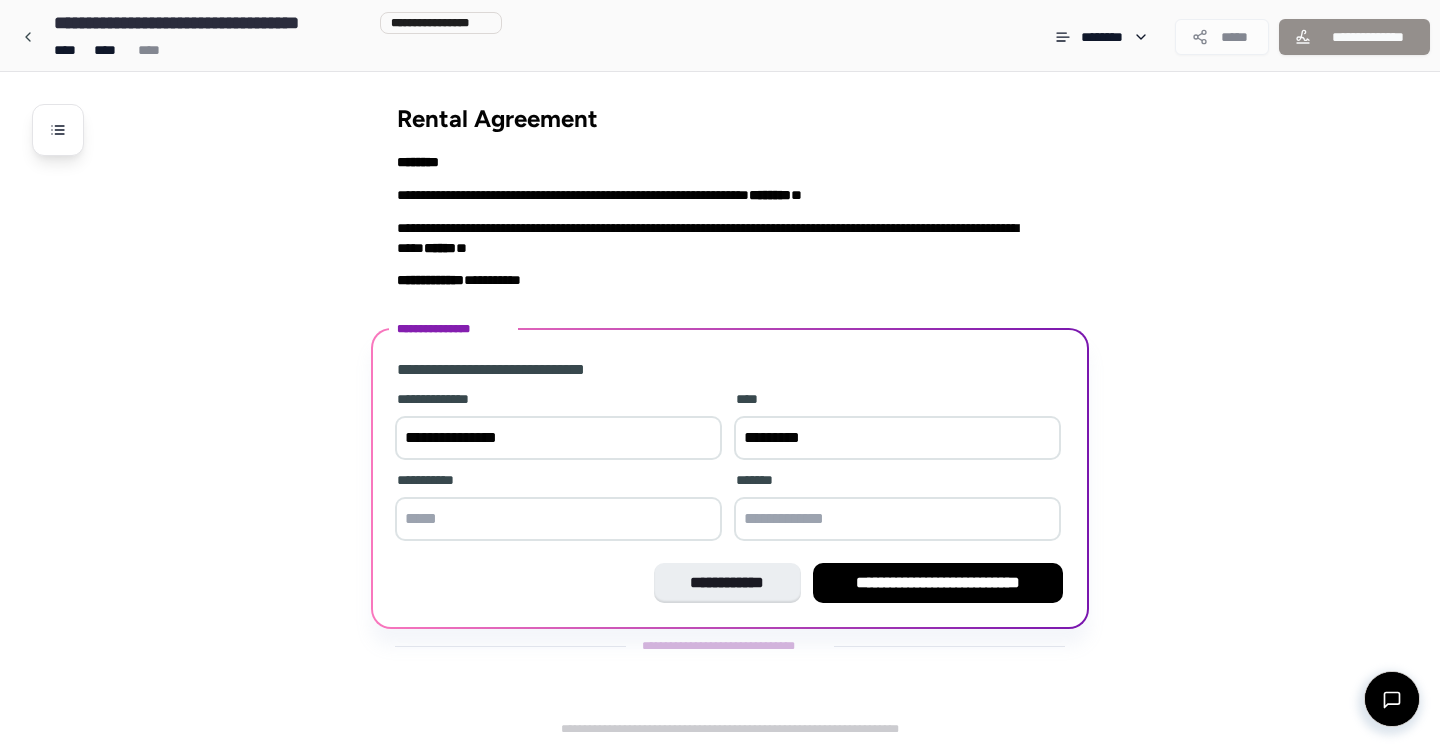 type on "*********" 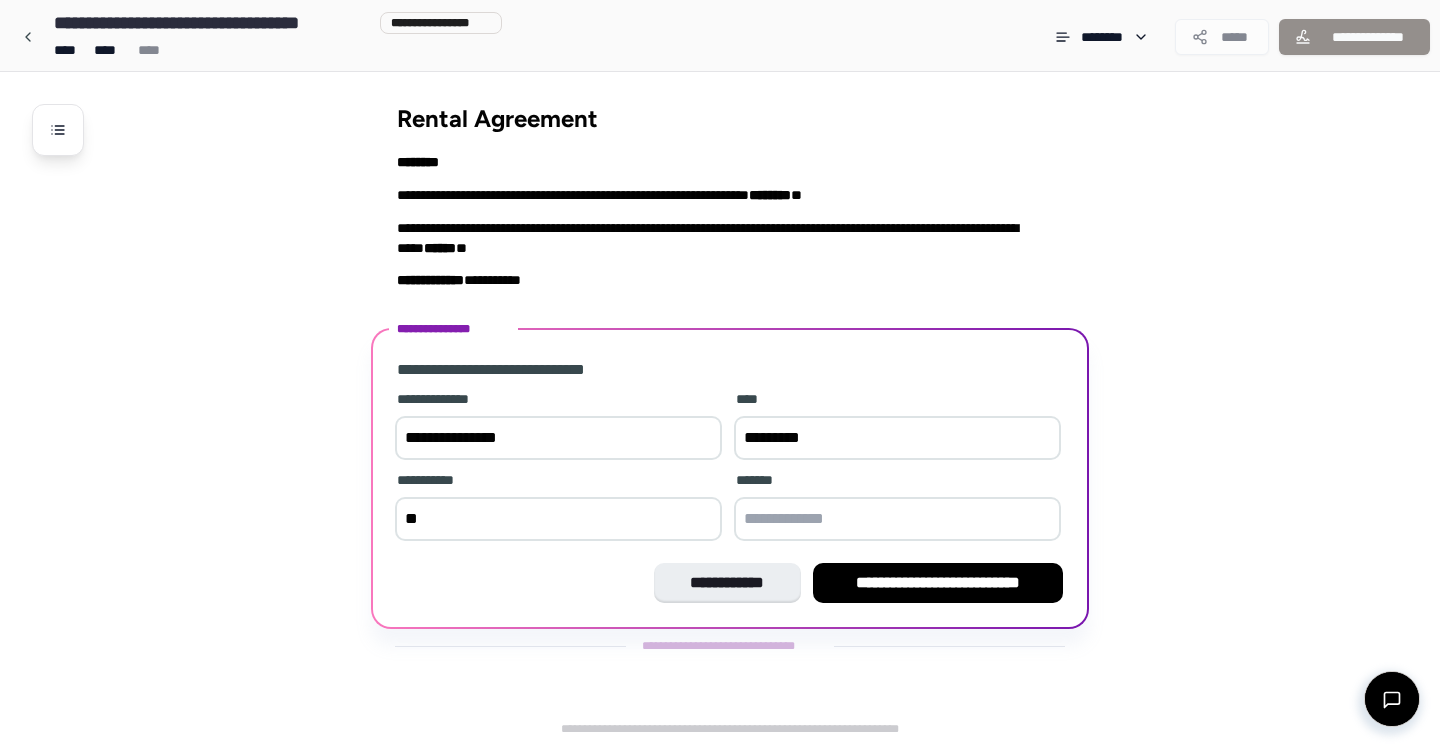 type on "**" 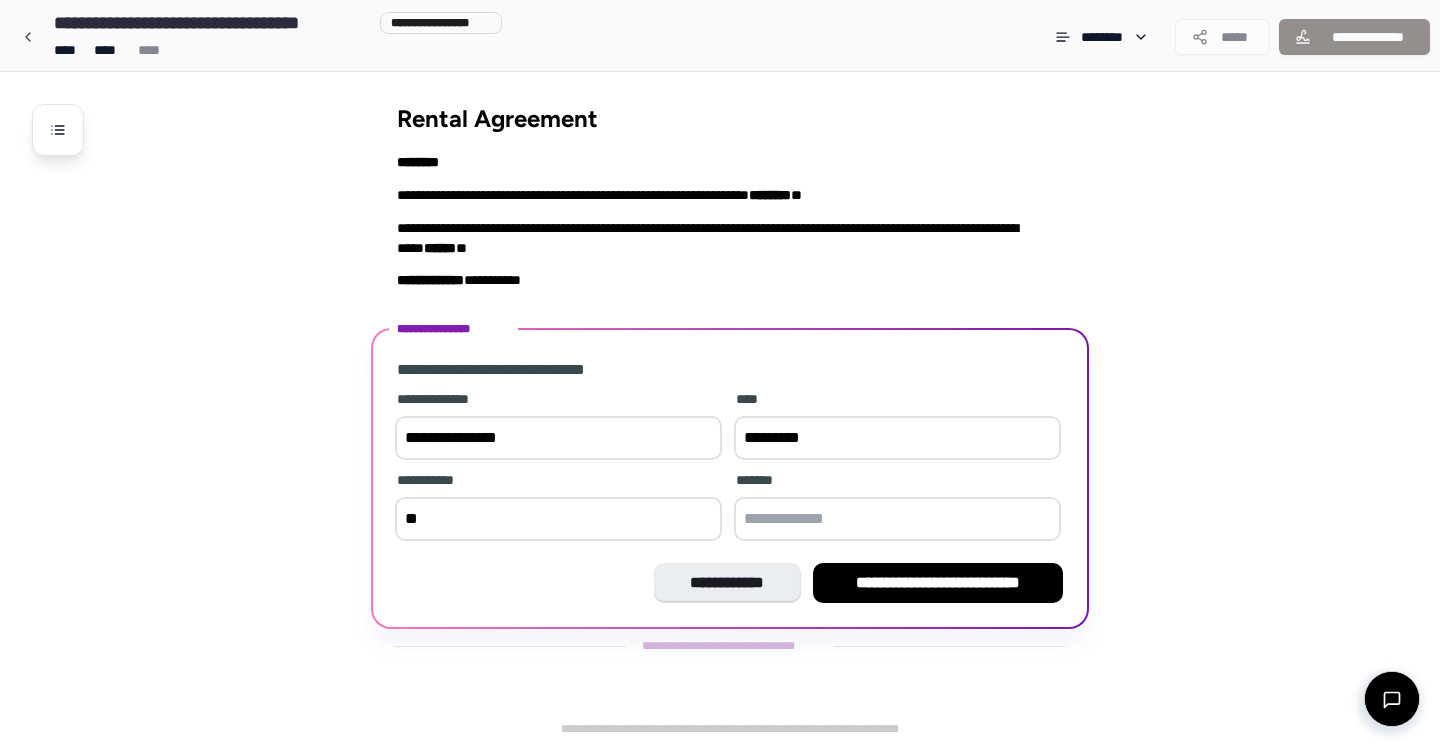 click at bounding box center (897, 519) 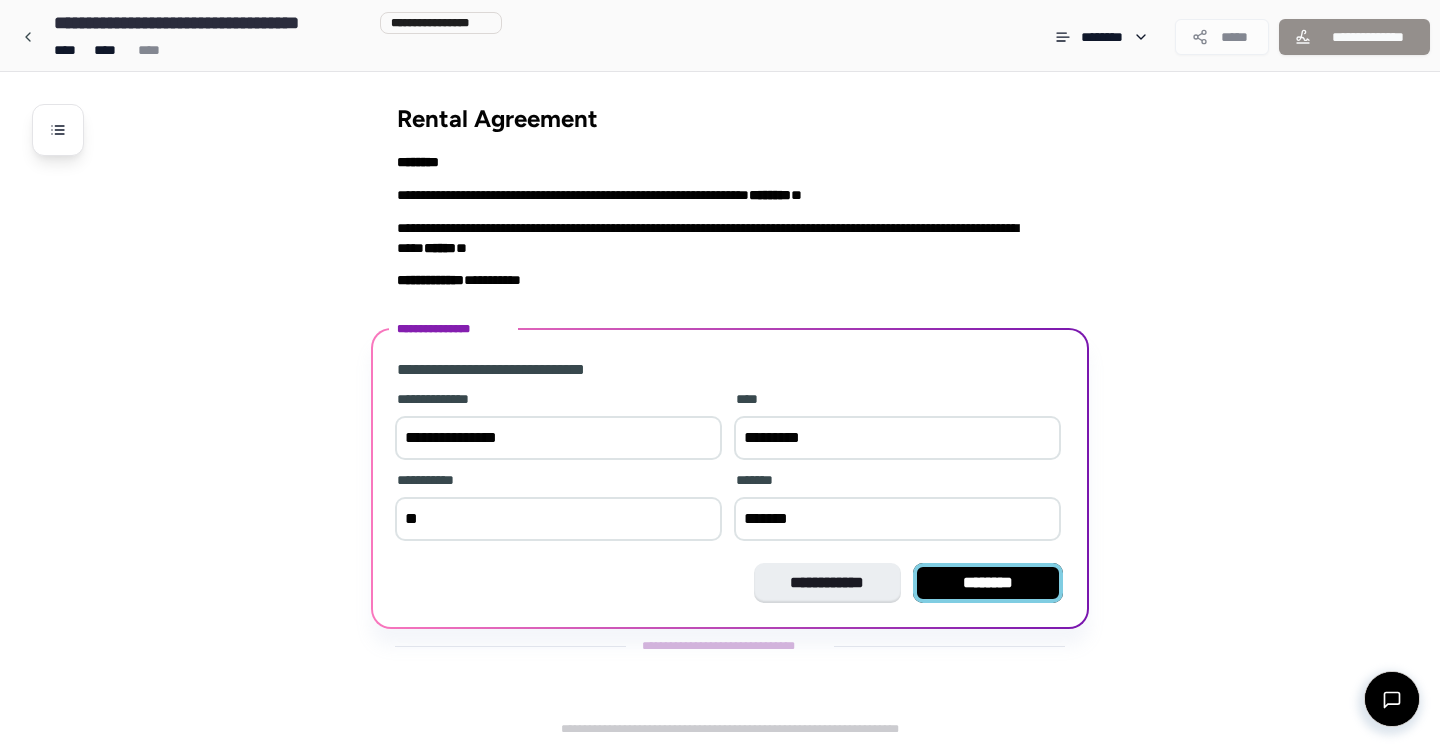 type on "*******" 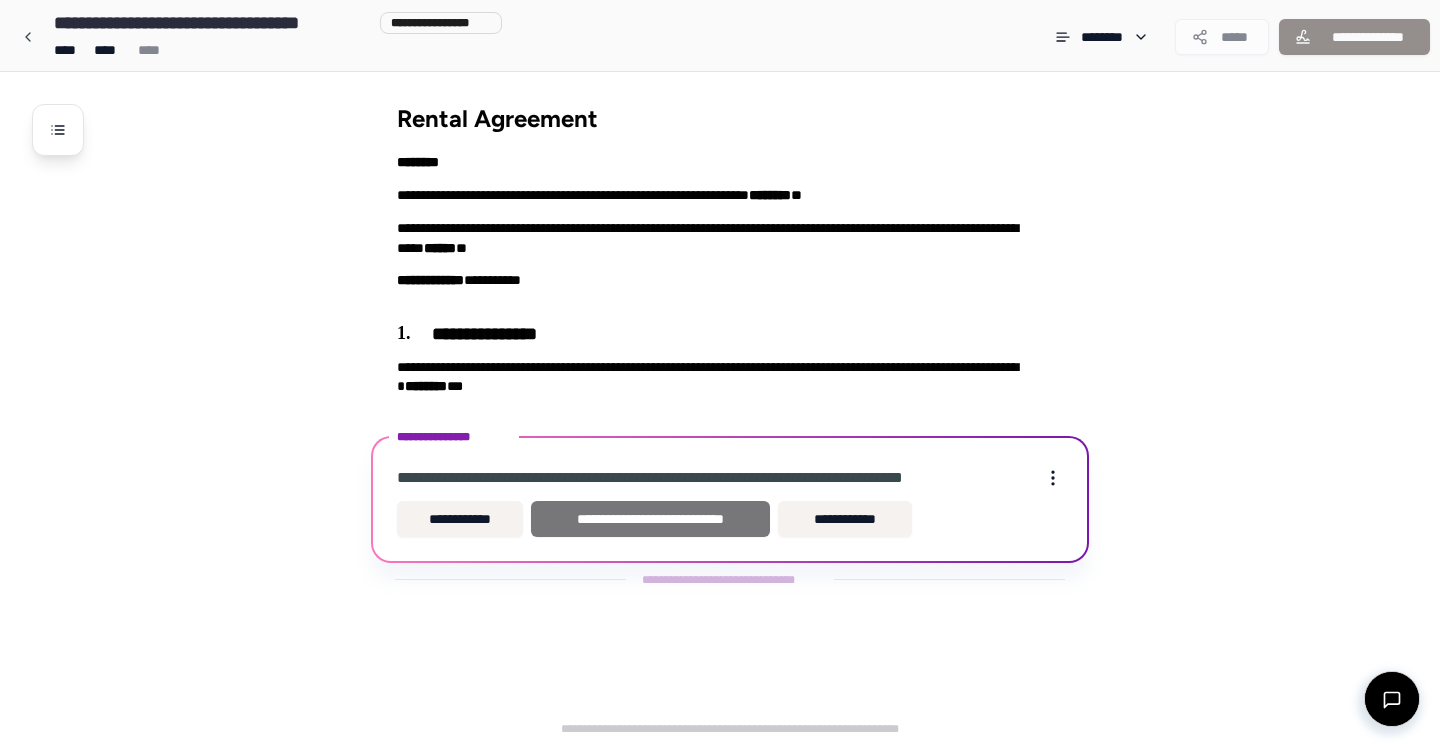 click on "**********" at bounding box center (650, 519) 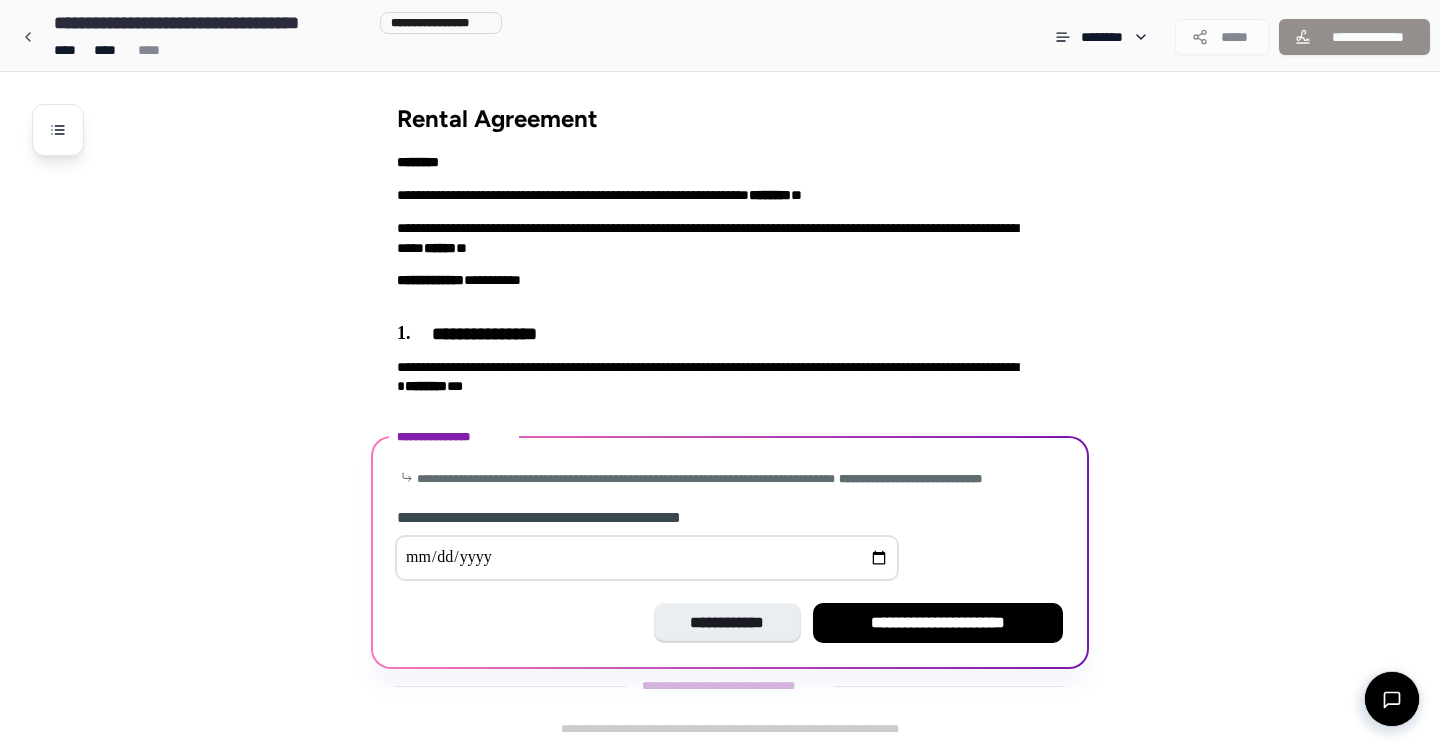 scroll, scrollTop: 3, scrollLeft: 0, axis: vertical 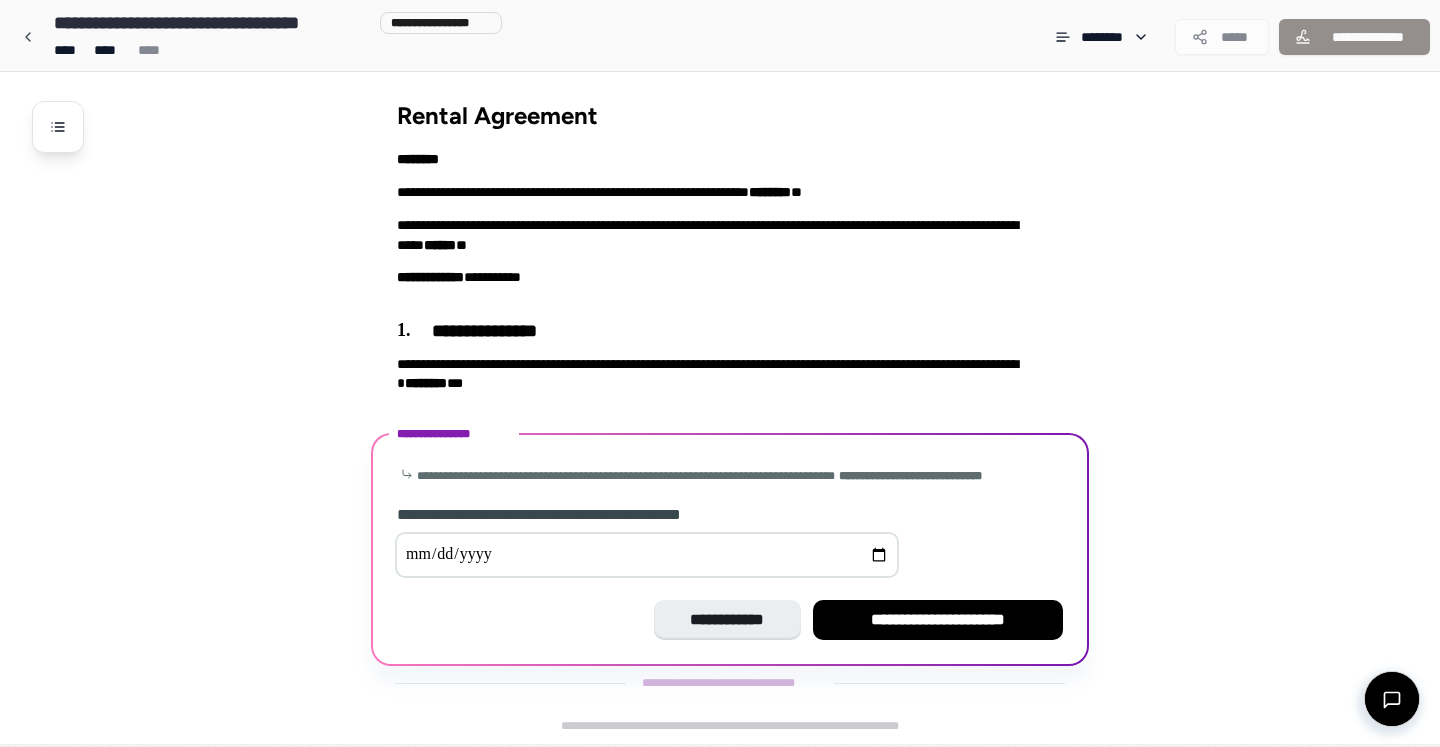 click at bounding box center [647, 555] 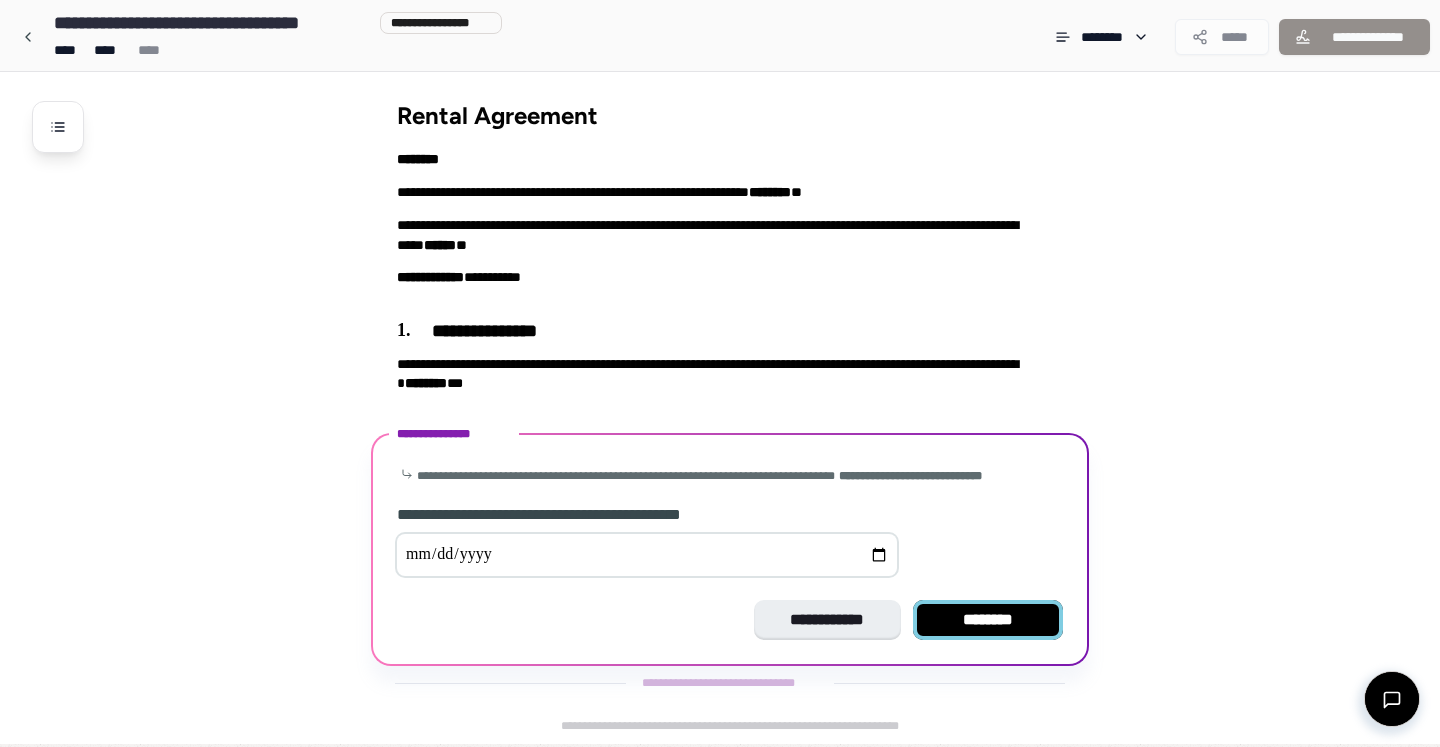 click on "********" at bounding box center [988, 620] 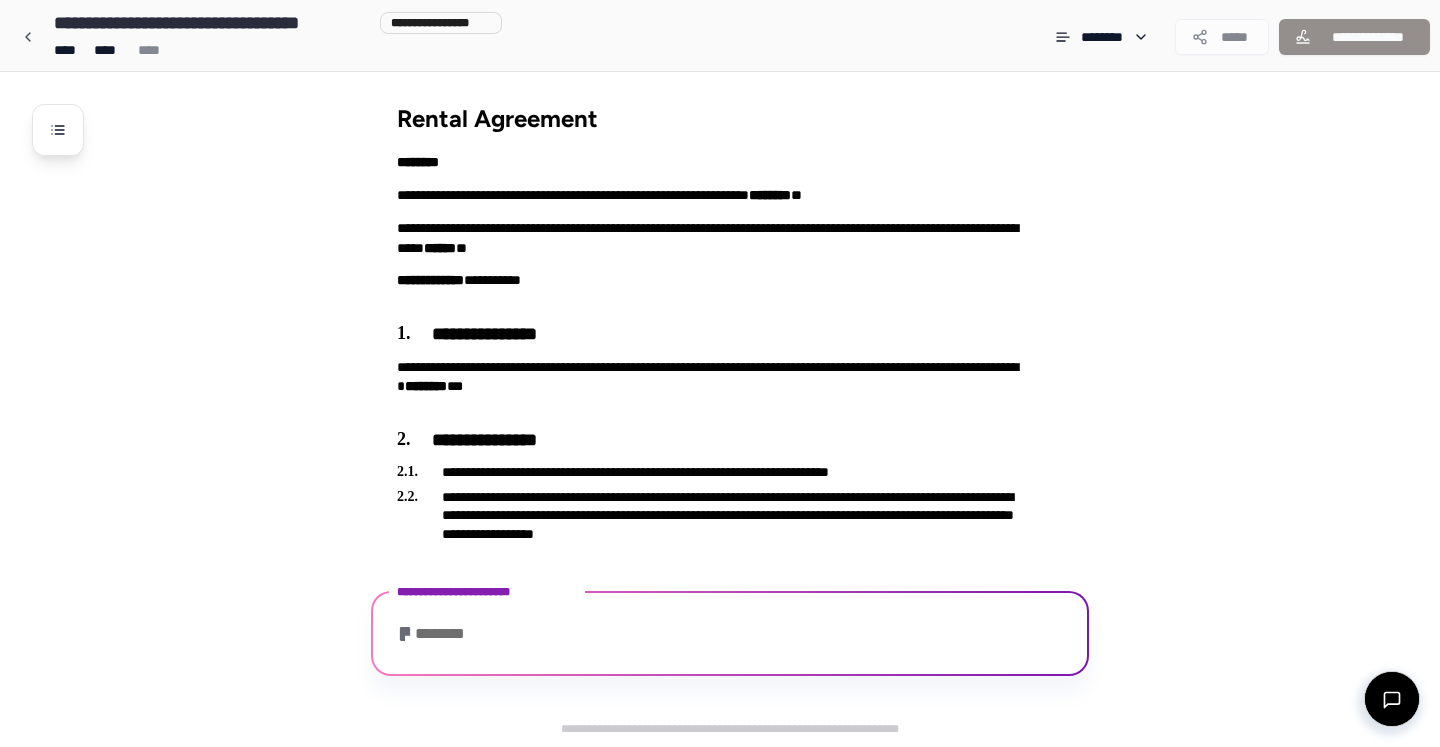 scroll, scrollTop: 590, scrollLeft: 0, axis: vertical 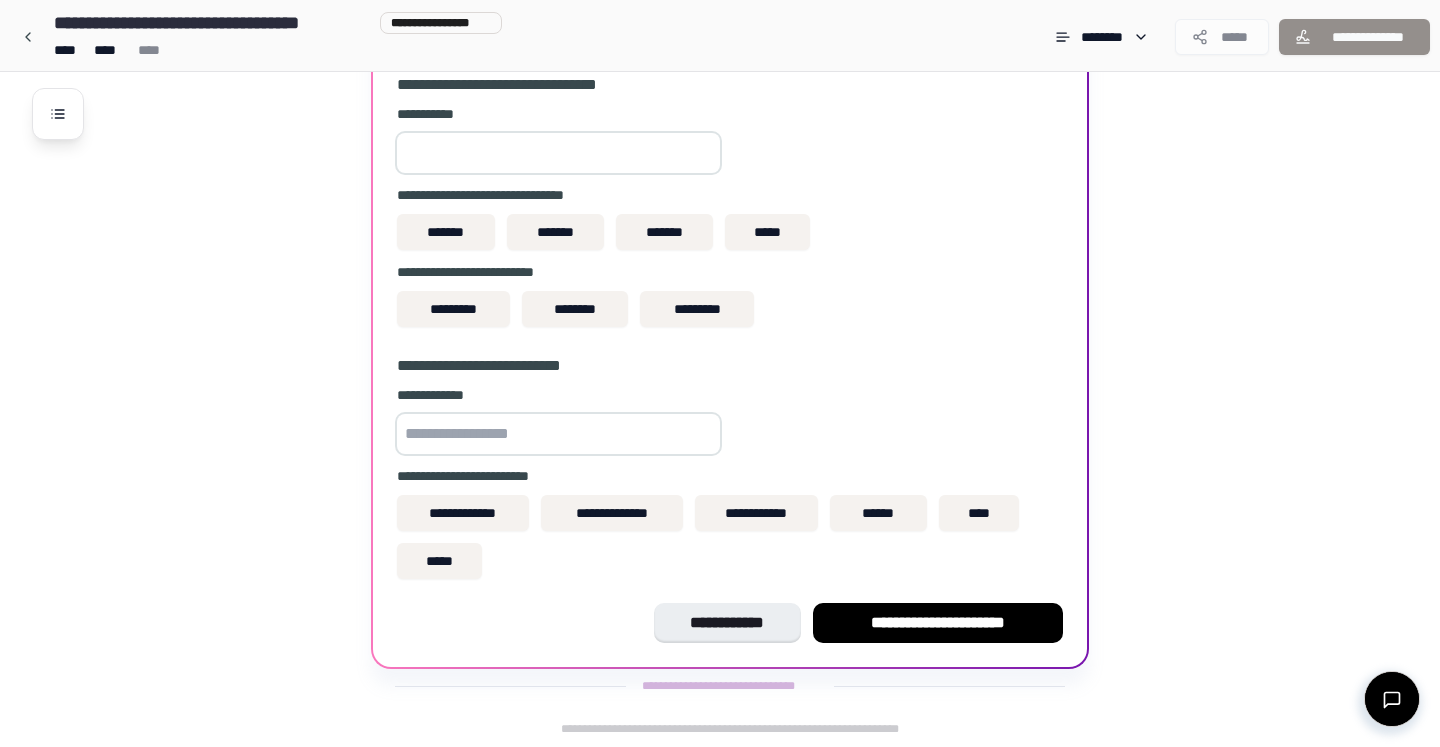 type on "**" 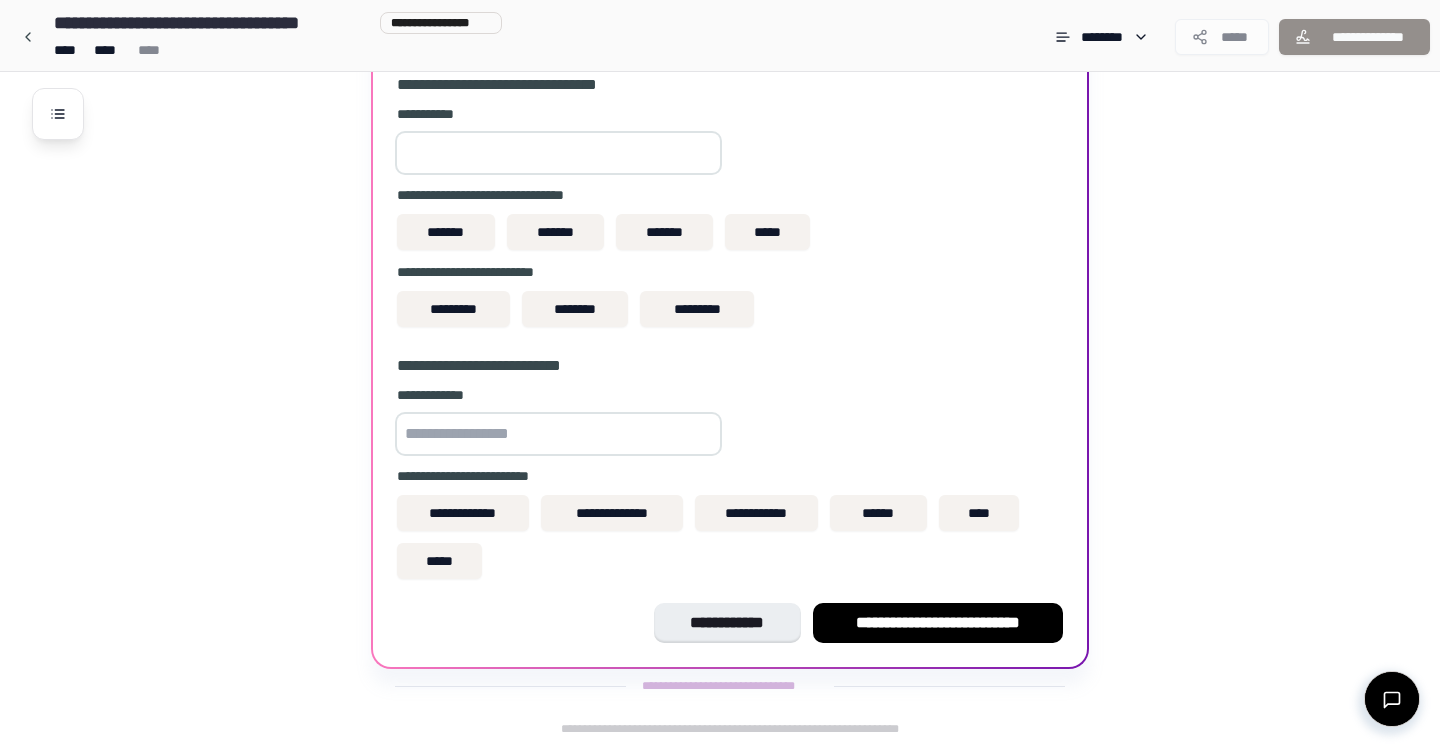 click on "**" at bounding box center (558, 153) 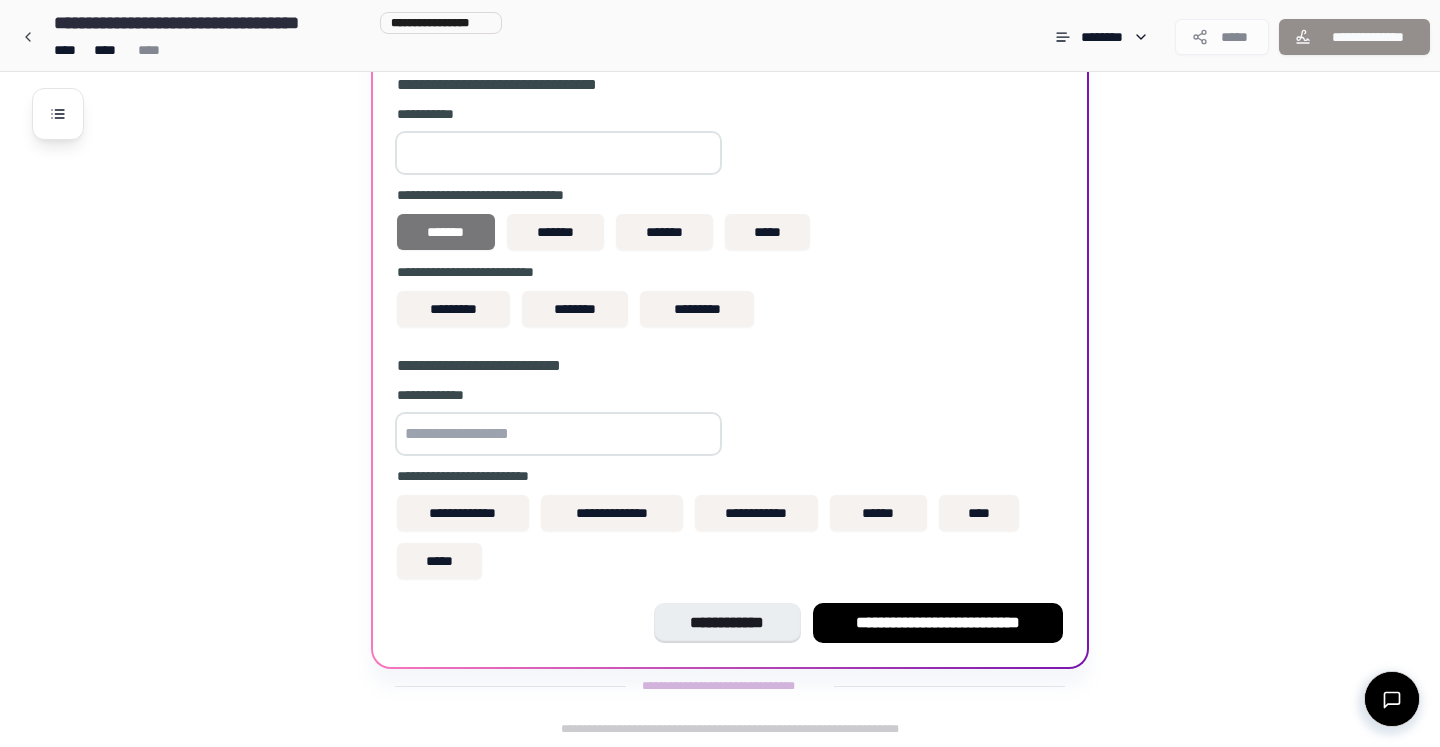 click on "*******" at bounding box center (446, 232) 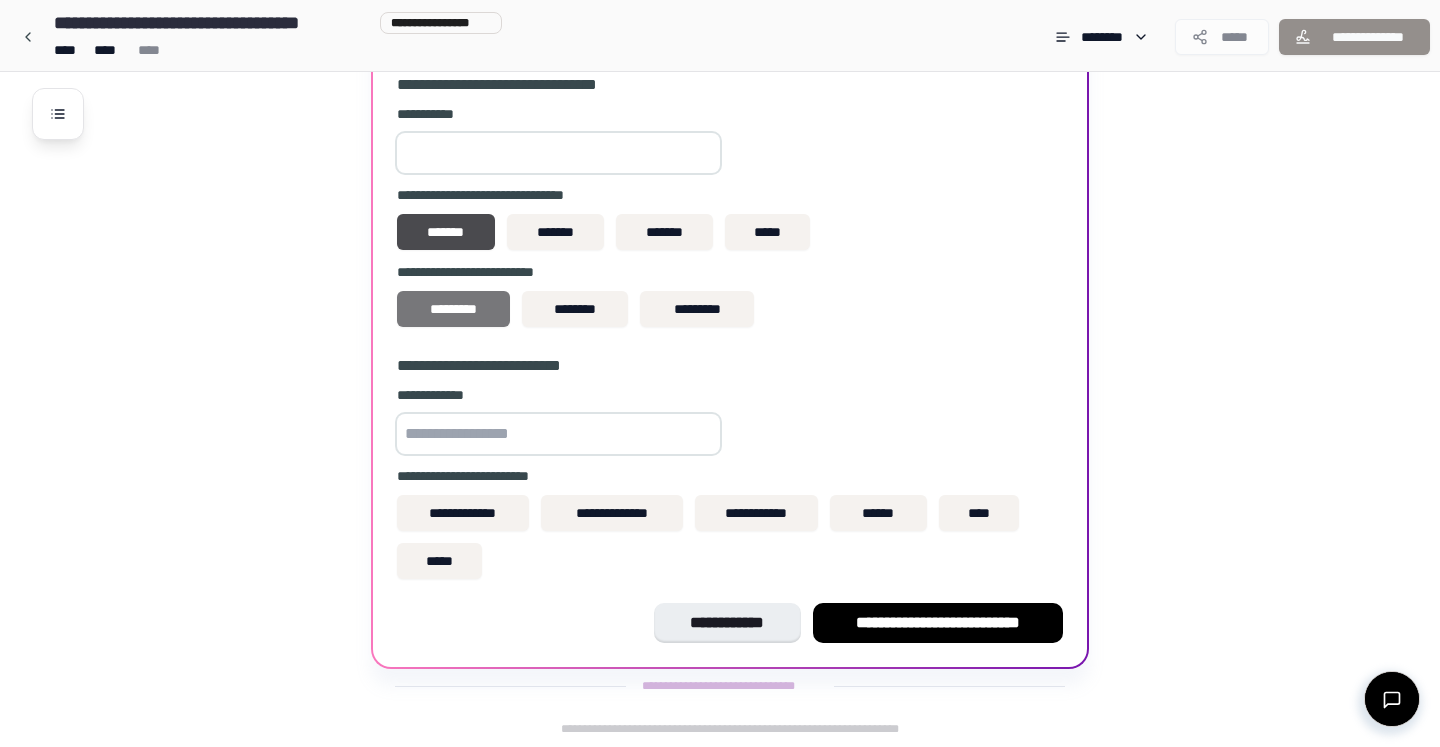click on "*********" at bounding box center [453, 309] 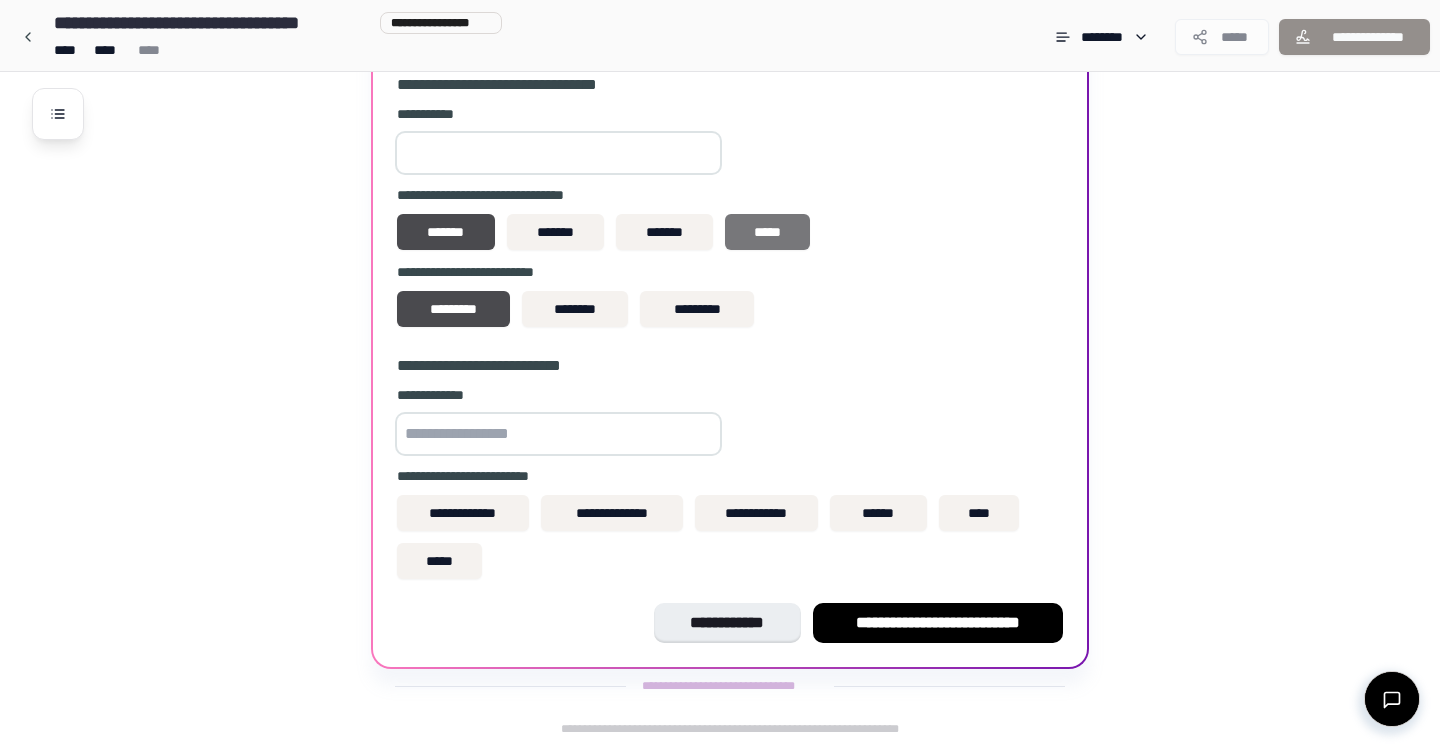 click on "*****" at bounding box center [767, 232] 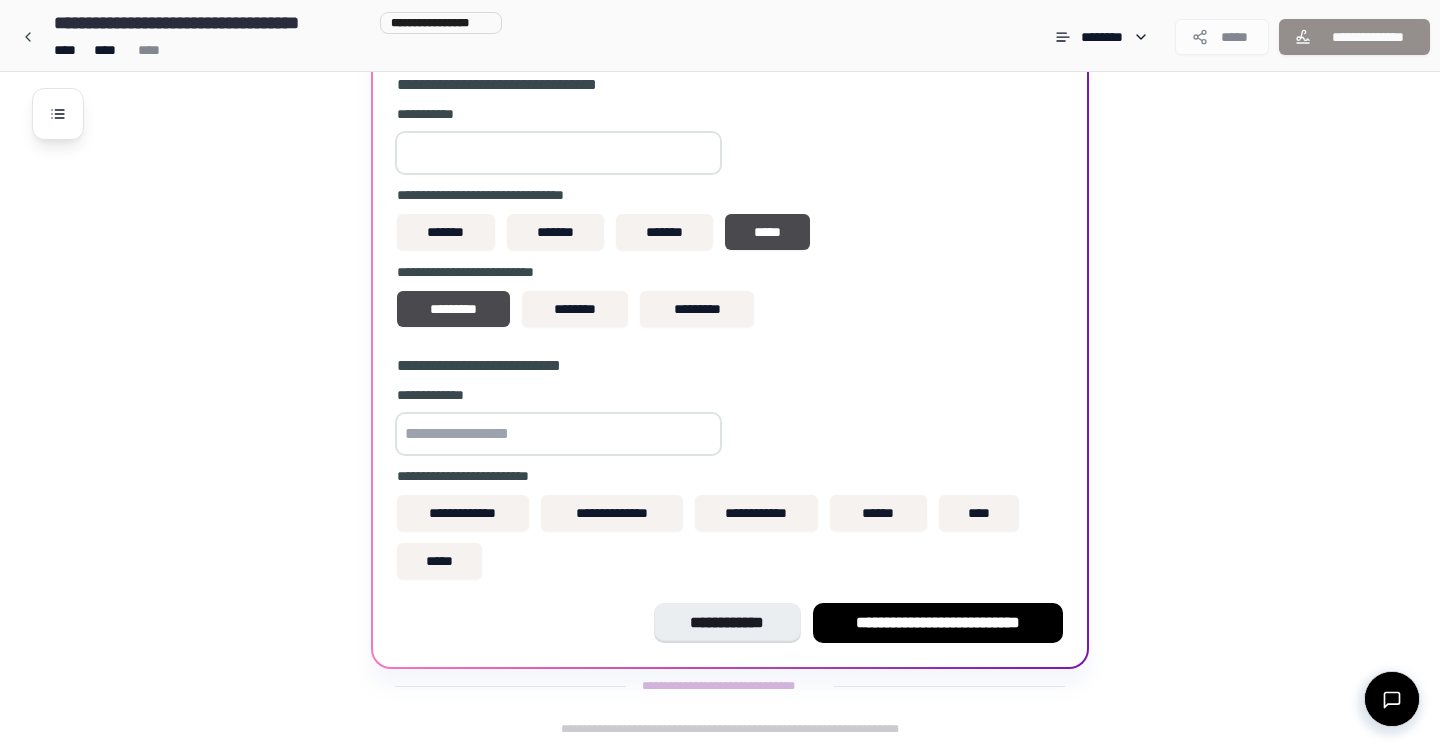 drag, startPoint x: 465, startPoint y: 160, endPoint x: 382, endPoint y: 152, distance: 83.38465 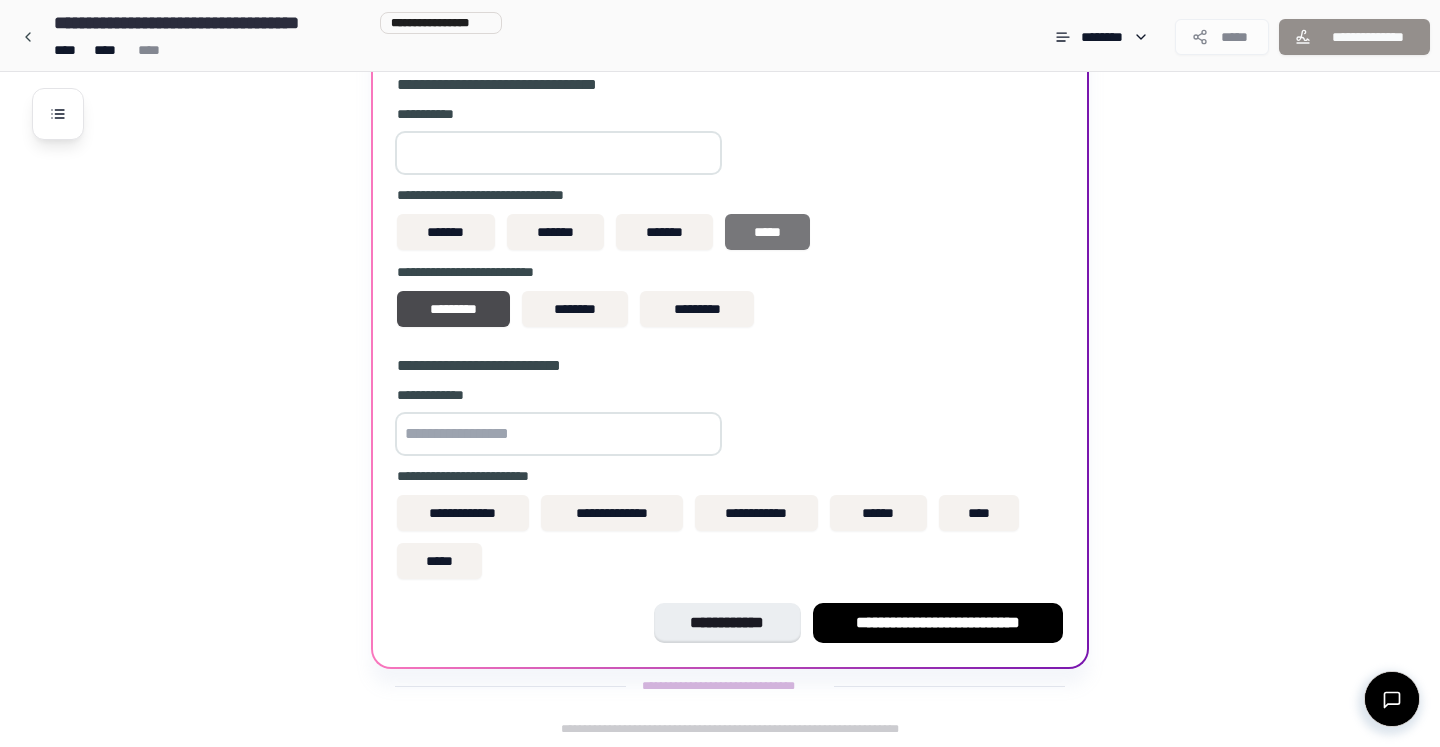 click on "*****" at bounding box center [767, 232] 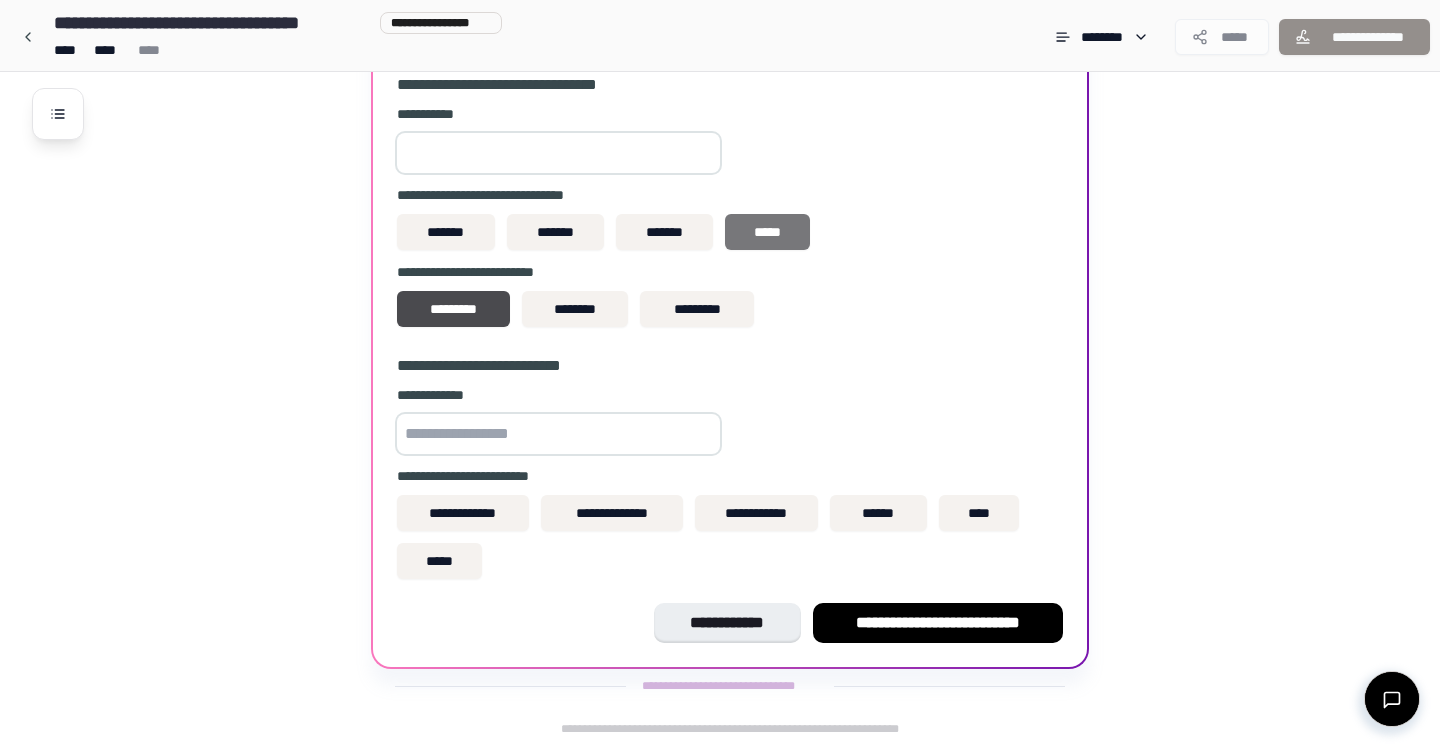click on "*****" at bounding box center [767, 232] 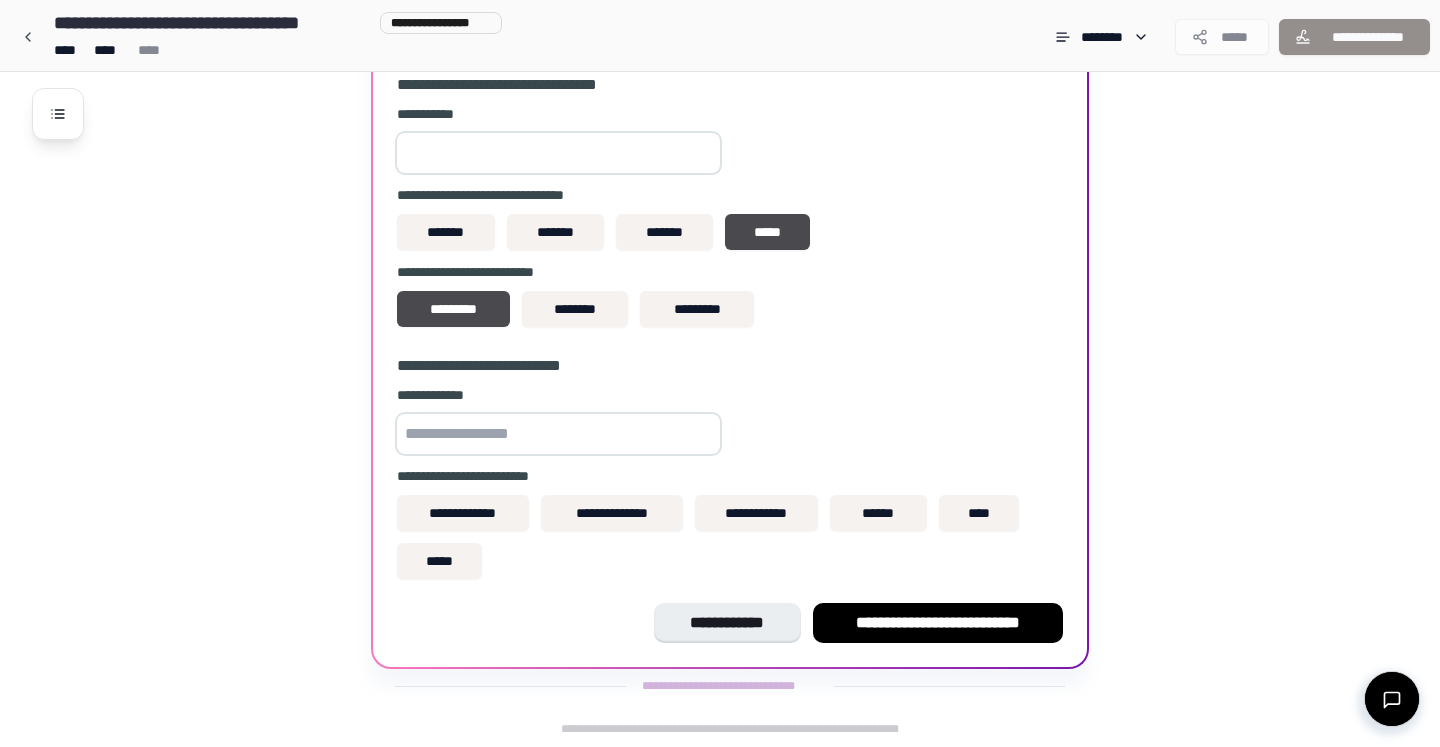 drag, startPoint x: 492, startPoint y: 153, endPoint x: 391, endPoint y: 150, distance: 101.04455 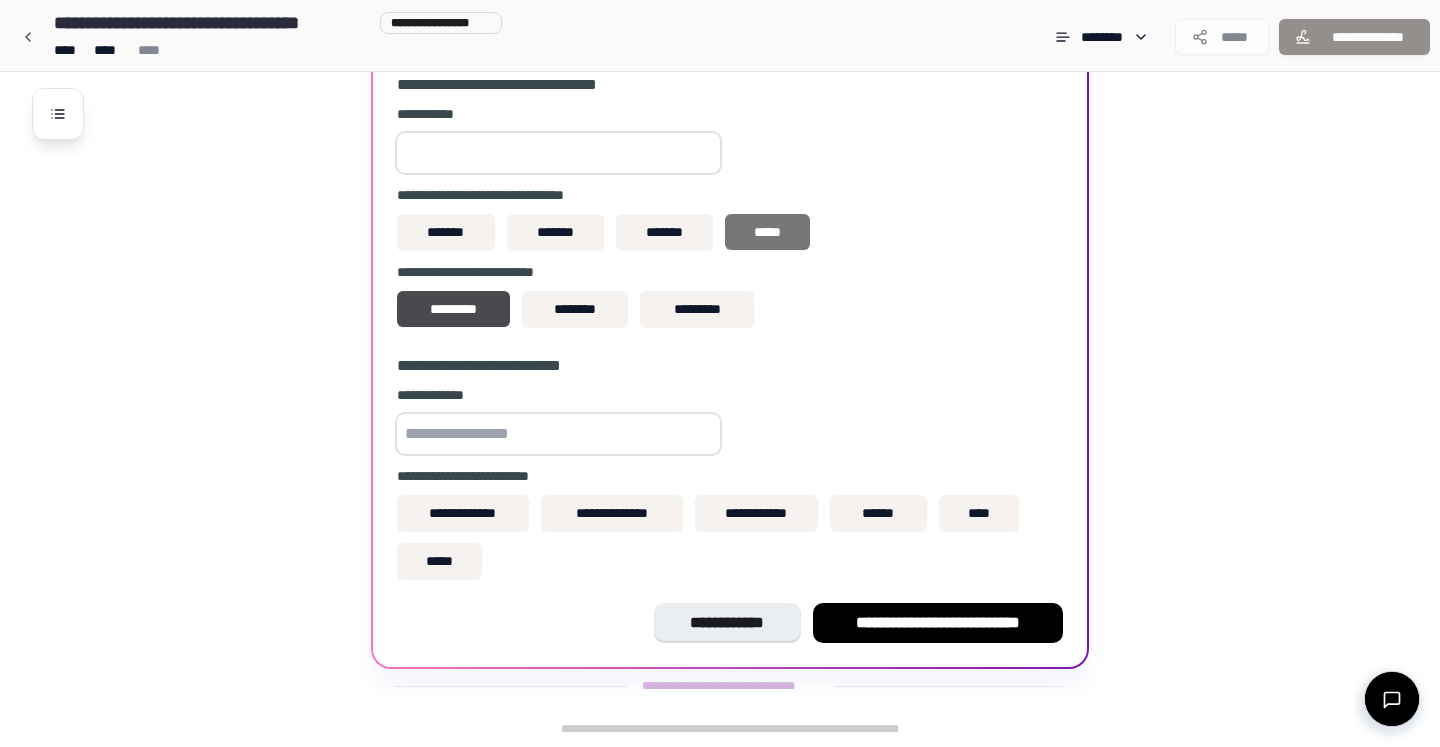 type on "****" 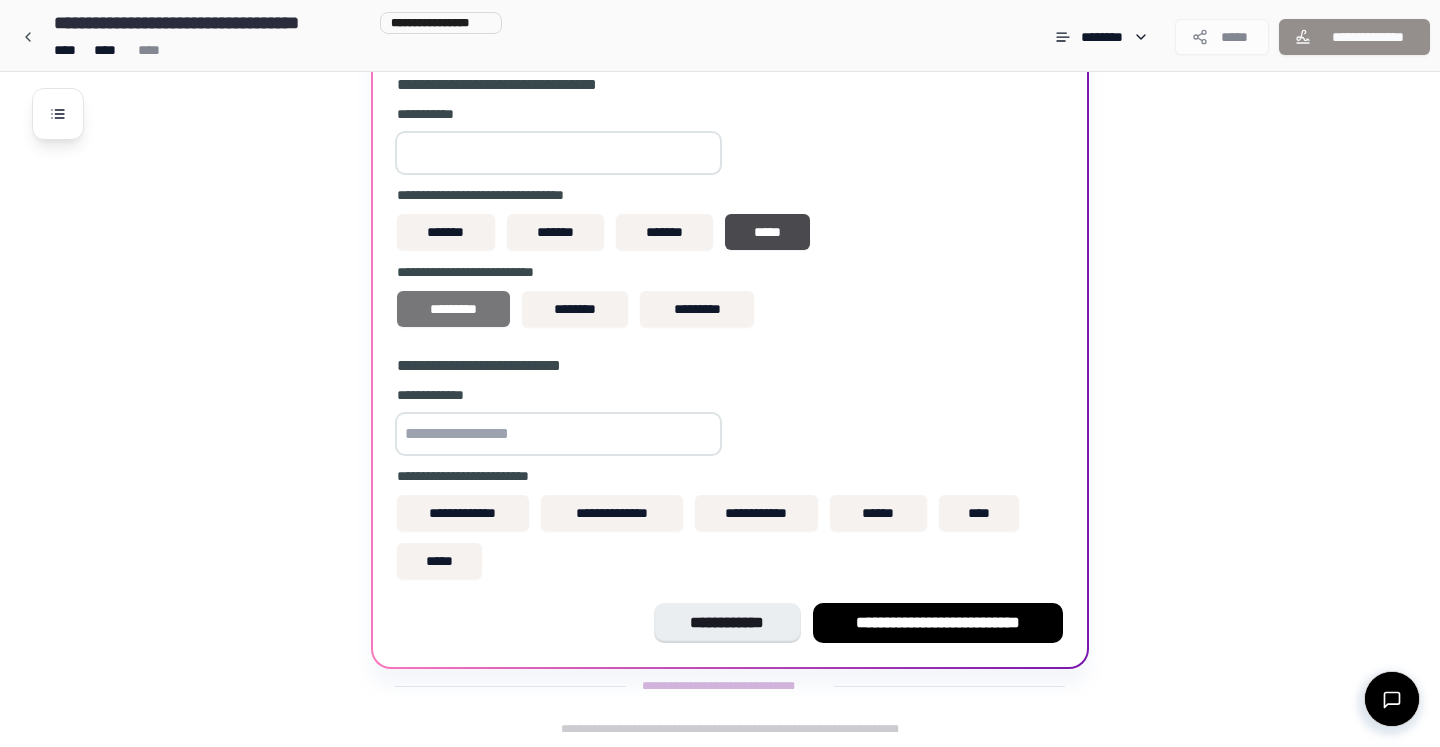 click on "*********" at bounding box center [453, 309] 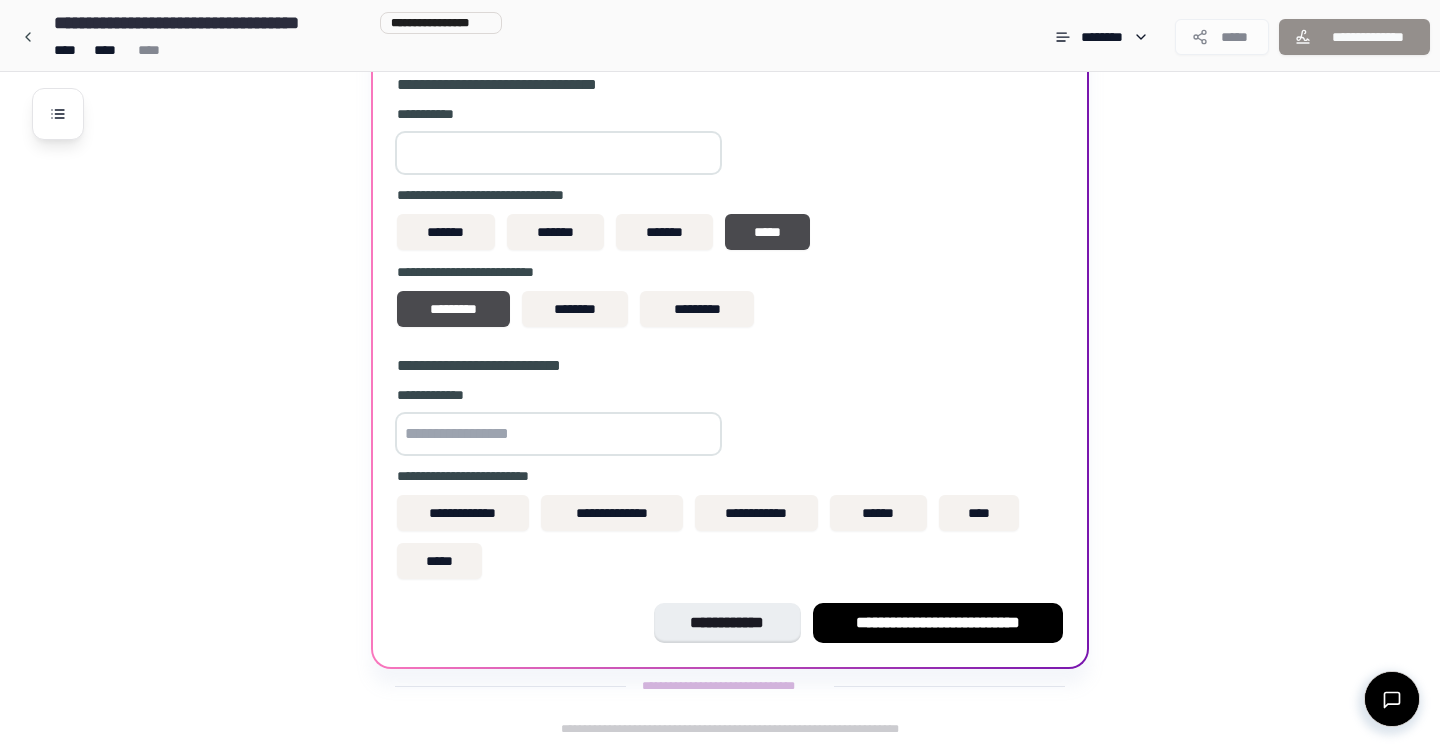 scroll, scrollTop: 590, scrollLeft: 0, axis: vertical 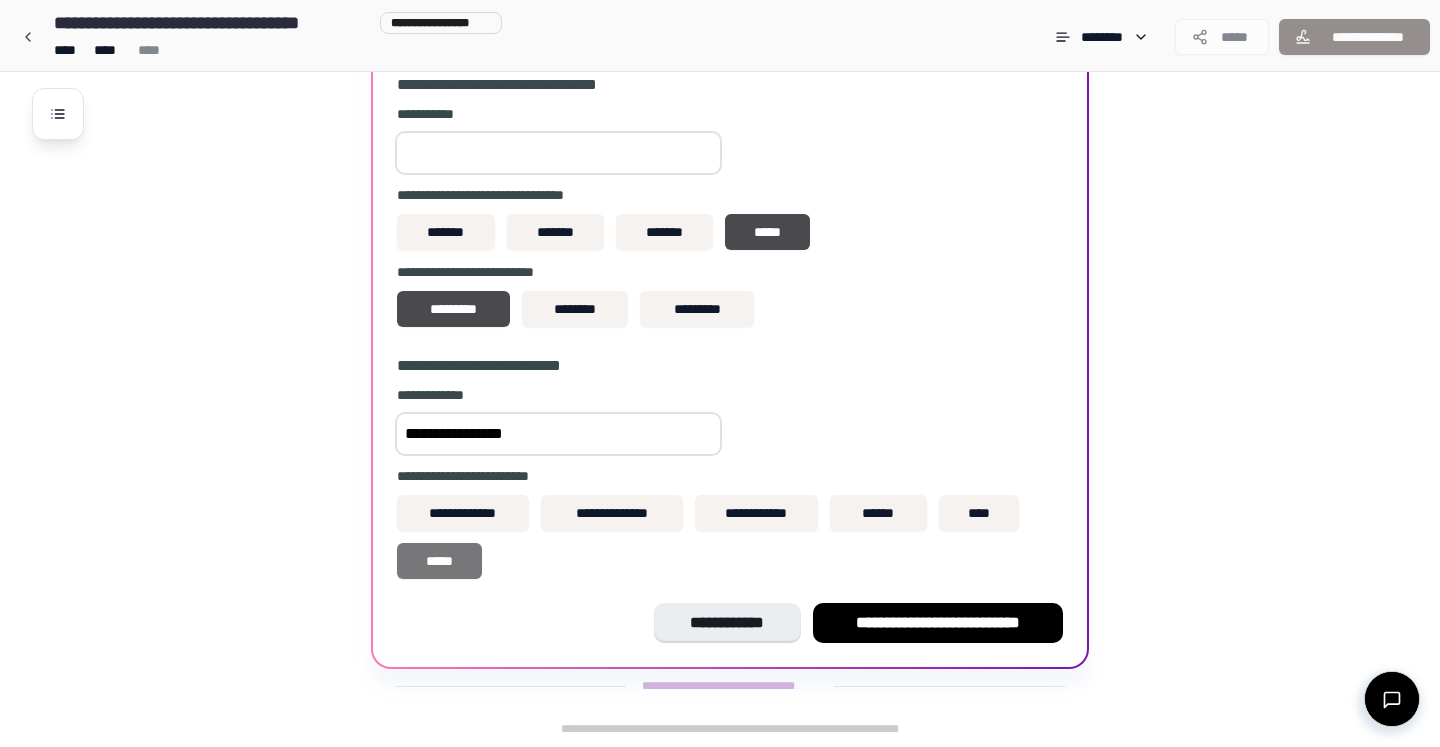 type on "**********" 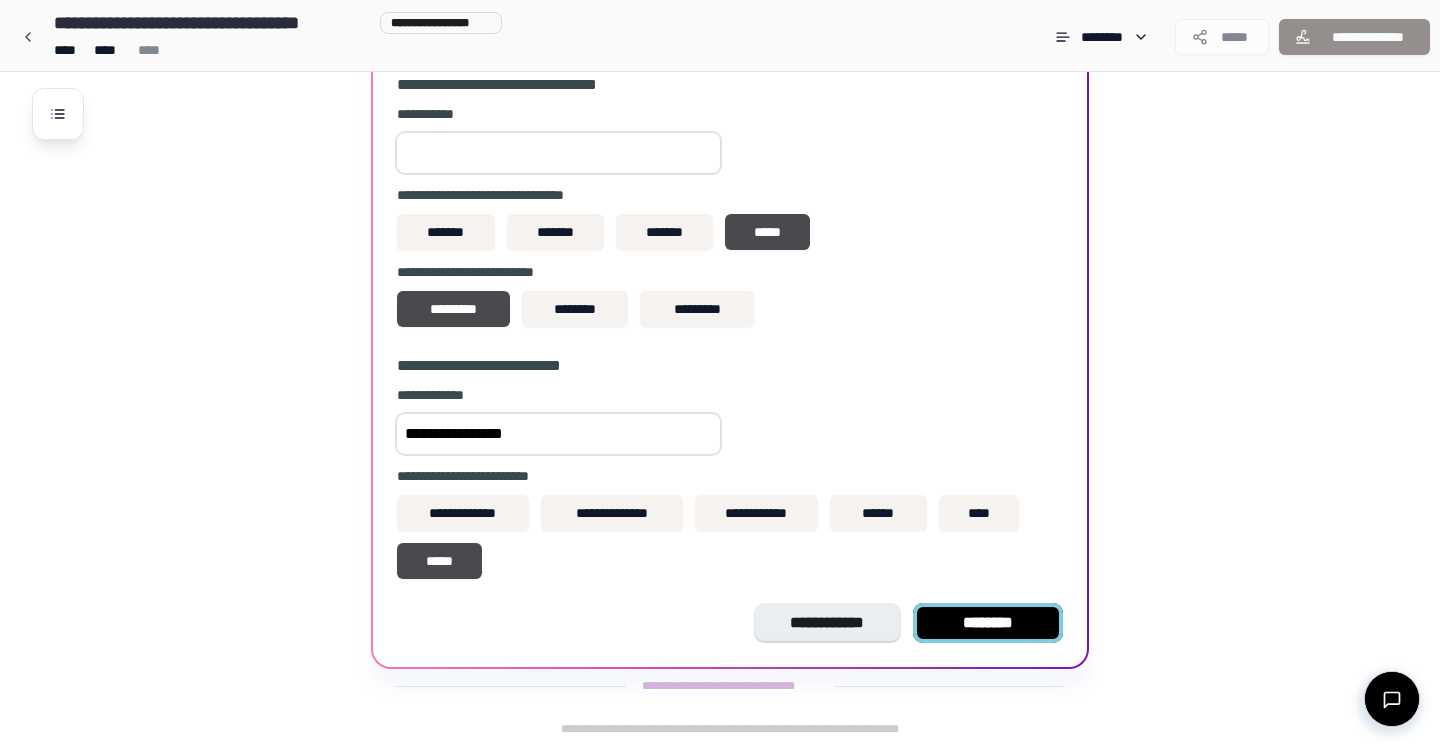 click on "********" at bounding box center (988, 623) 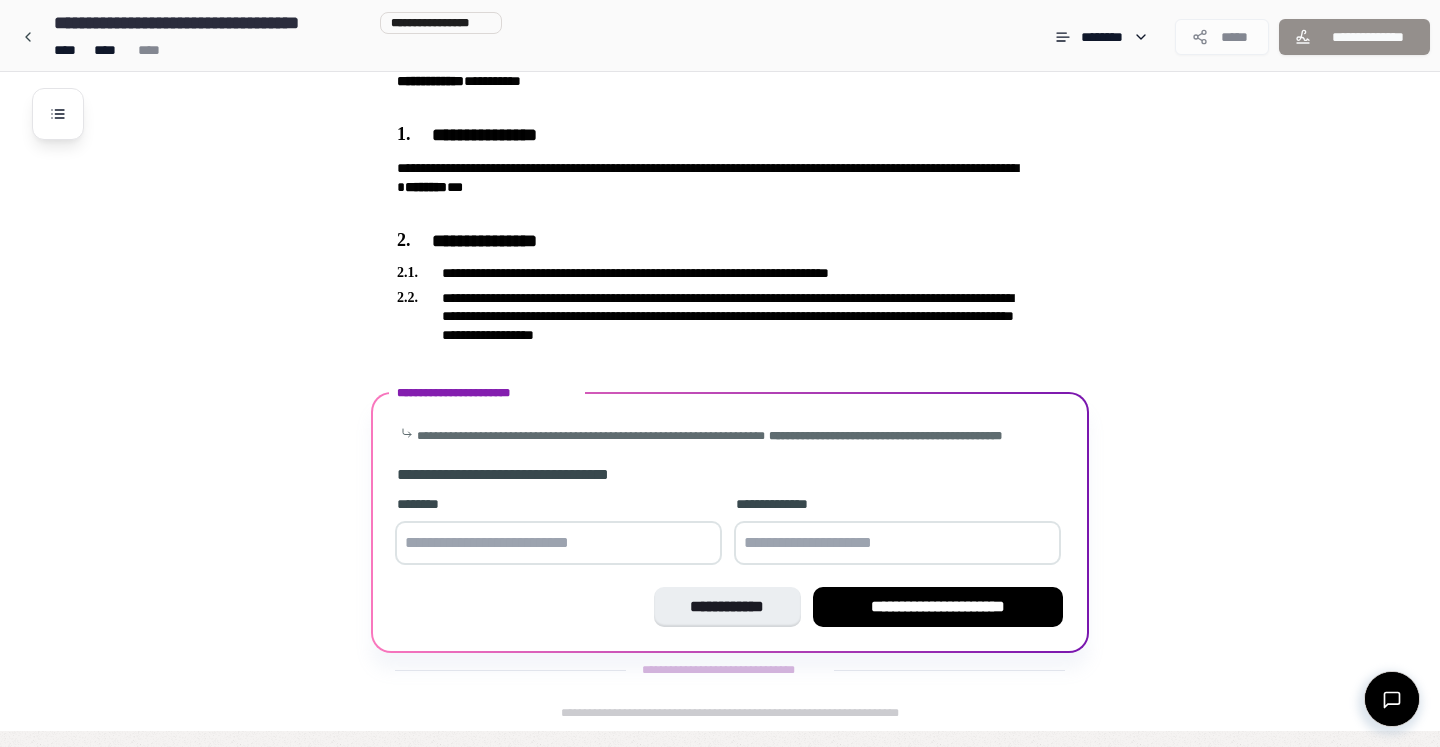 scroll, scrollTop: 199, scrollLeft: 0, axis: vertical 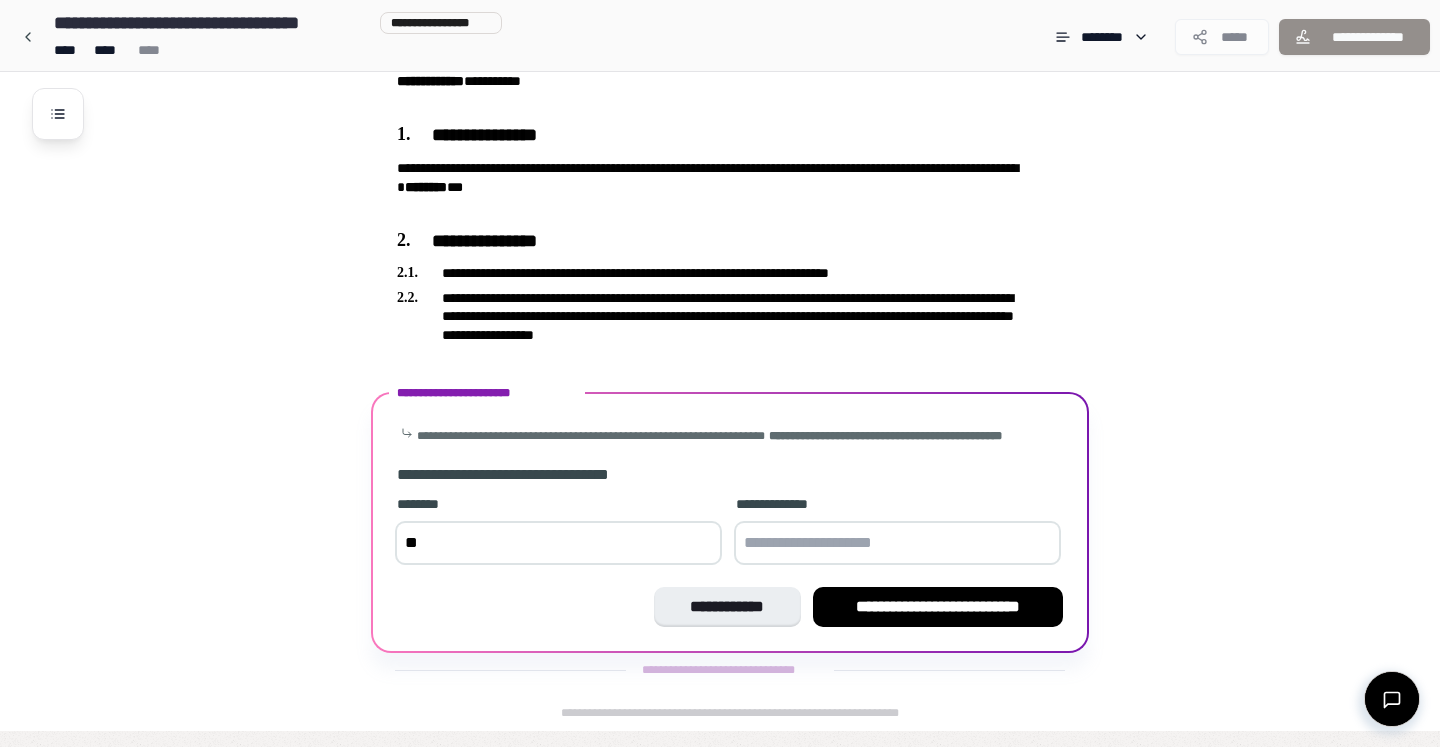 type on "*" 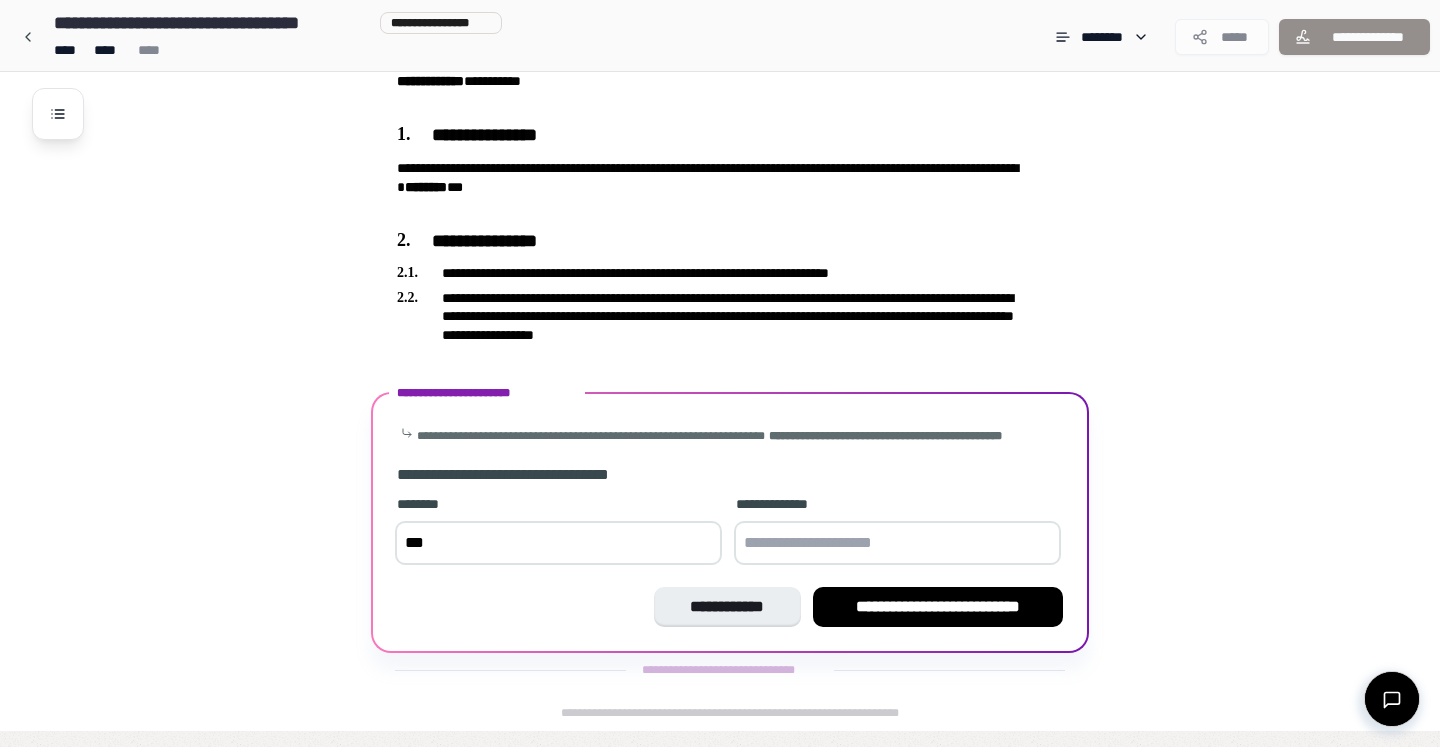 type on "***" 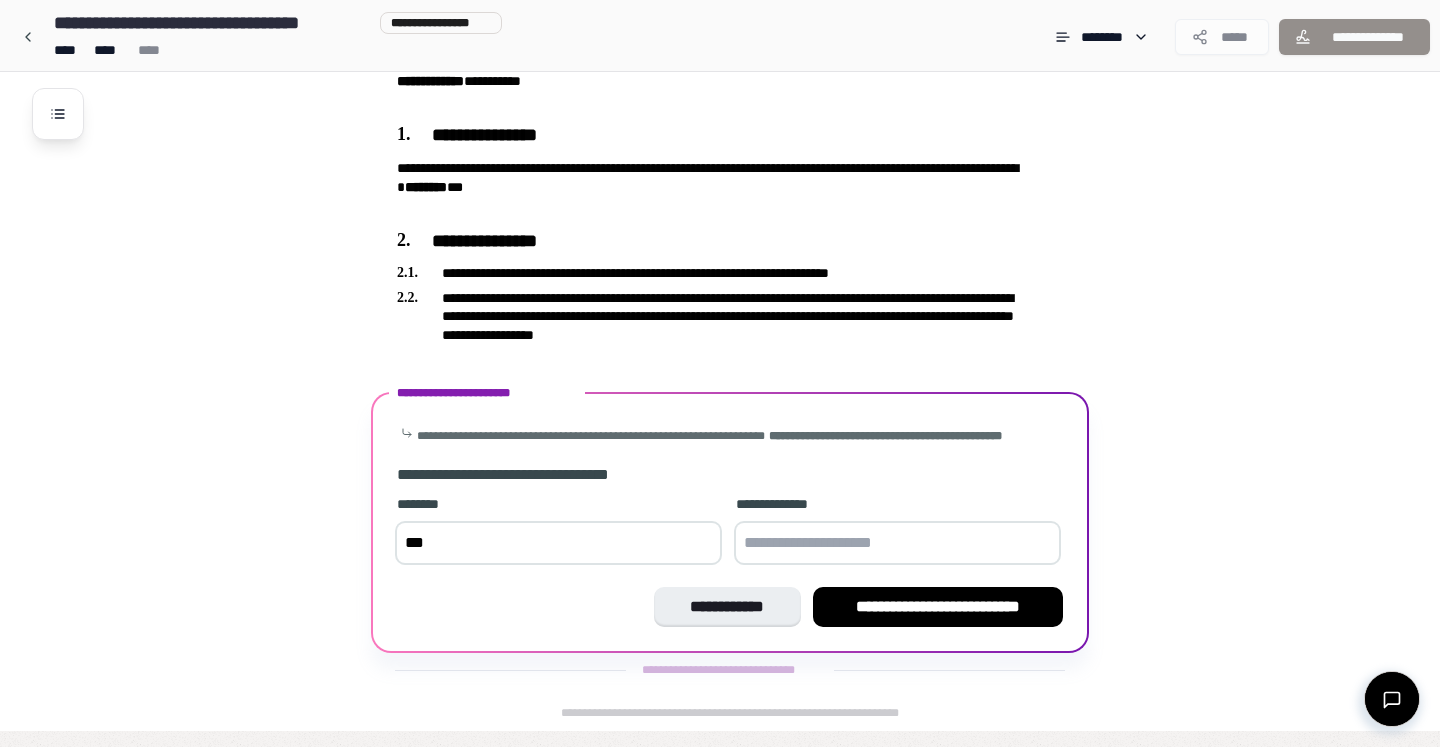 click at bounding box center (897, 543) 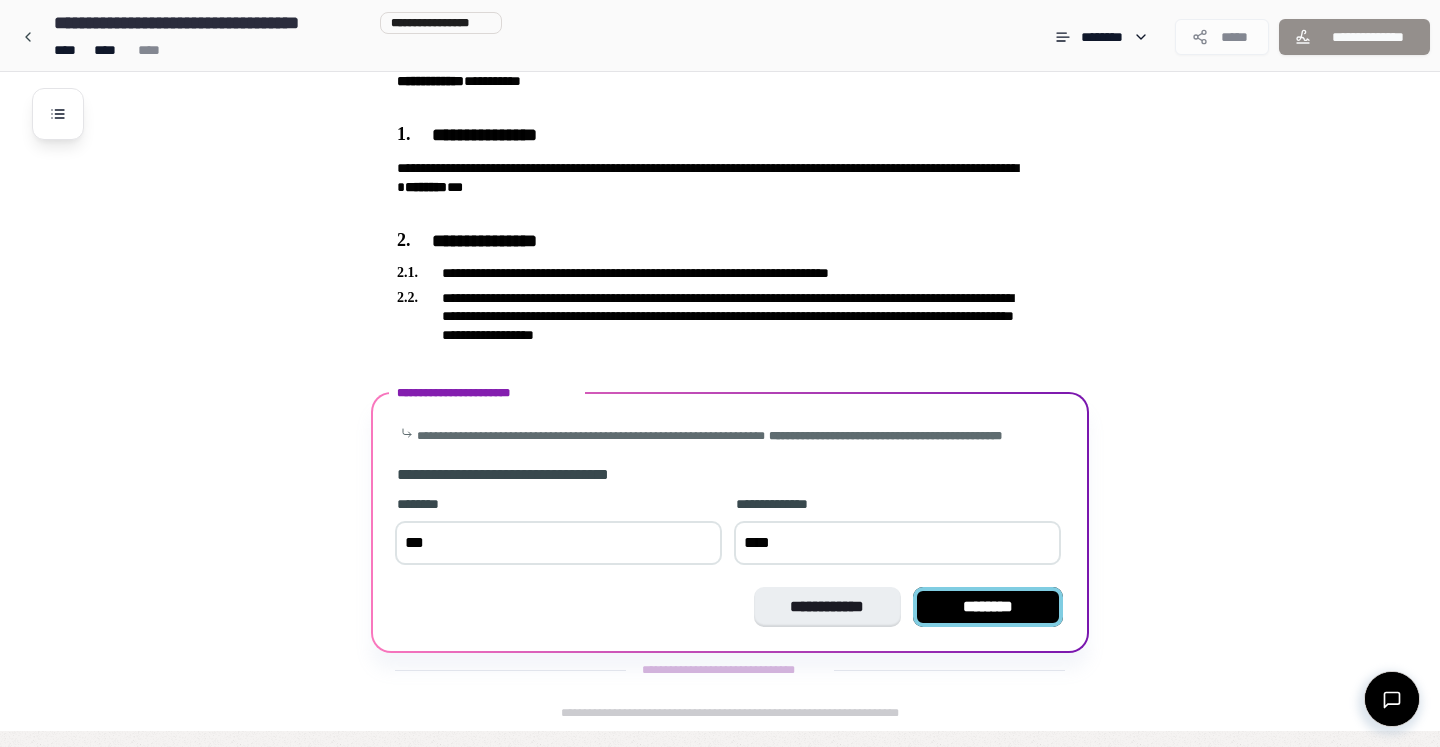 type on "****" 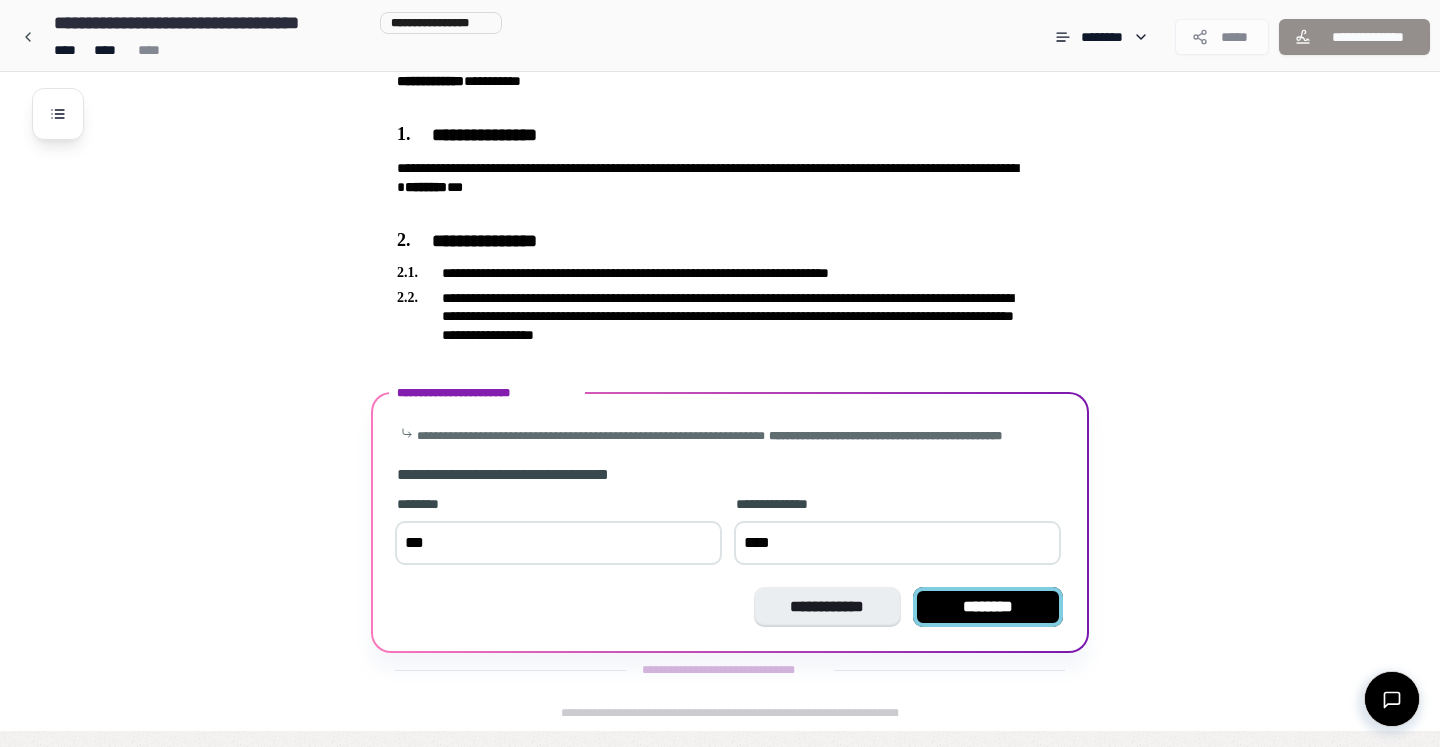 click on "********" at bounding box center [988, 607] 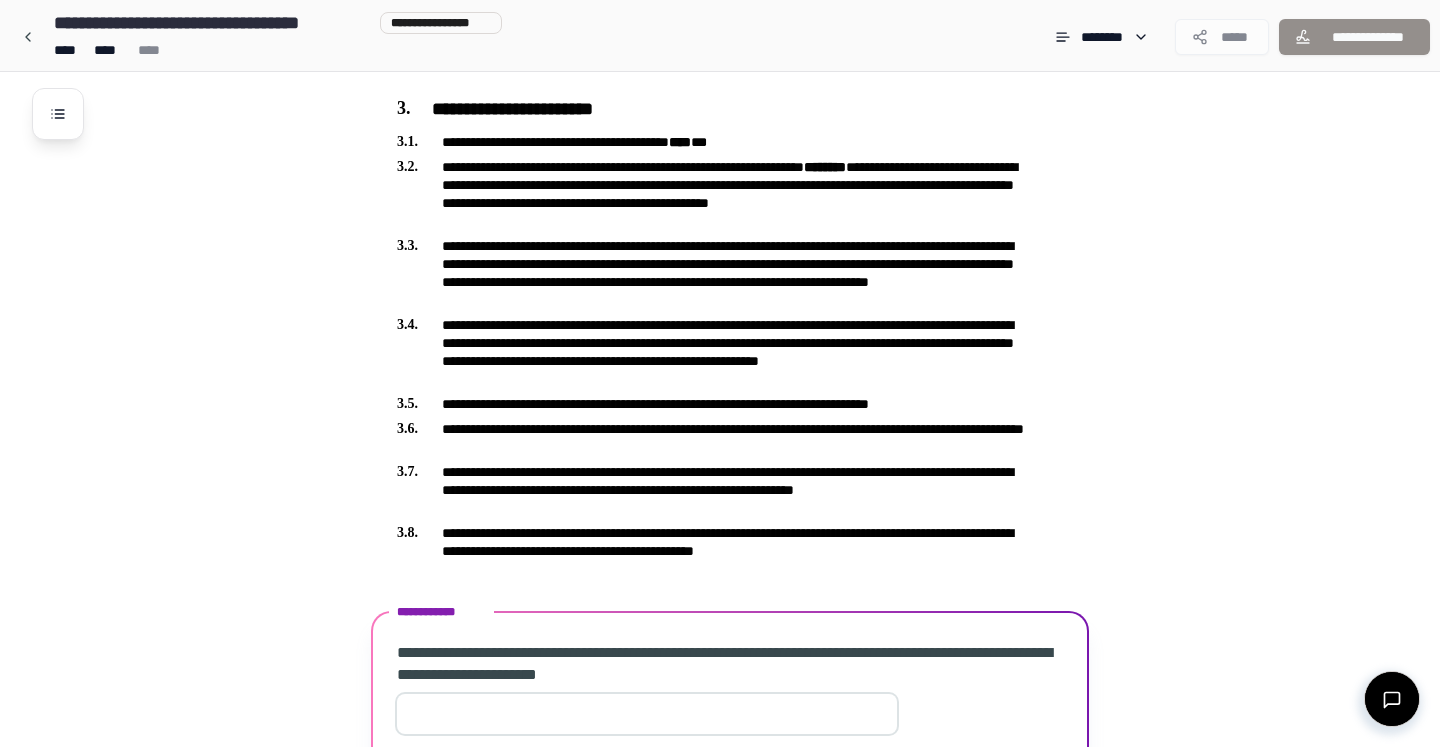 scroll, scrollTop: 639, scrollLeft: 0, axis: vertical 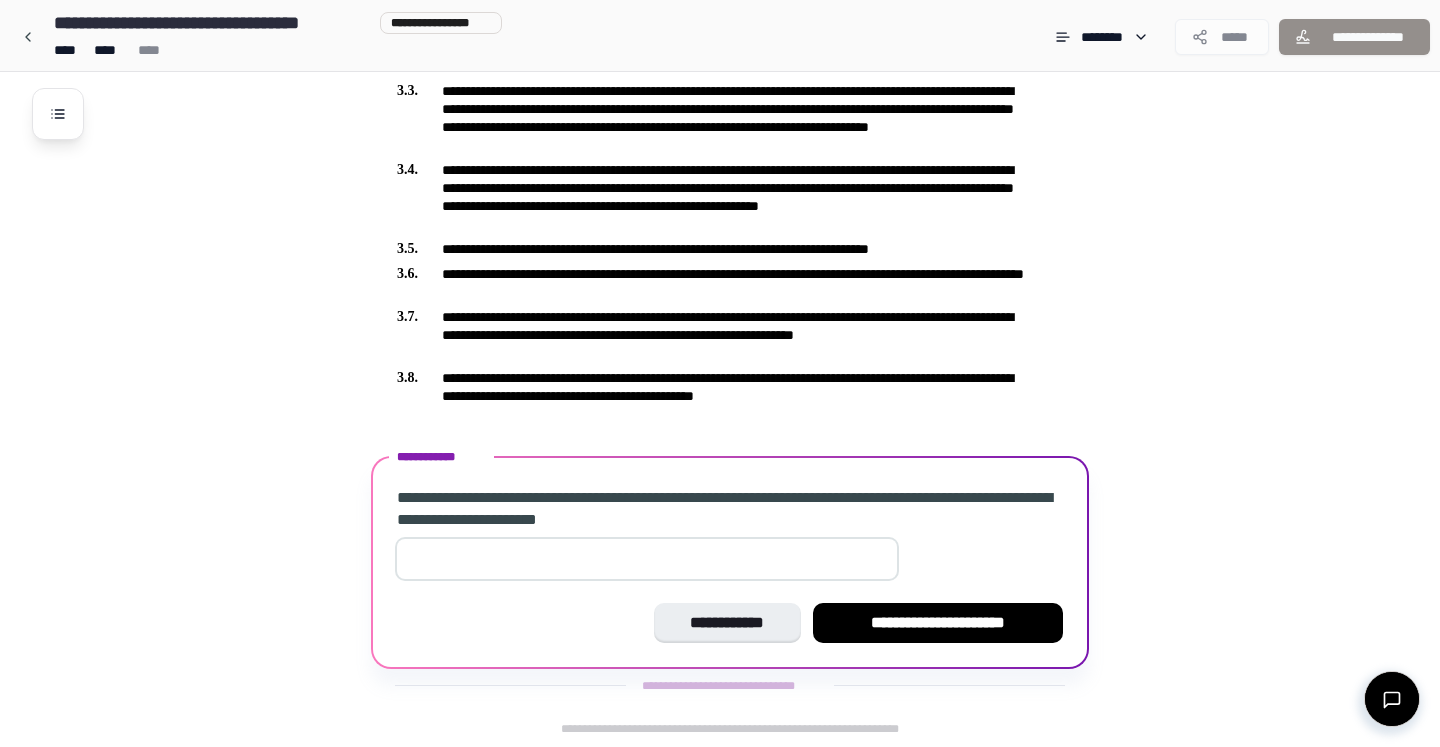 click at bounding box center [647, 559] 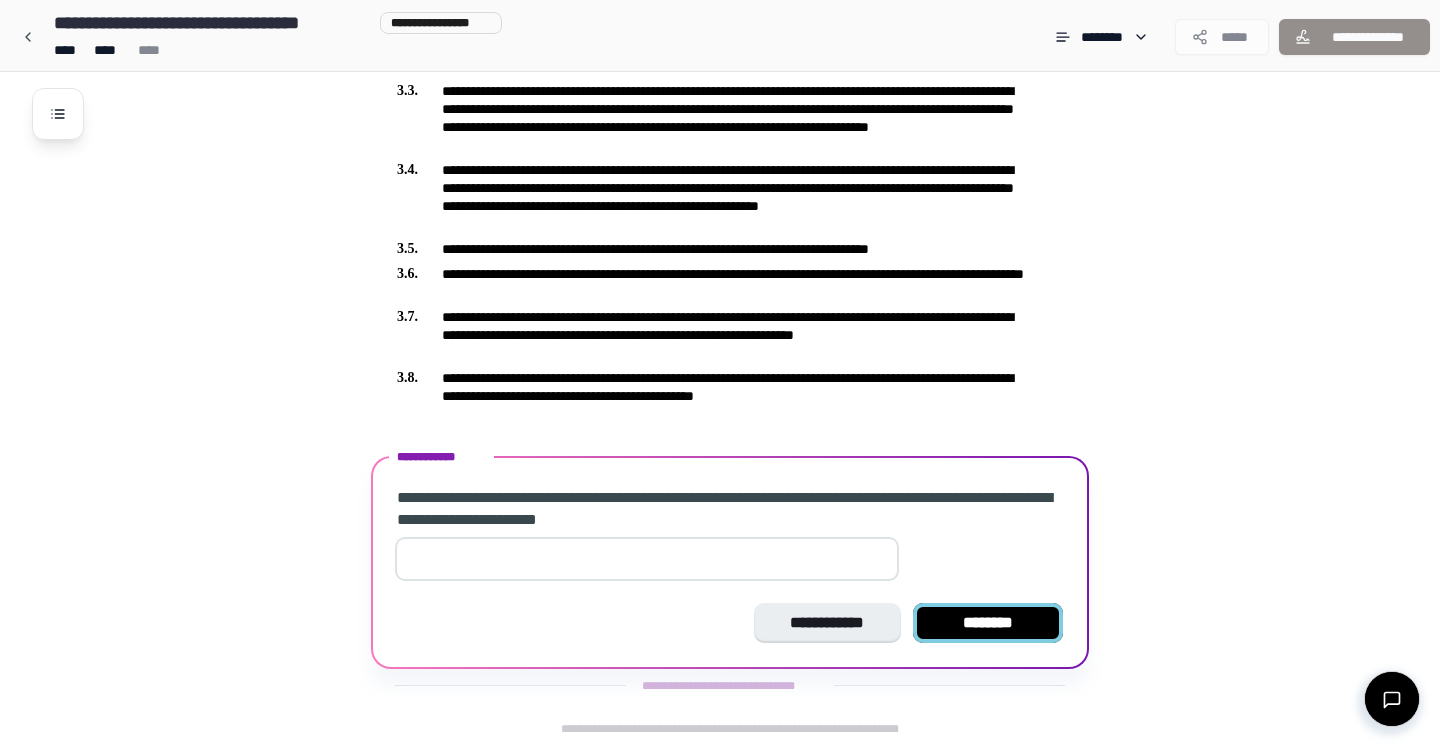 type on "*" 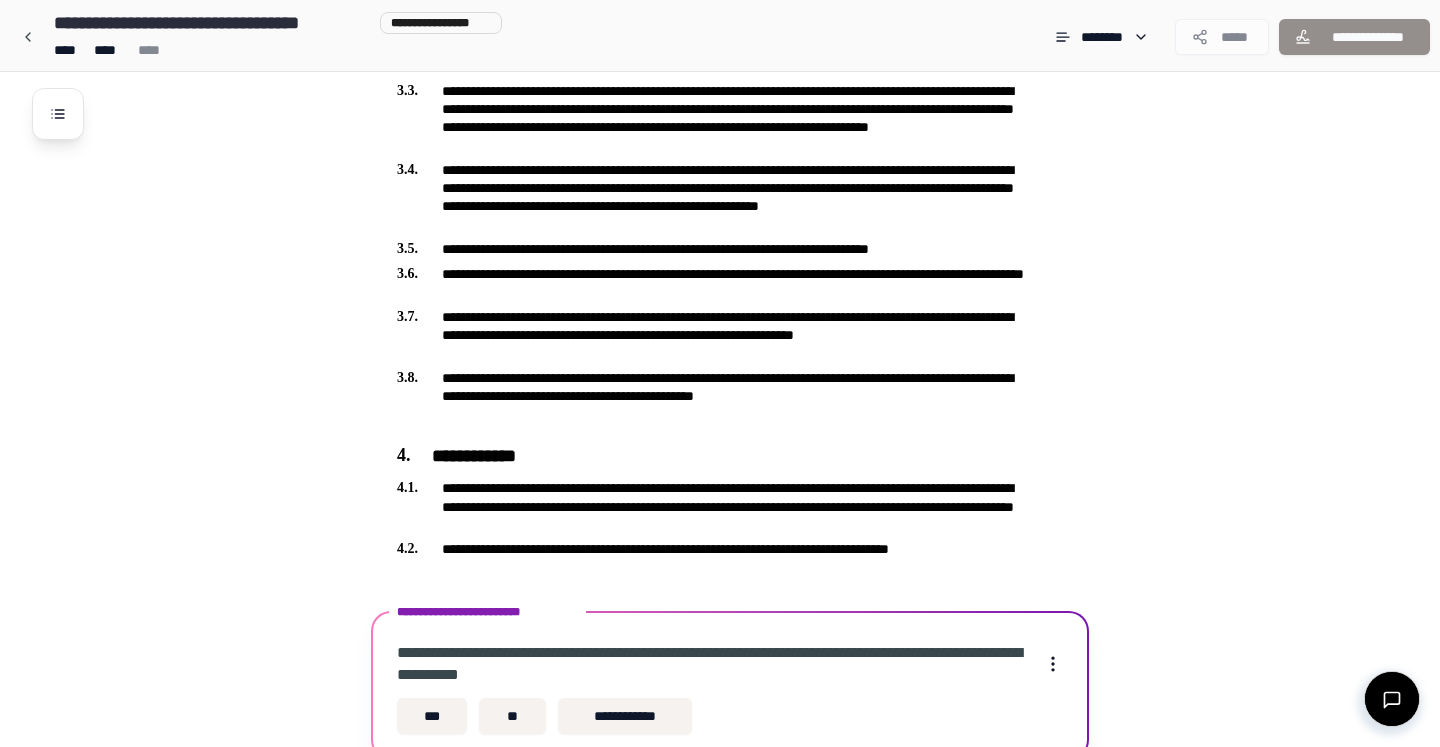 scroll, scrollTop: 730, scrollLeft: 0, axis: vertical 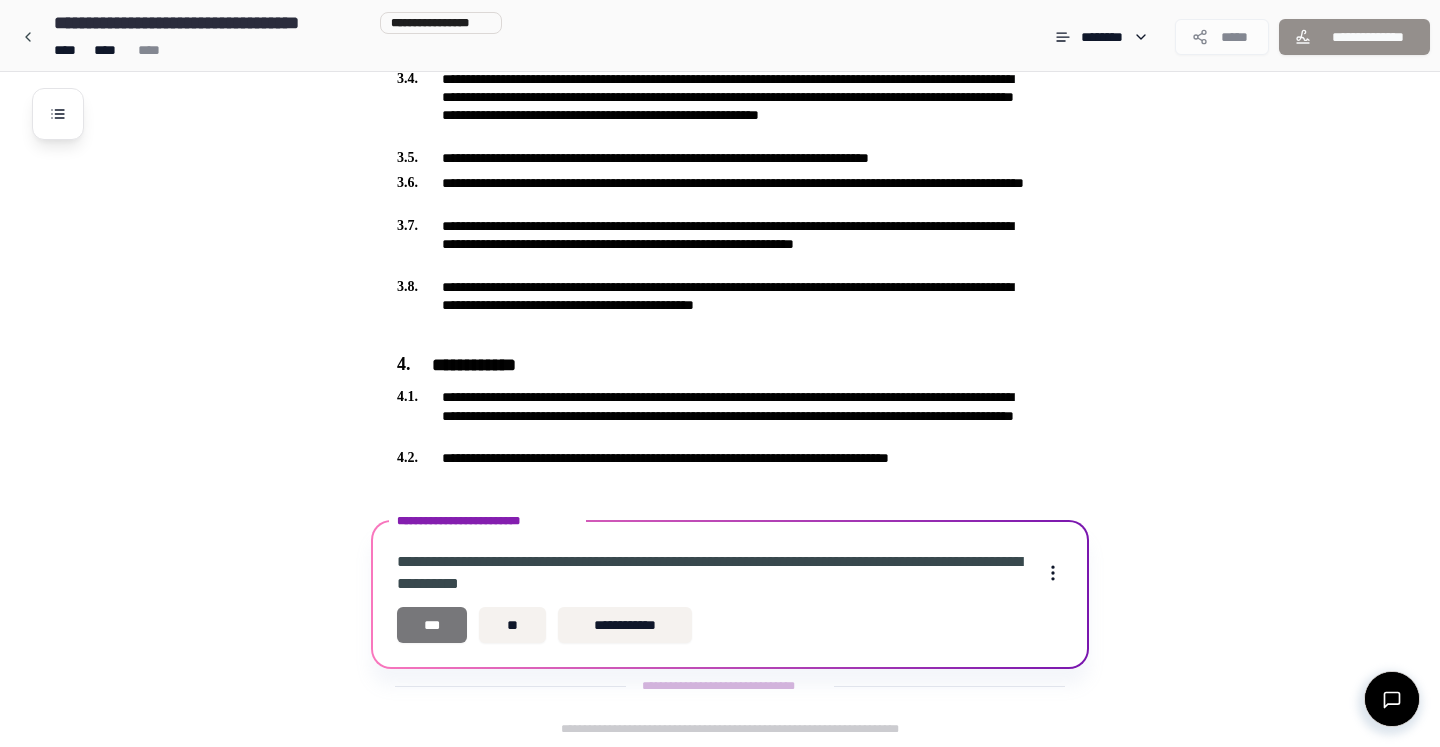 click on "***" at bounding box center (432, 625) 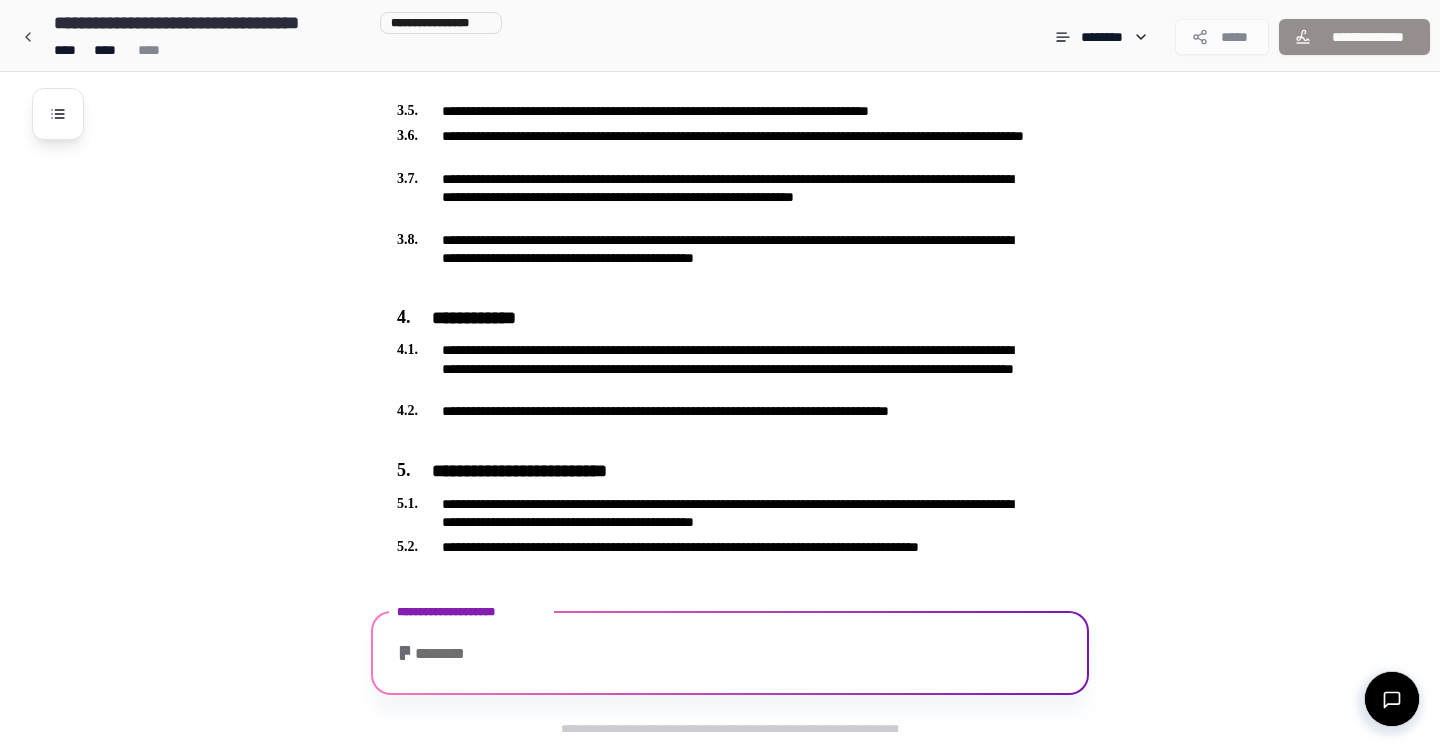 scroll, scrollTop: 846, scrollLeft: 0, axis: vertical 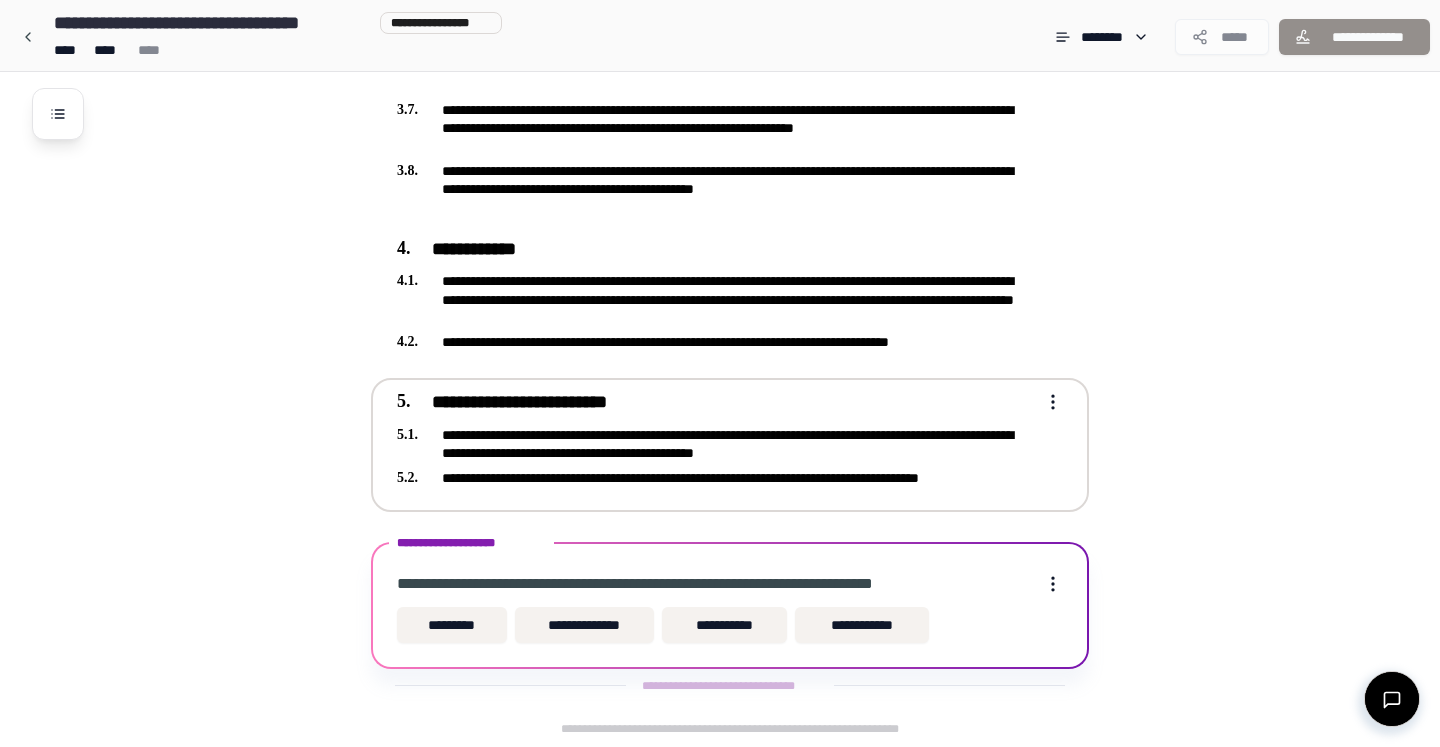 click on "**********" at bounding box center (716, 444) 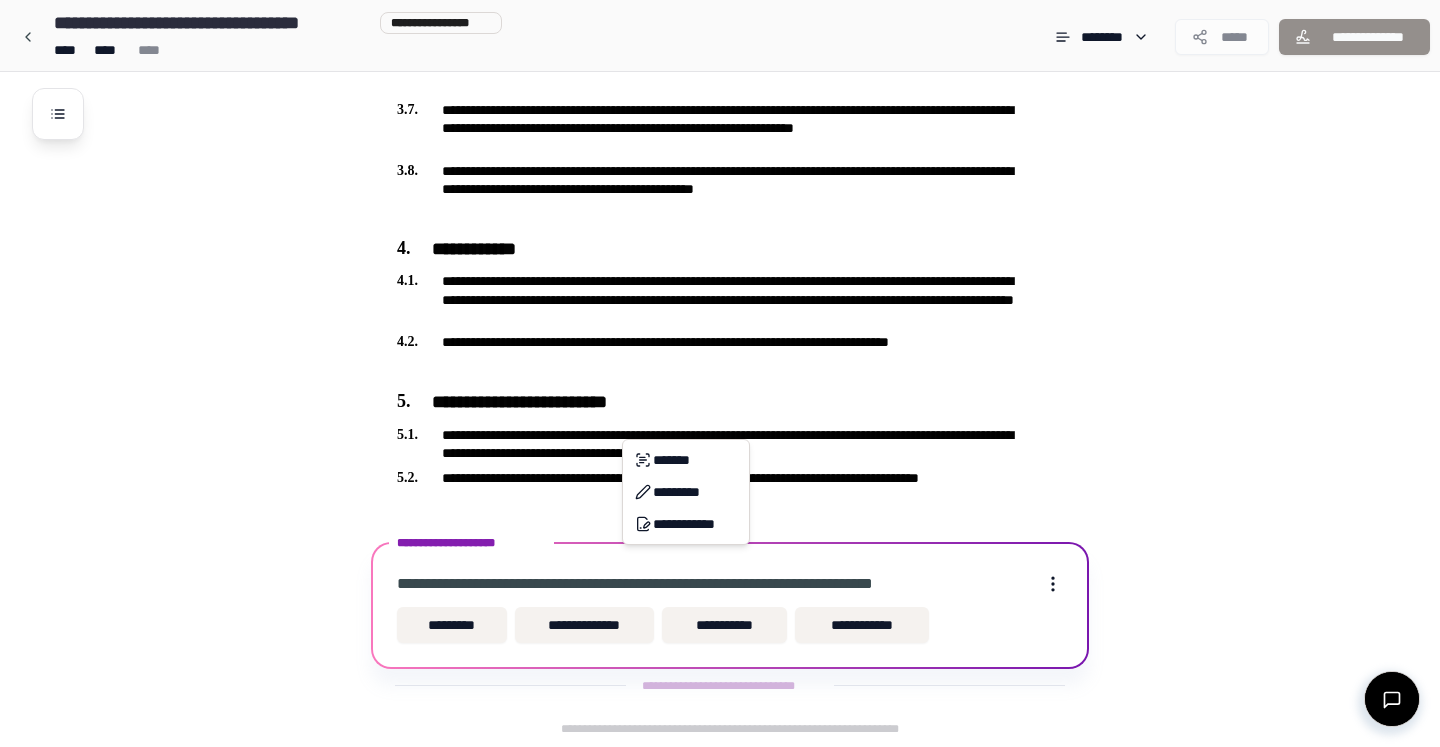 click on "**********" at bounding box center [720, -50] 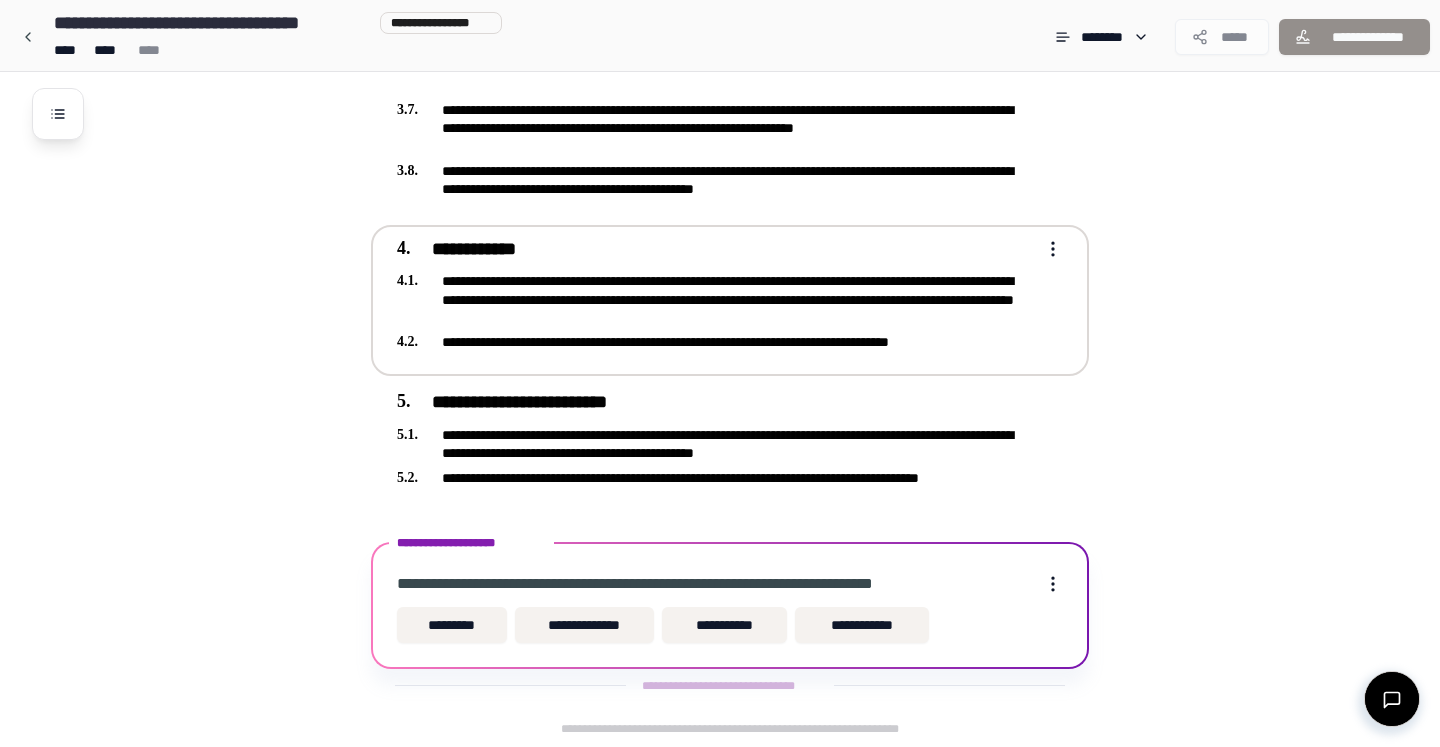 click on "**********" at bounding box center (716, 299) 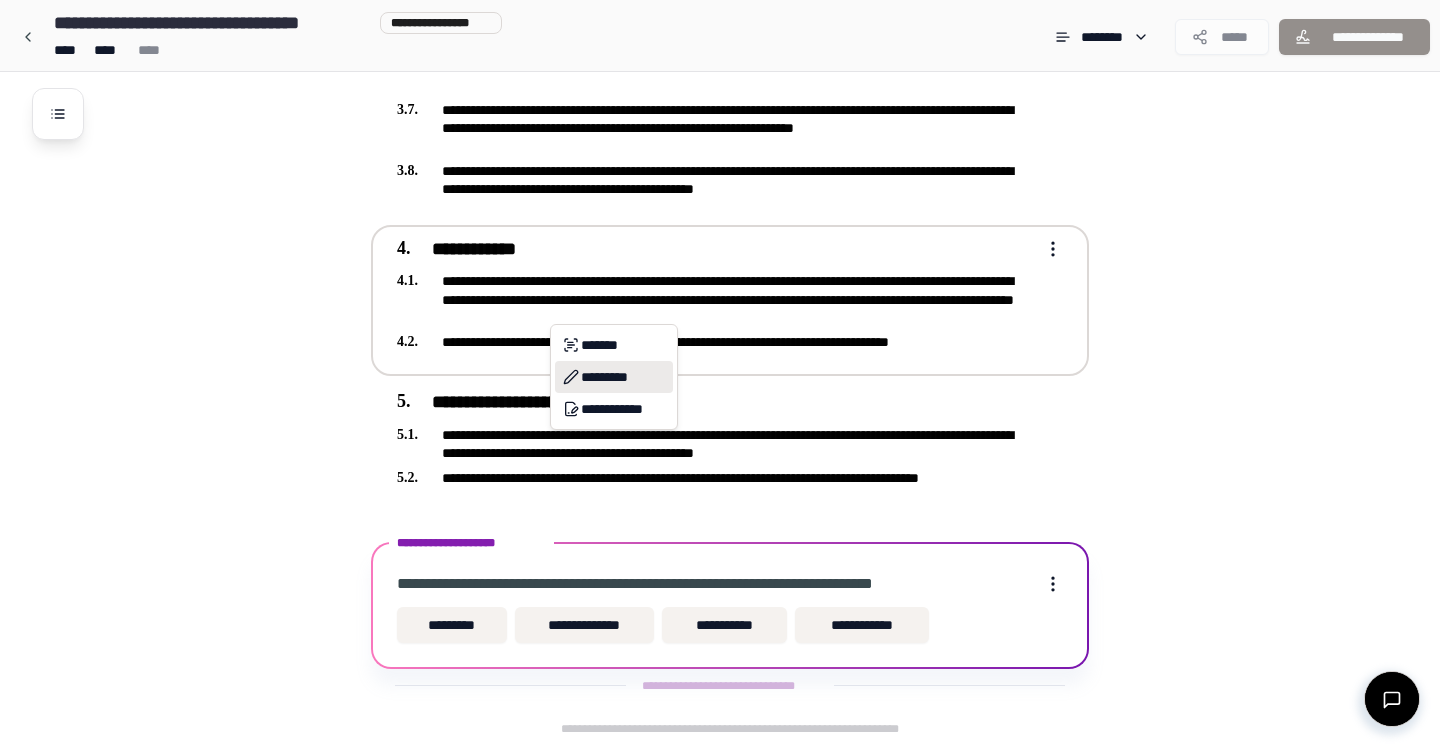 click on "*********" at bounding box center [614, 377] 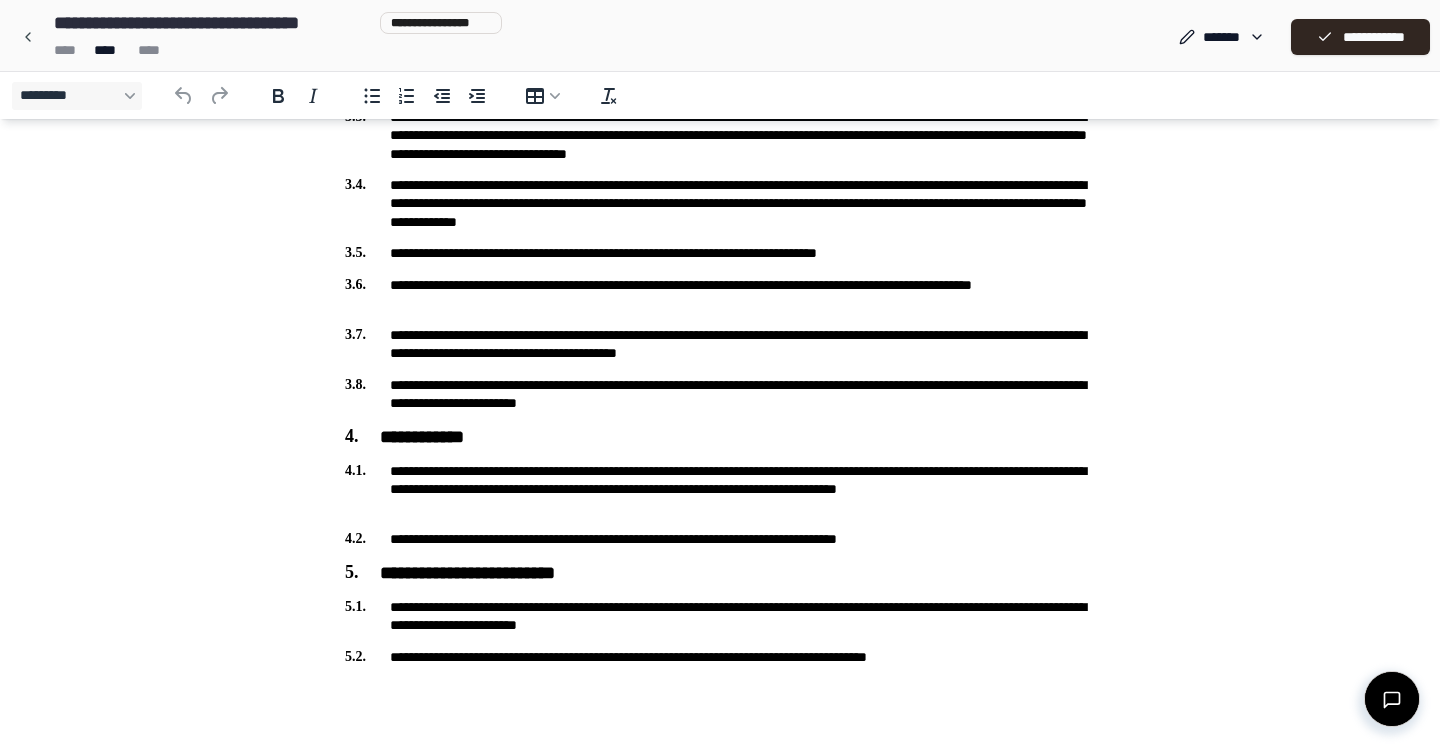 scroll, scrollTop: 604, scrollLeft: 0, axis: vertical 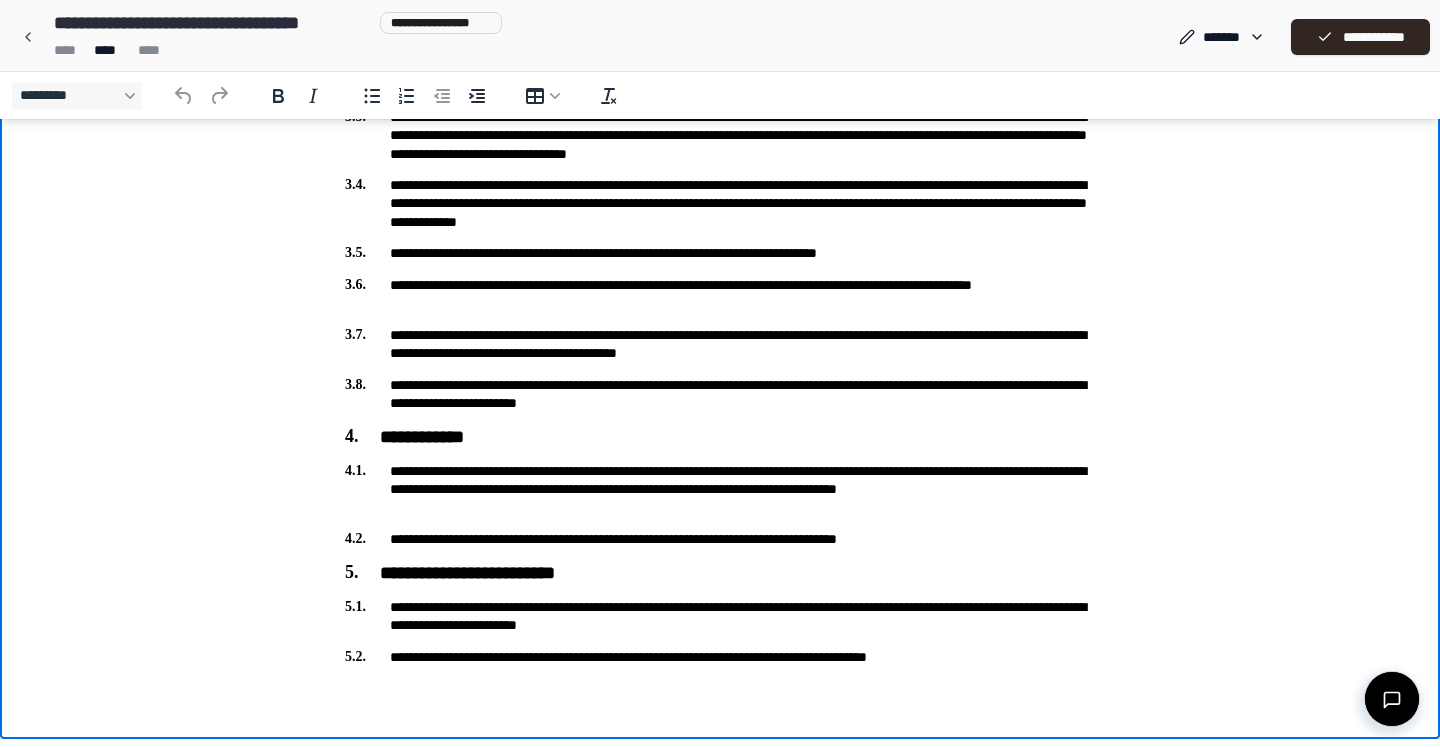 click on "**********" at bounding box center [720, 489] 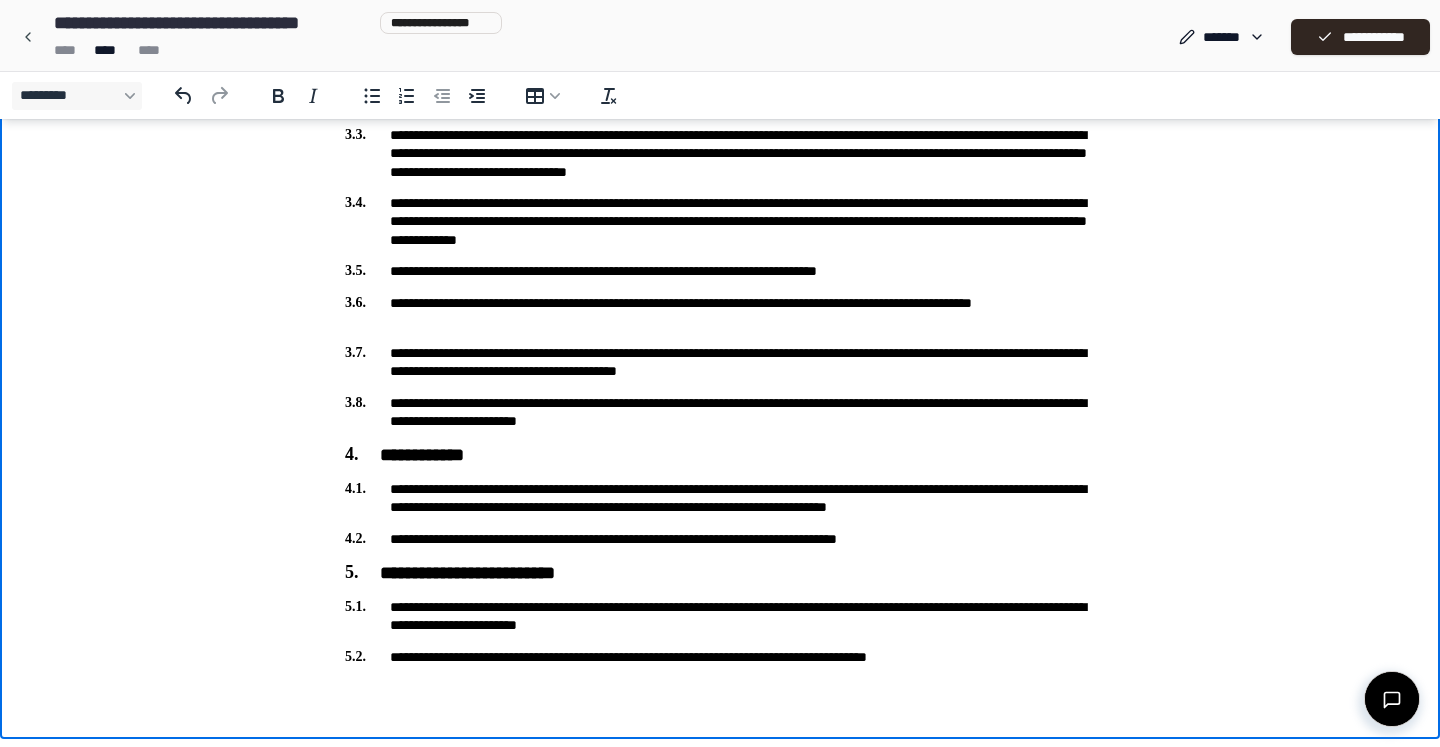 scroll, scrollTop: 586, scrollLeft: 0, axis: vertical 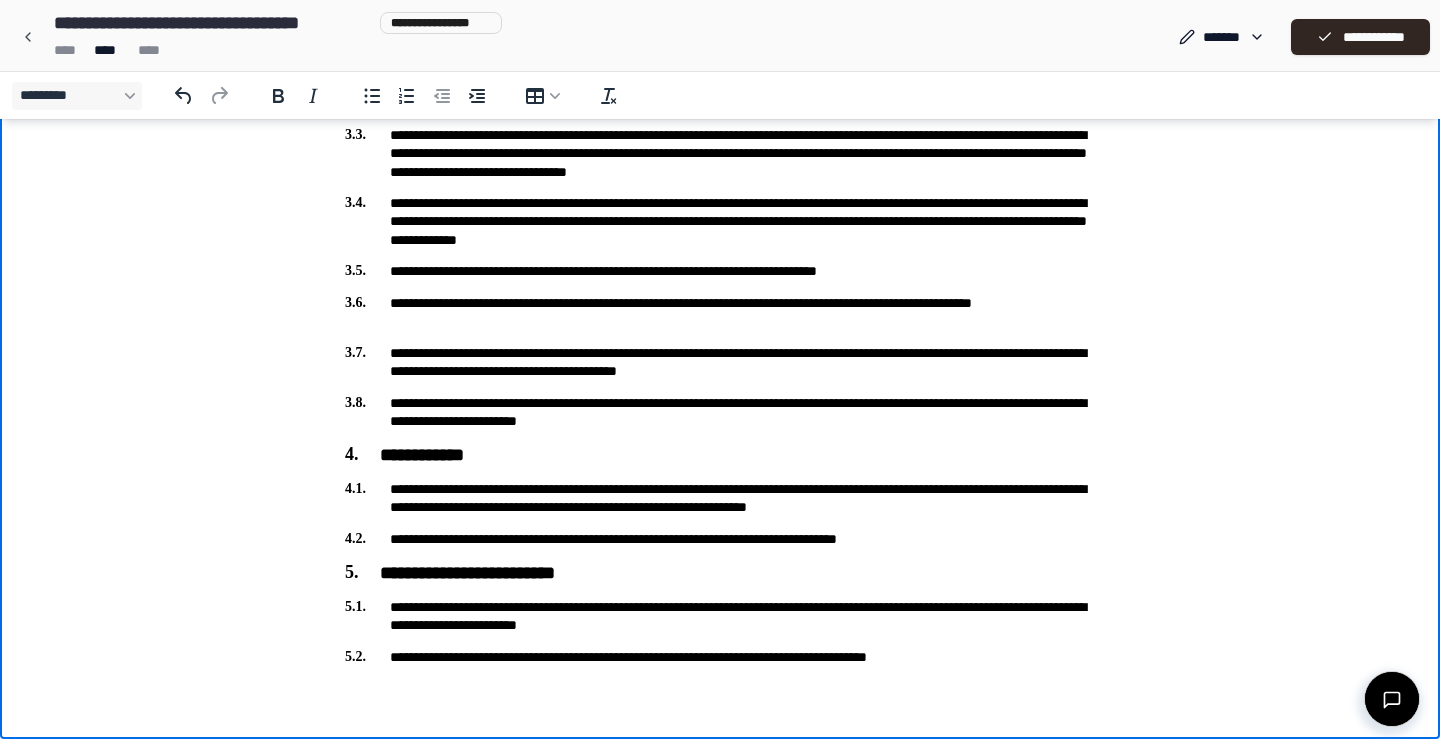 click on "**********" at bounding box center [720, 539] 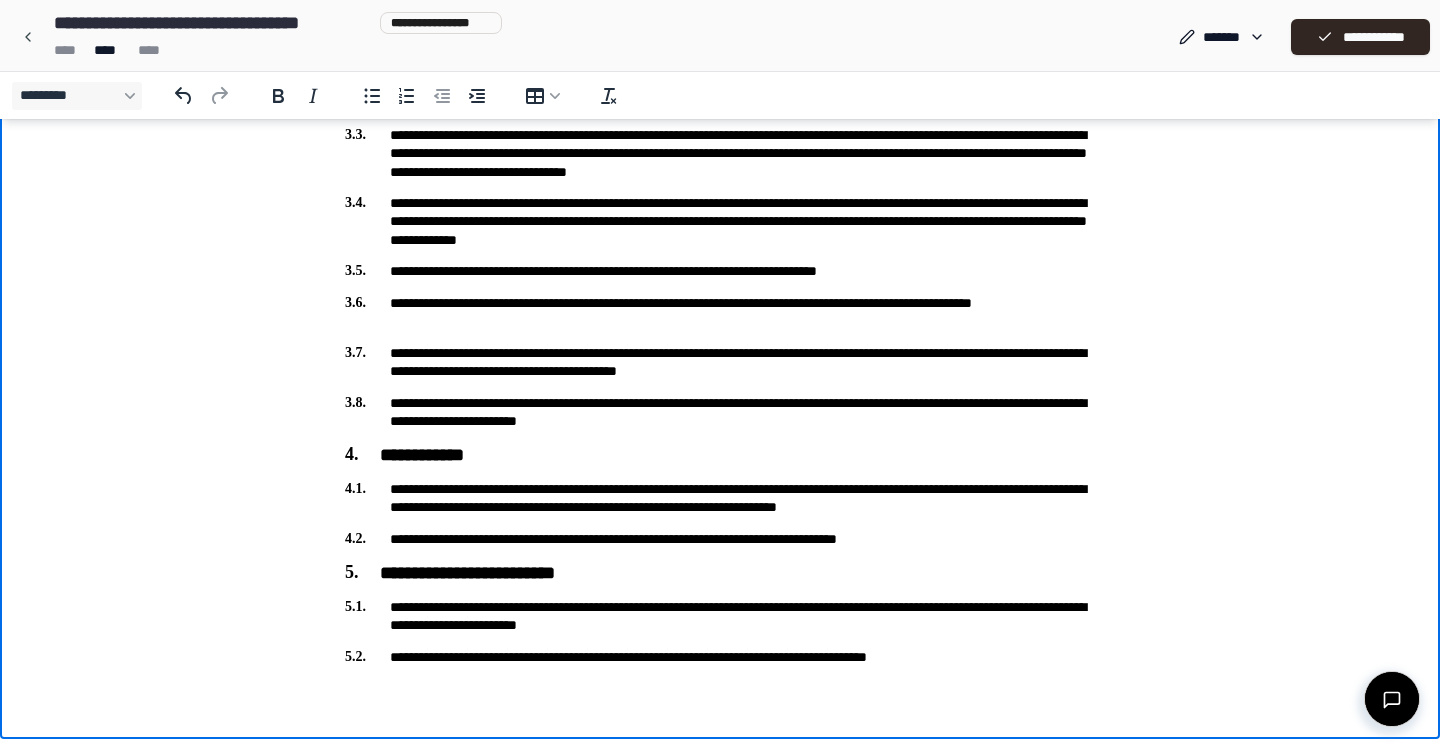 scroll, scrollTop: 586, scrollLeft: 0, axis: vertical 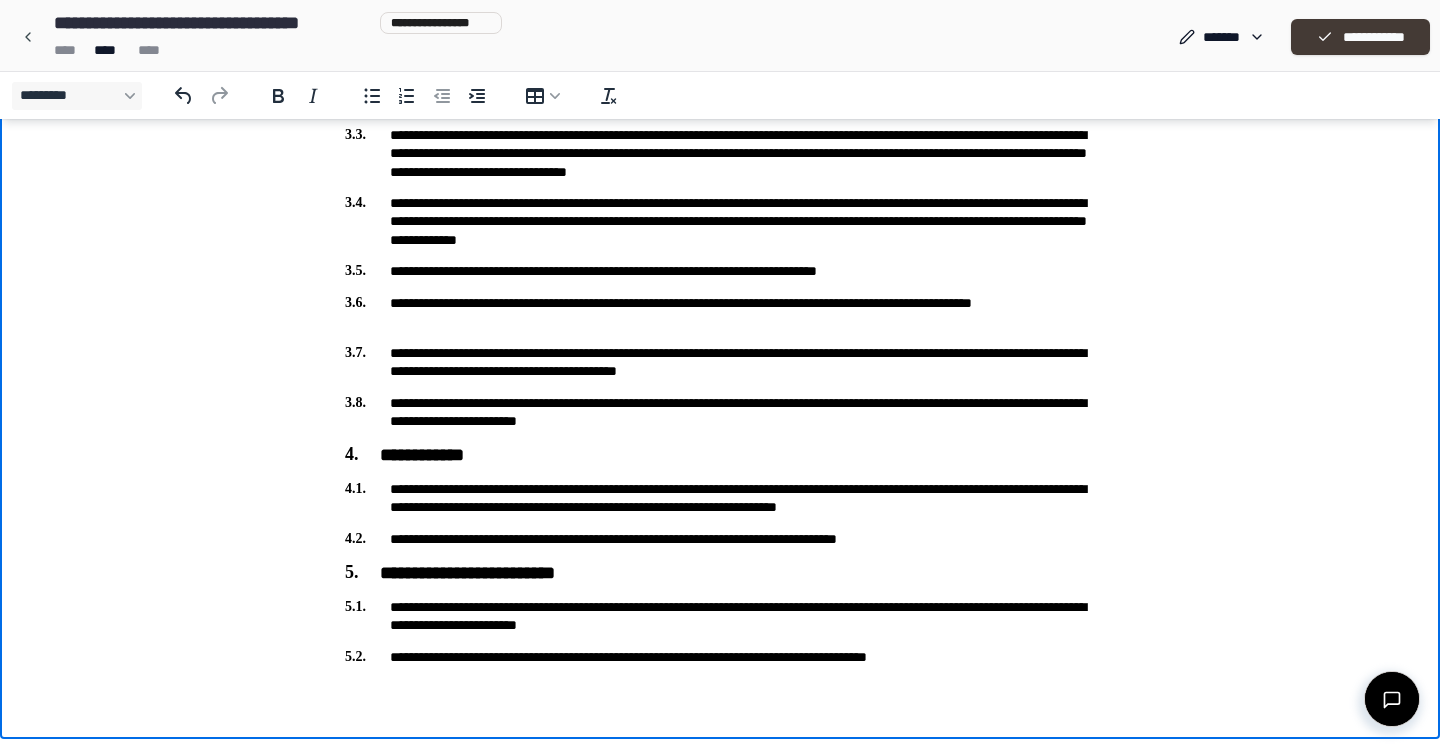 click on "**********" at bounding box center (1360, 37) 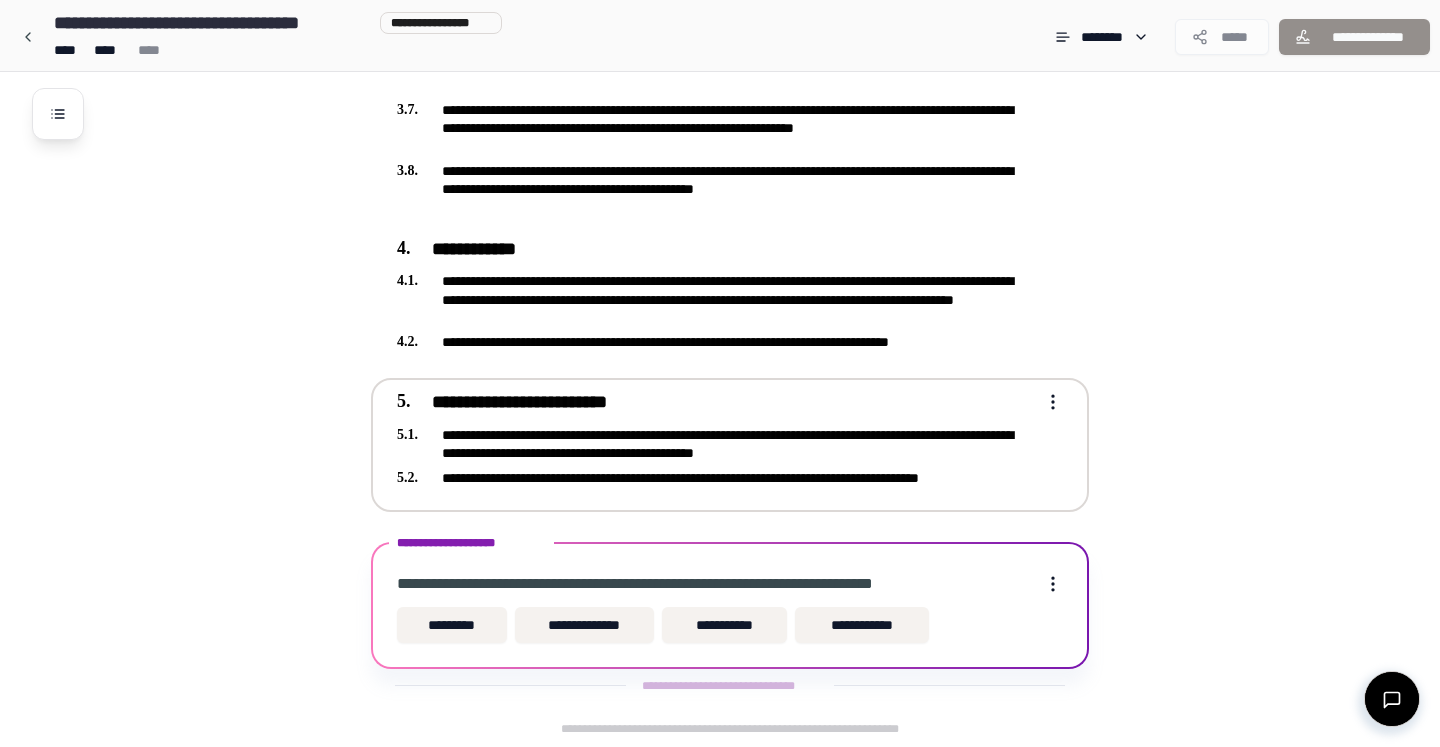 scroll, scrollTop: 846, scrollLeft: 0, axis: vertical 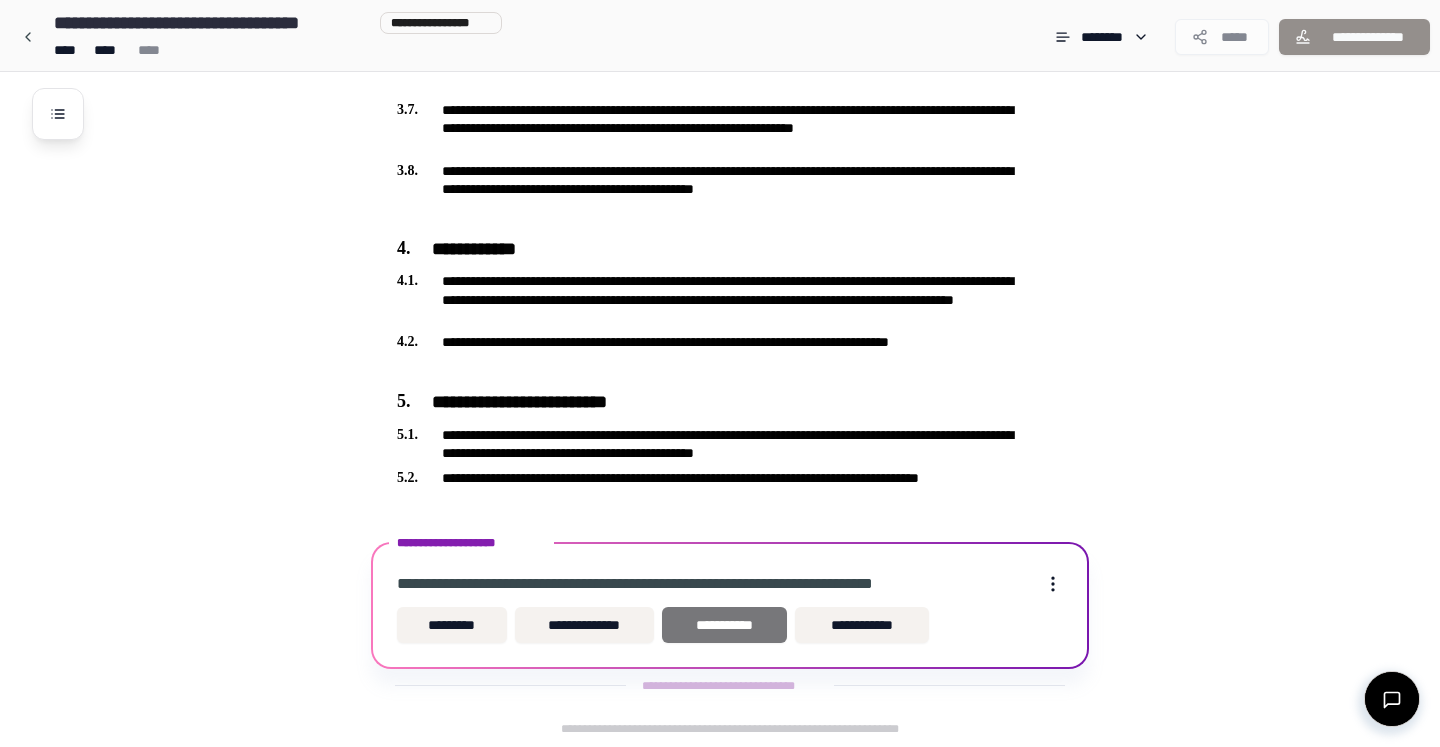 click on "**********" at bounding box center [724, 625] 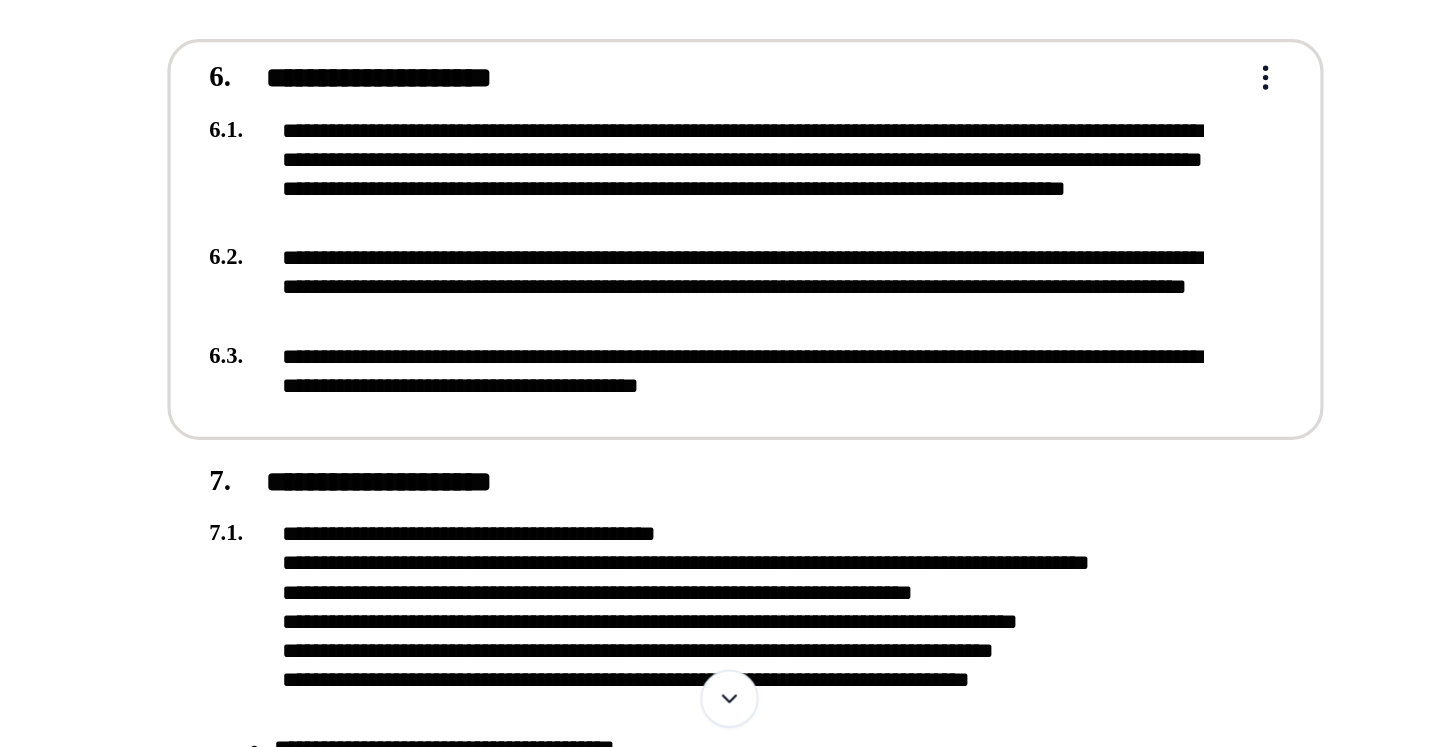 scroll, scrollTop: 1054, scrollLeft: 0, axis: vertical 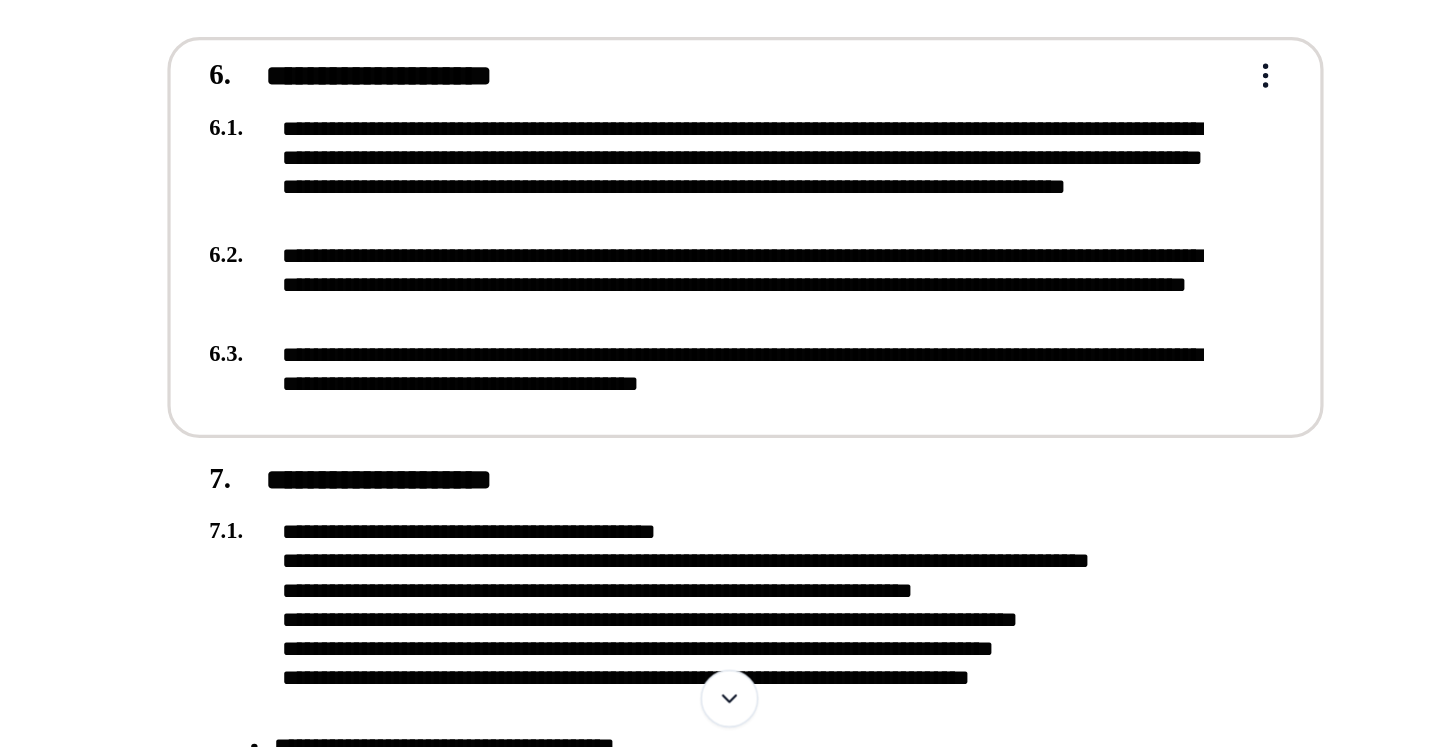 click on "**********" at bounding box center (720, 566) 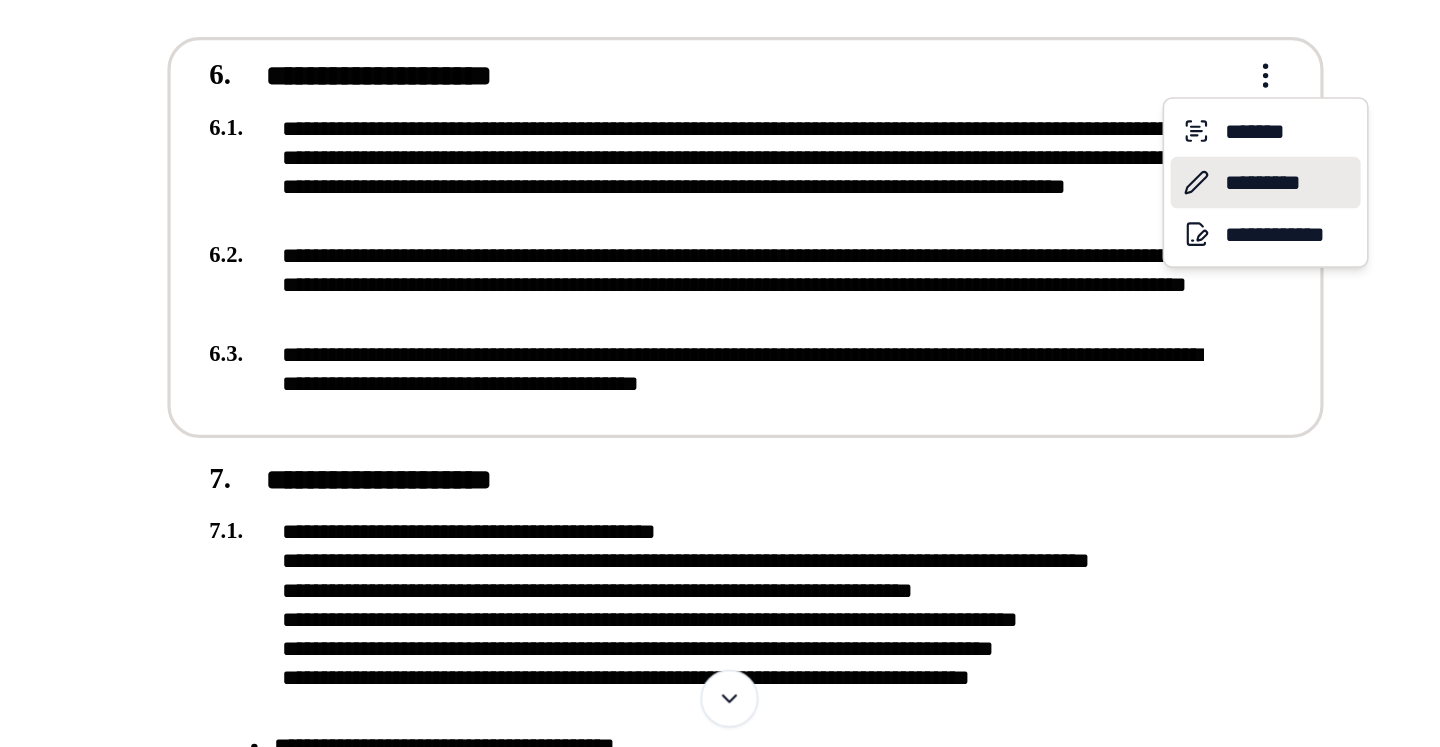 click on "*********" at bounding box center (1053, 397) 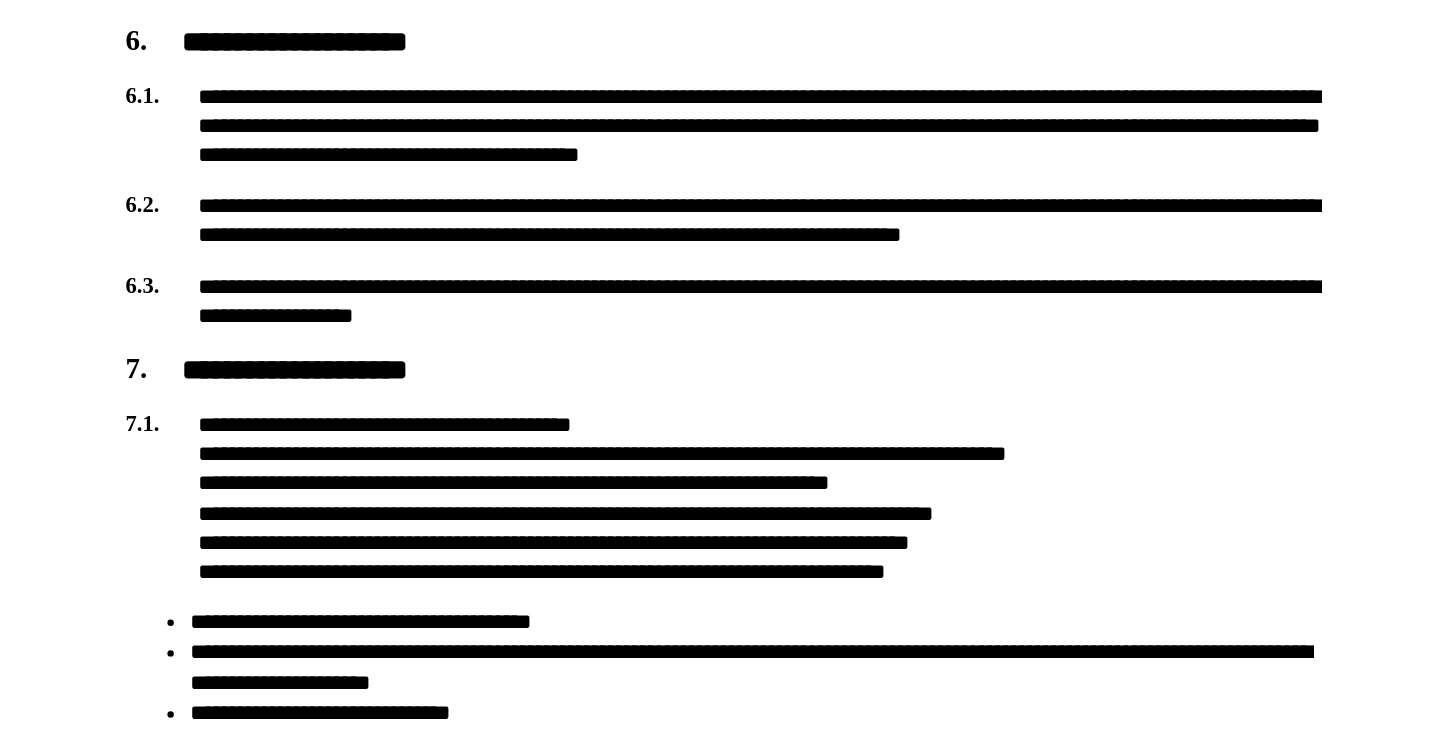scroll, scrollTop: 943, scrollLeft: 0, axis: vertical 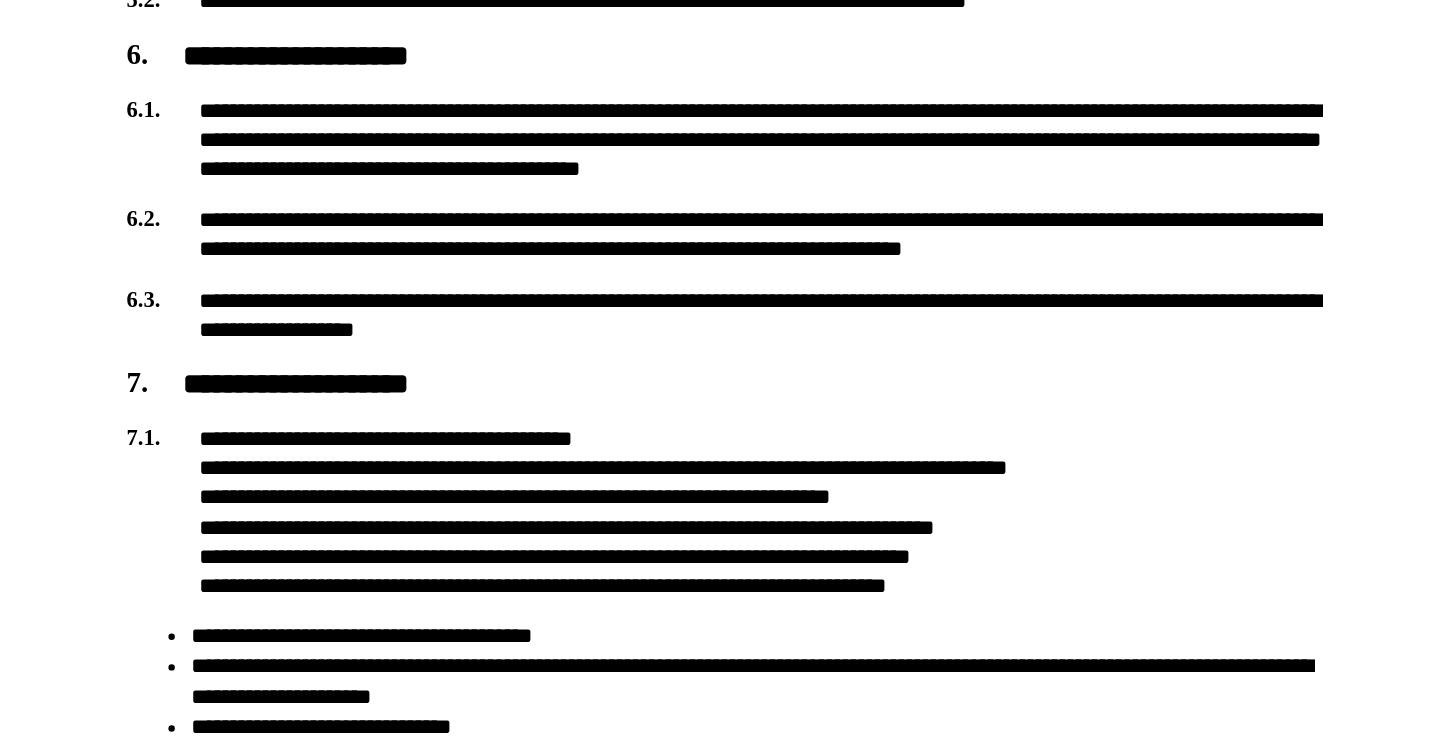 click on "**********" at bounding box center [292, -599] 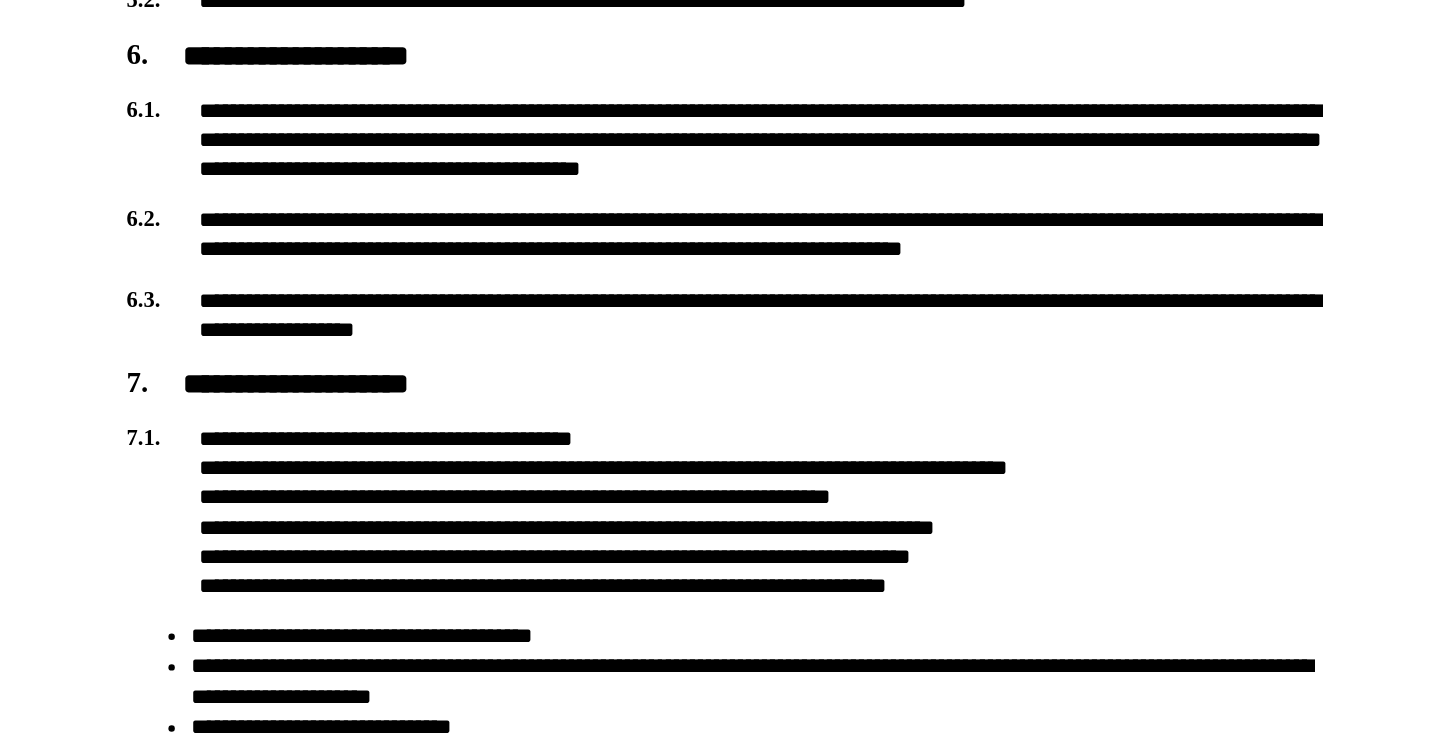type 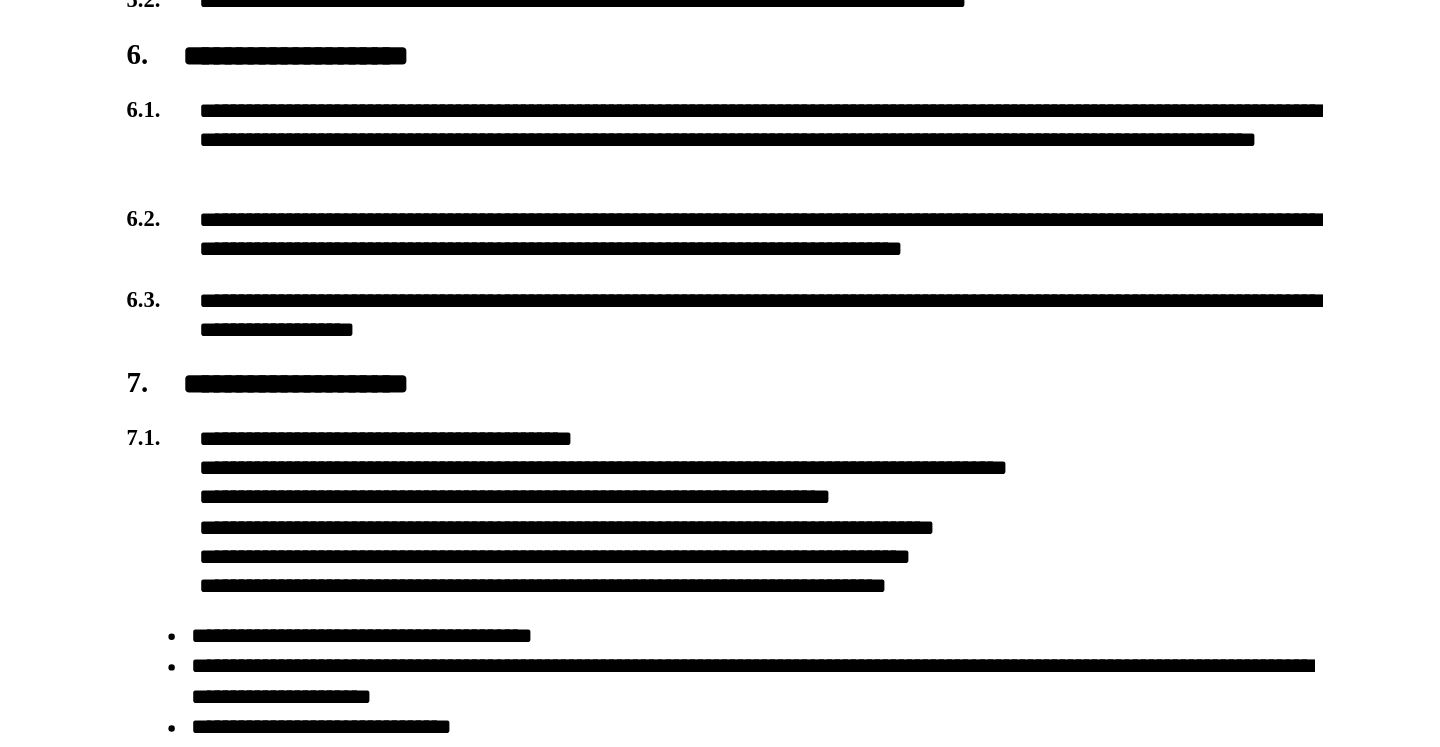 click on "**********" at bounding box center (292, -599) 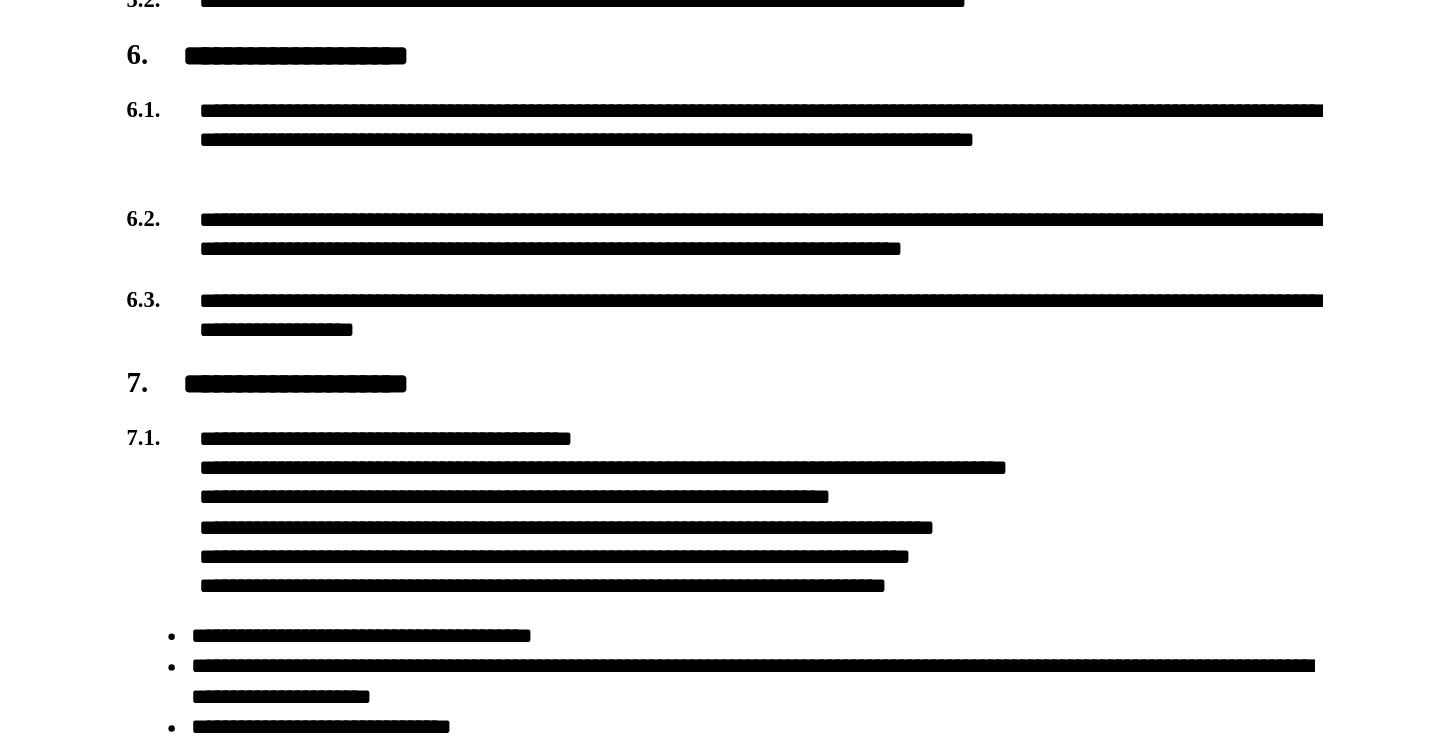 click on "**********" at bounding box center (292, -599) 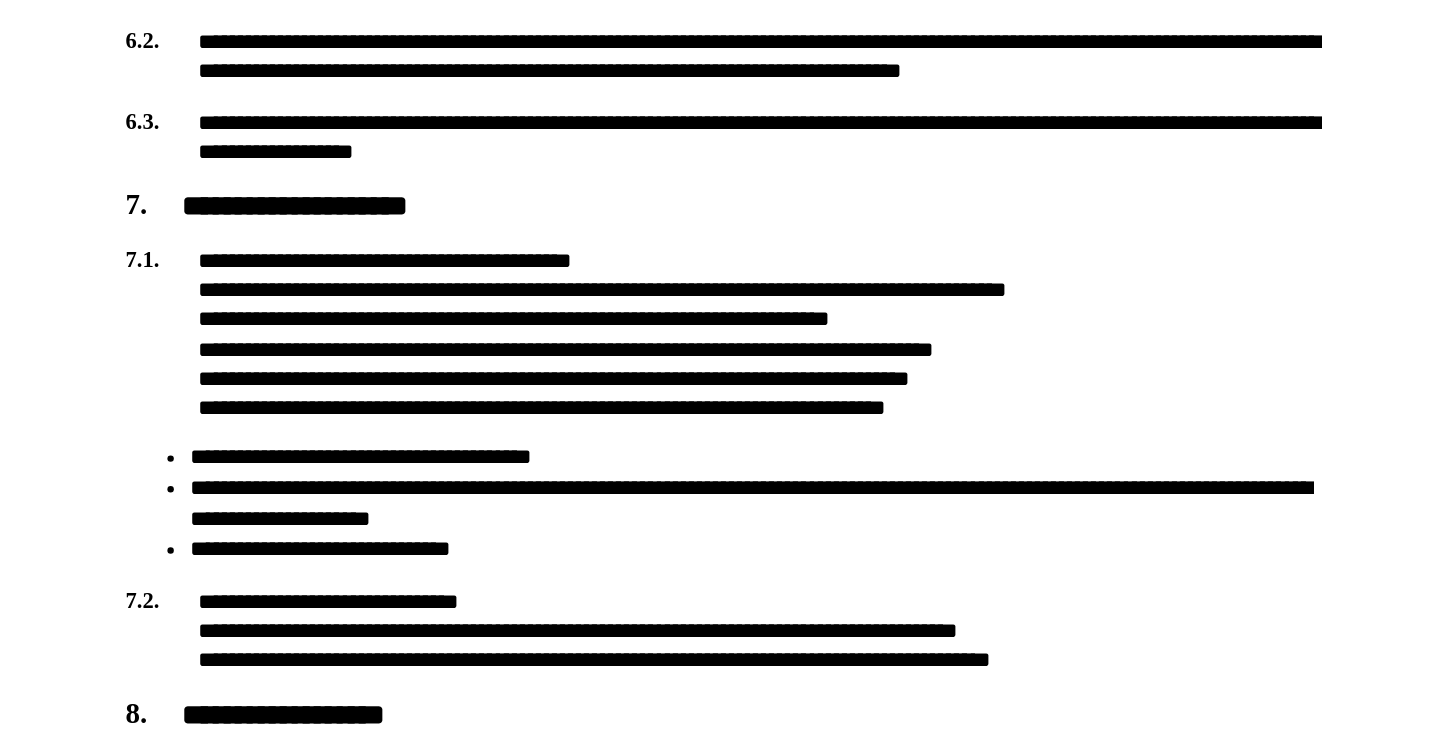 scroll, scrollTop: 1053, scrollLeft: 0, axis: vertical 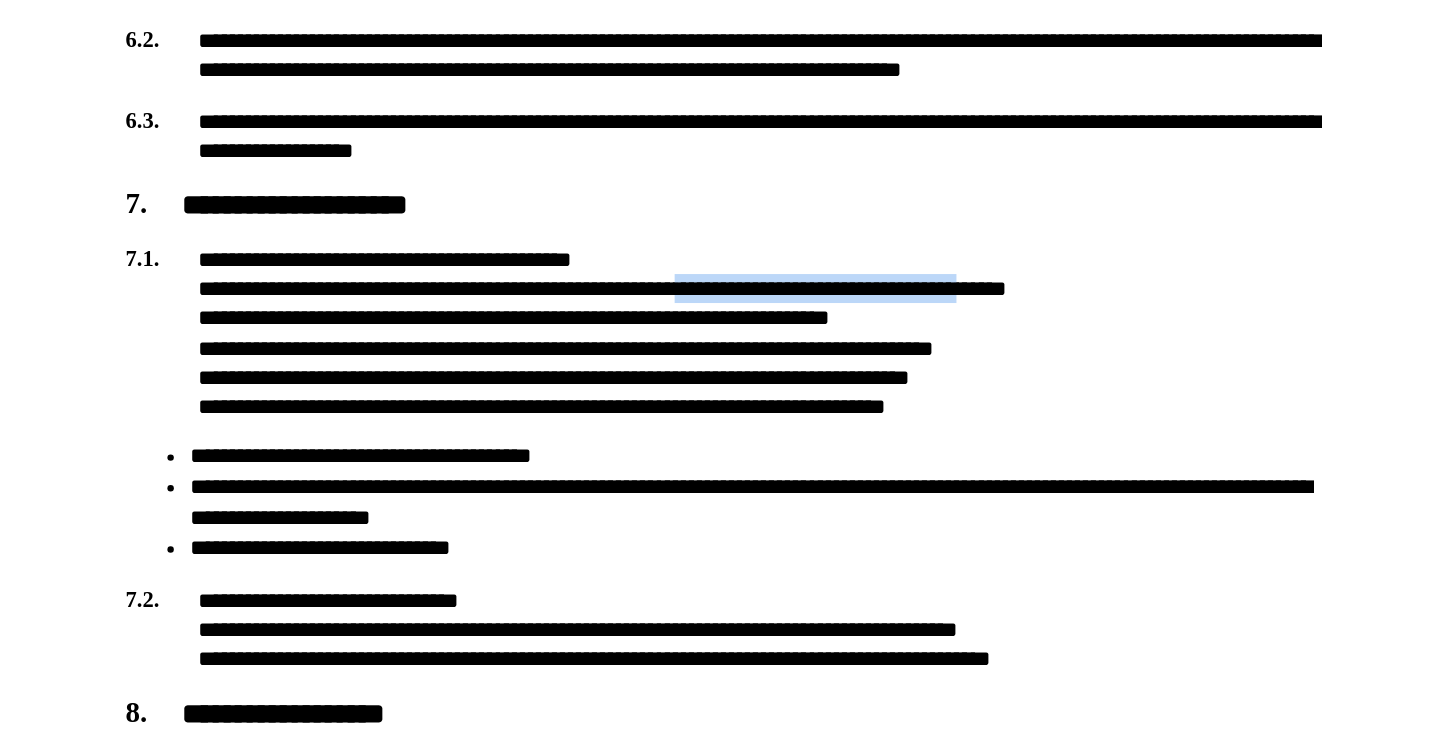 drag, startPoint x: 314, startPoint y: -564, endPoint x: 541, endPoint y: -570, distance: 227.07928 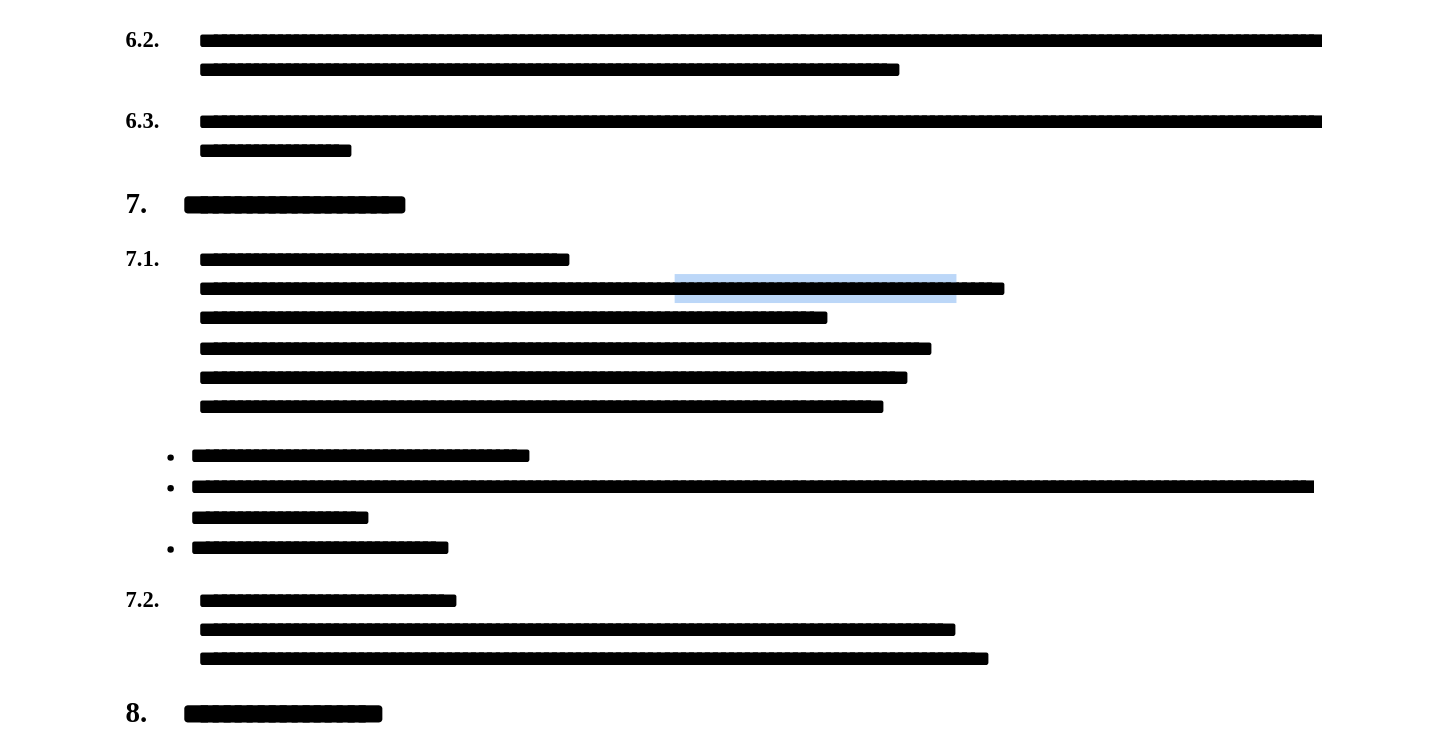 click on "**********" at bounding box center [291, -536] 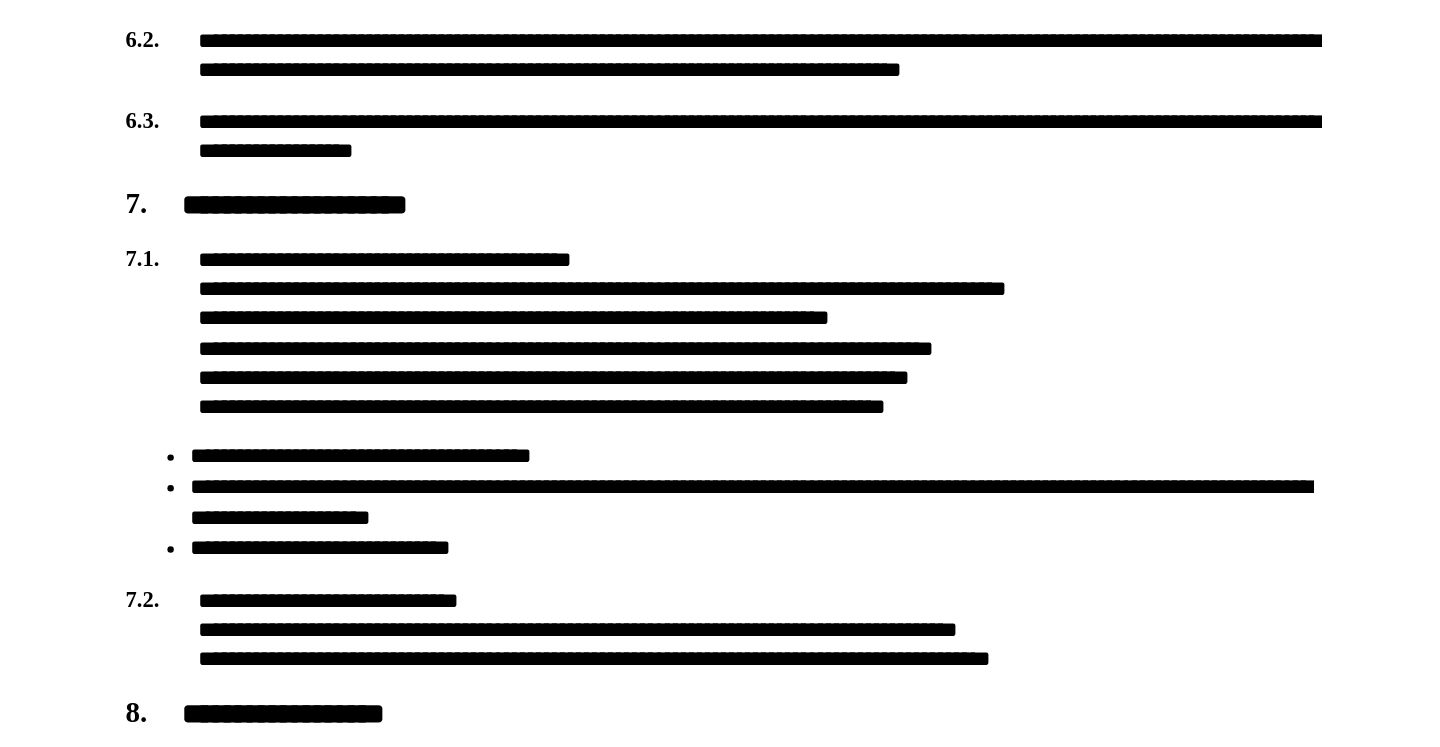 click on "**********" at bounding box center (291, -536) 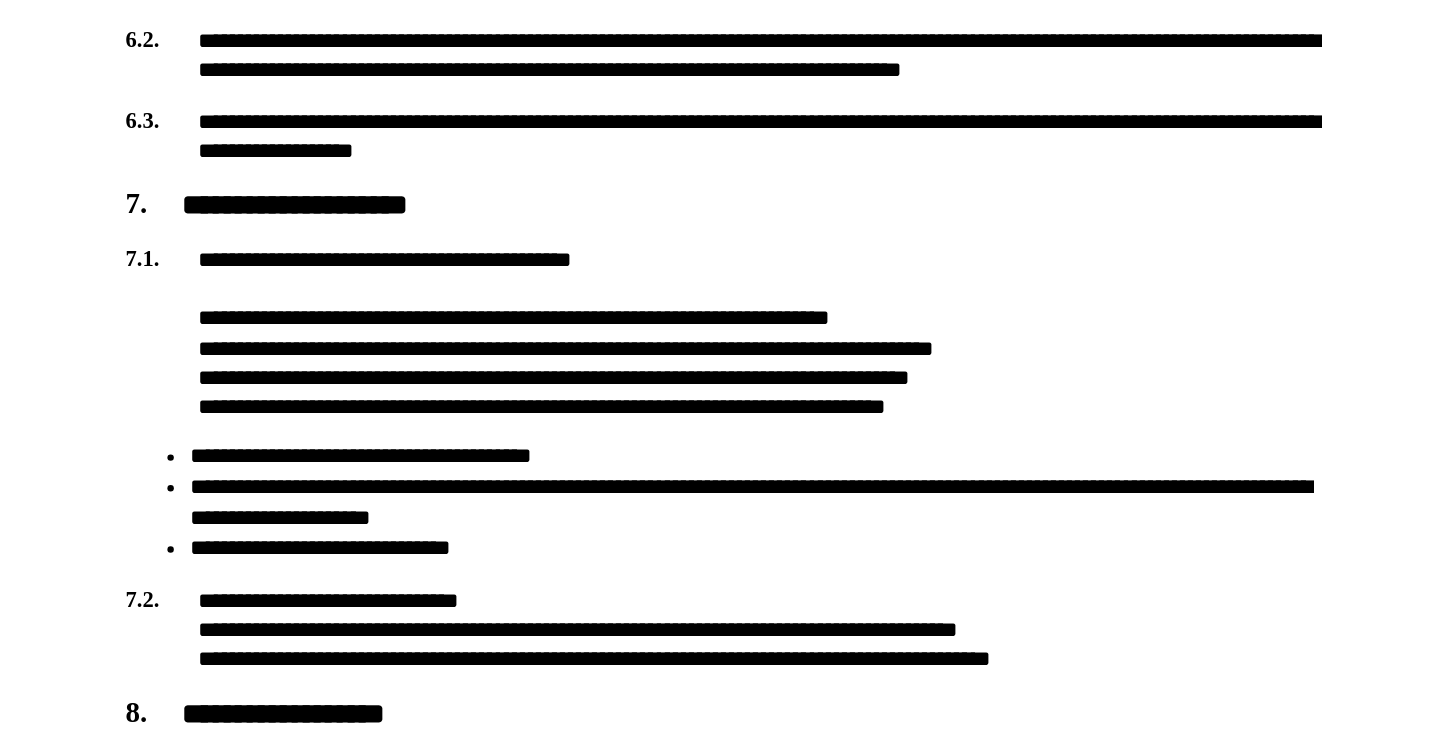click on "**********" at bounding box center [291, -536] 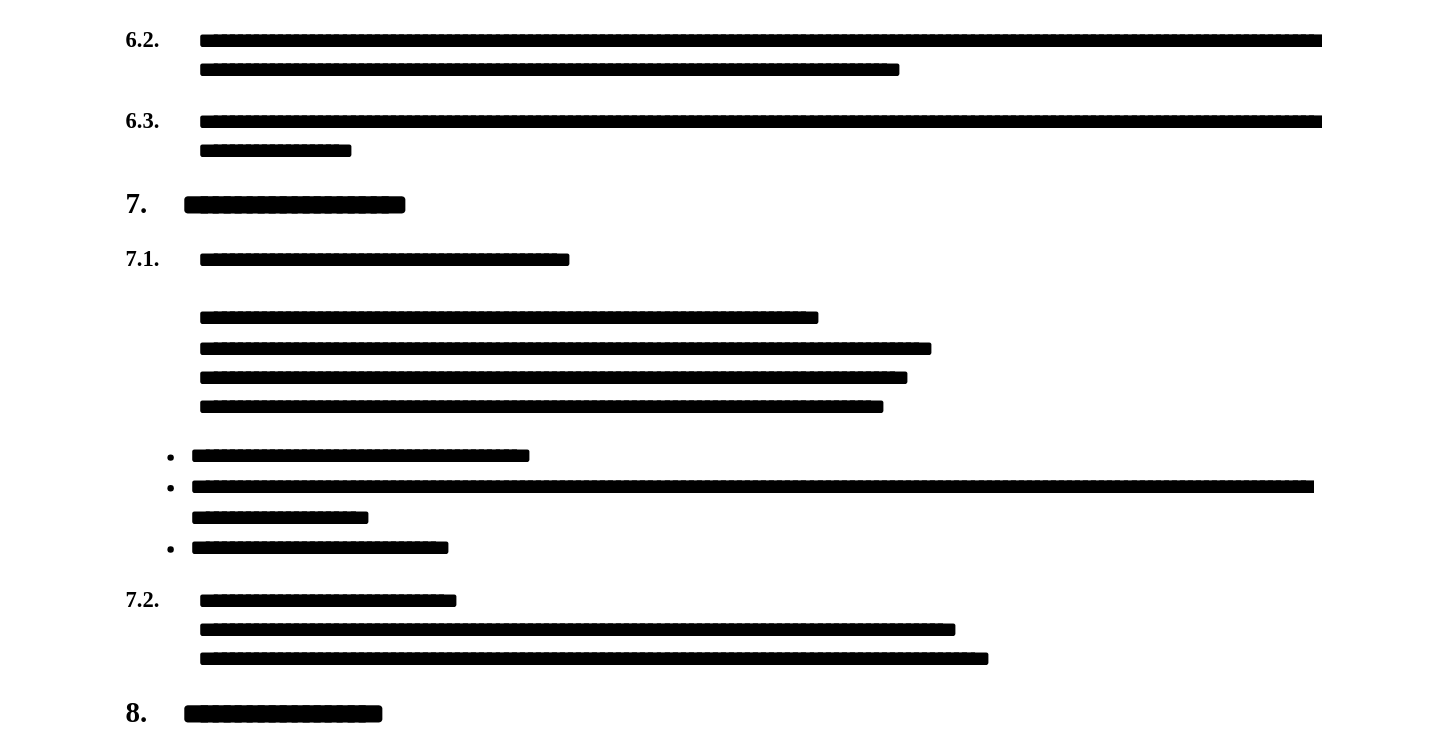 click on "**********" at bounding box center [291, -536] 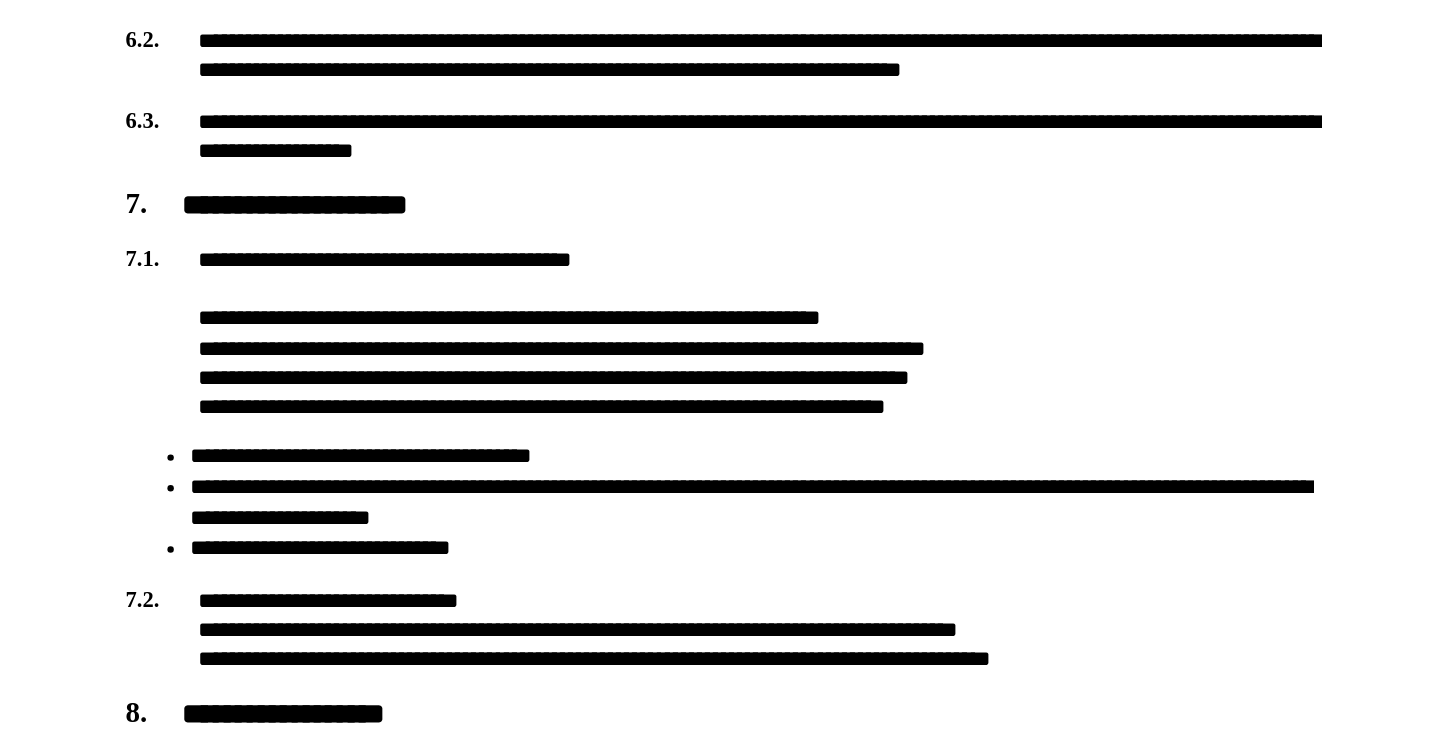 click on "**********" at bounding box center (291, -536) 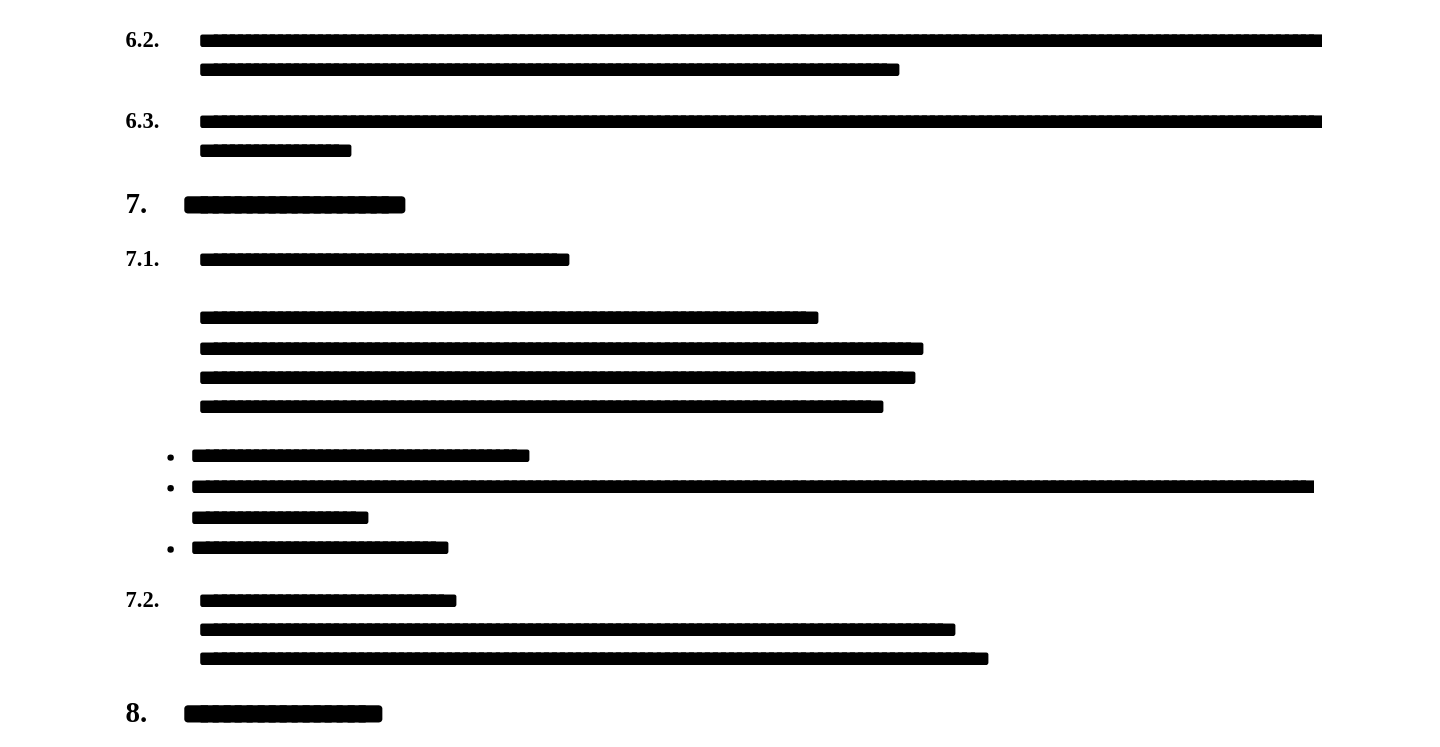 click on "**********" at bounding box center [291, -536] 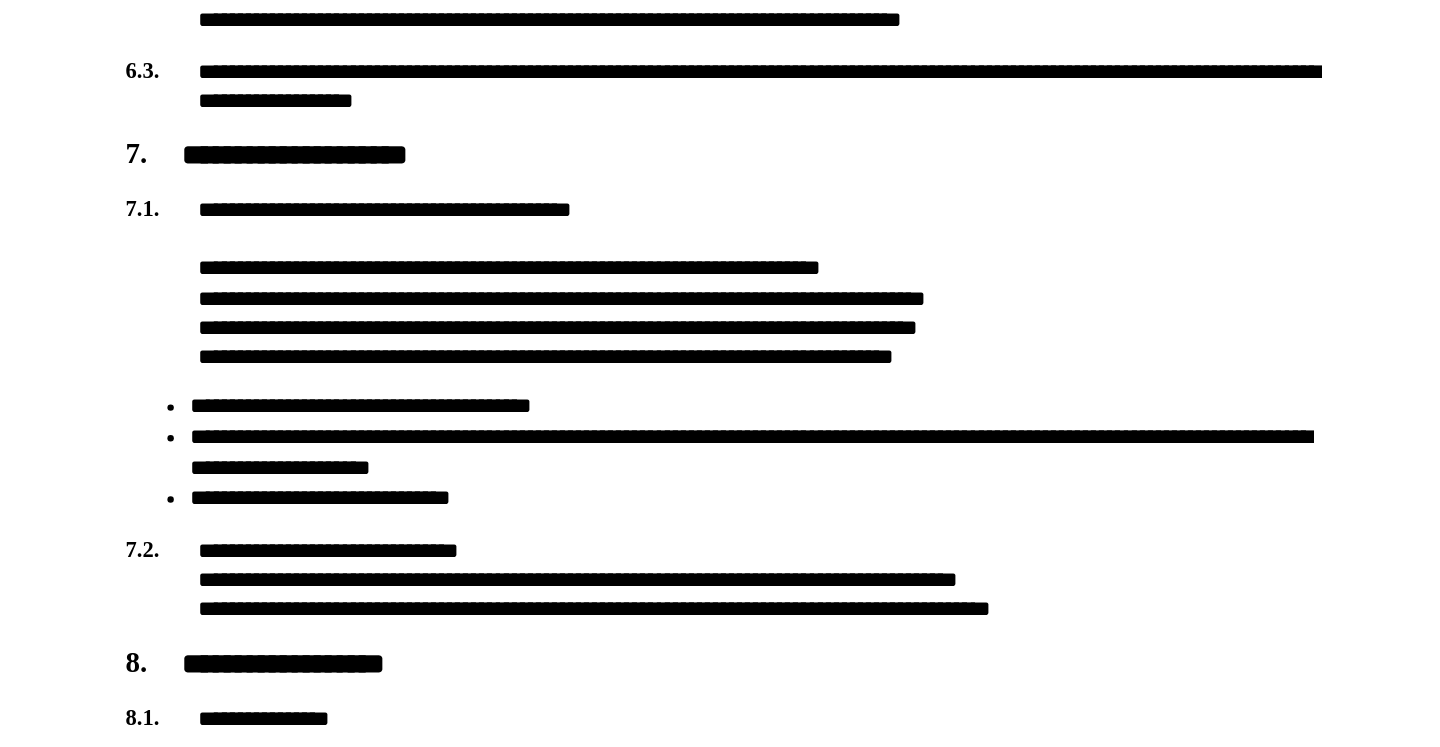 scroll, scrollTop: 1094, scrollLeft: 0, axis: vertical 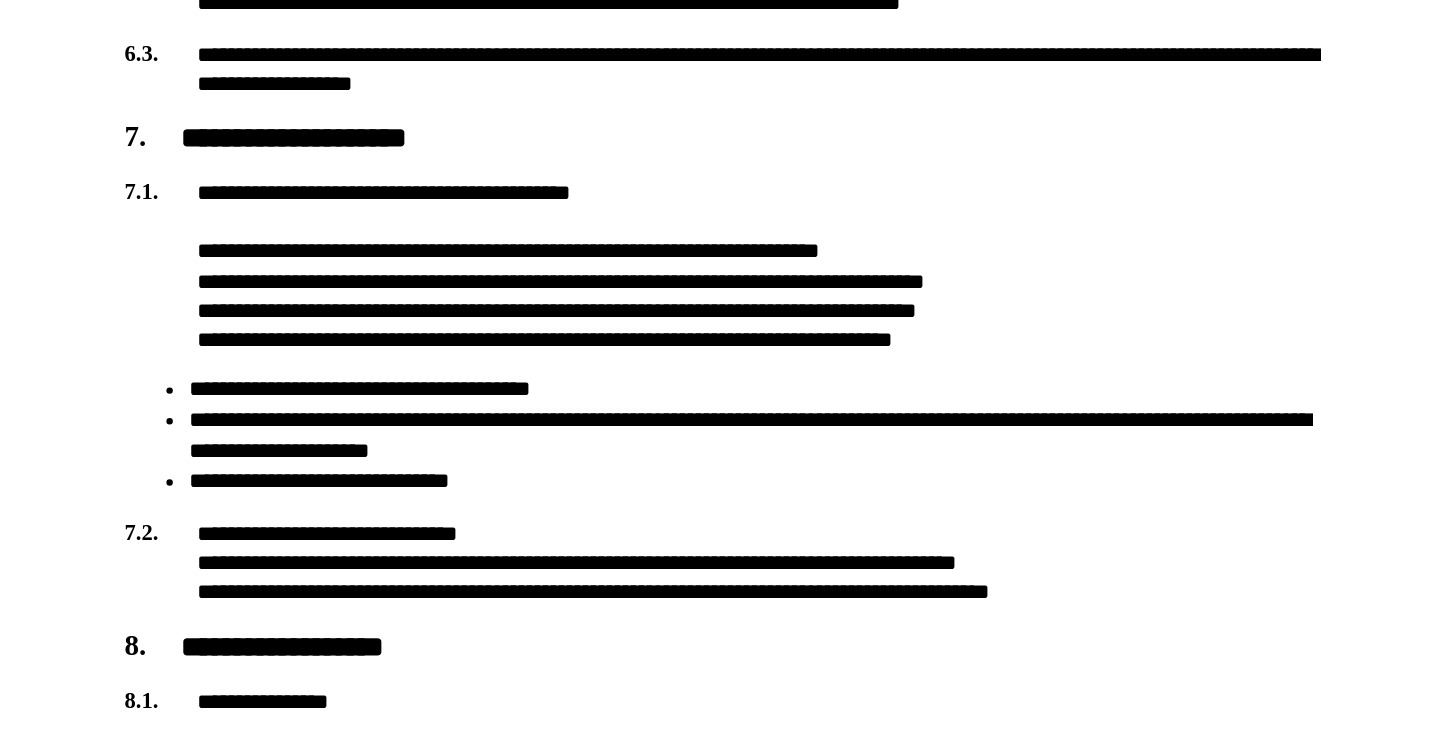 click on "**********" at bounding box center (309, -525) 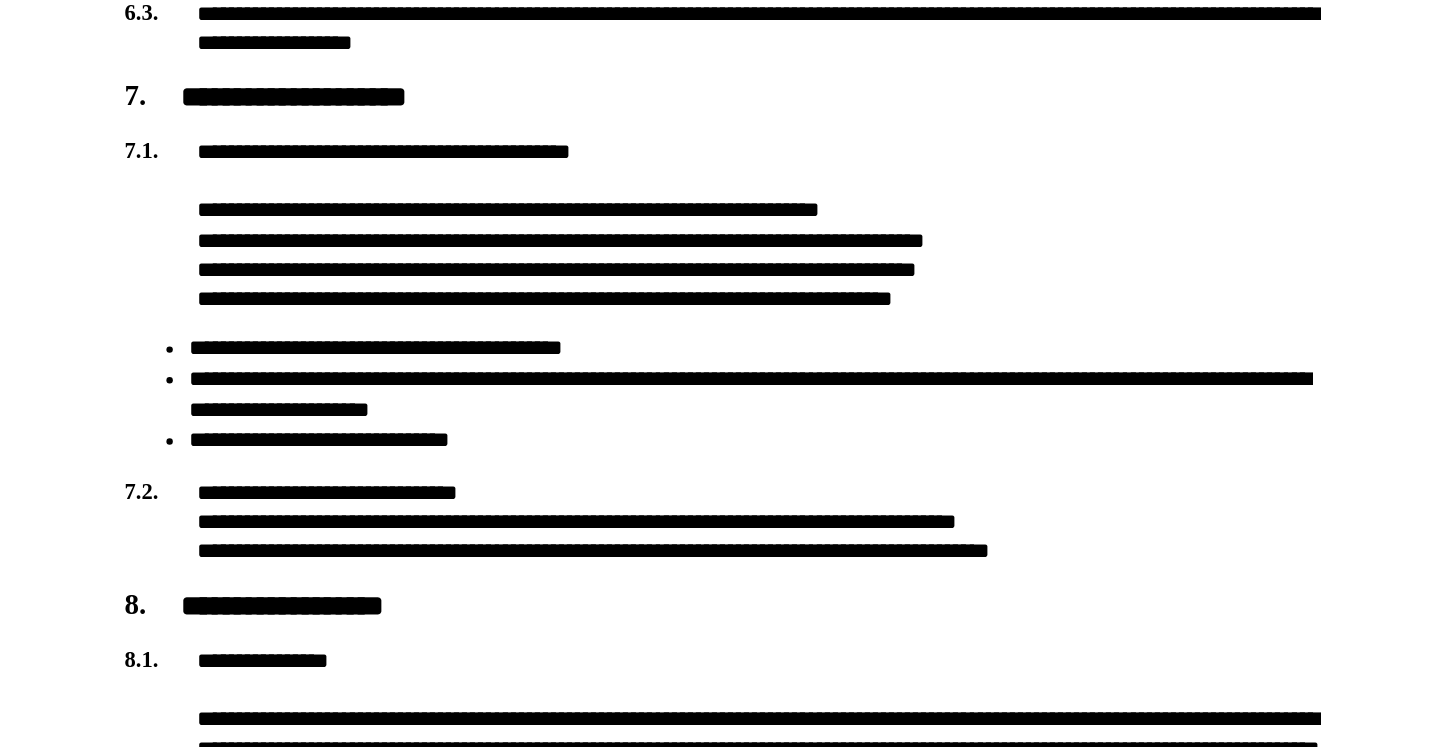 scroll, scrollTop: 1124, scrollLeft: 0, axis: vertical 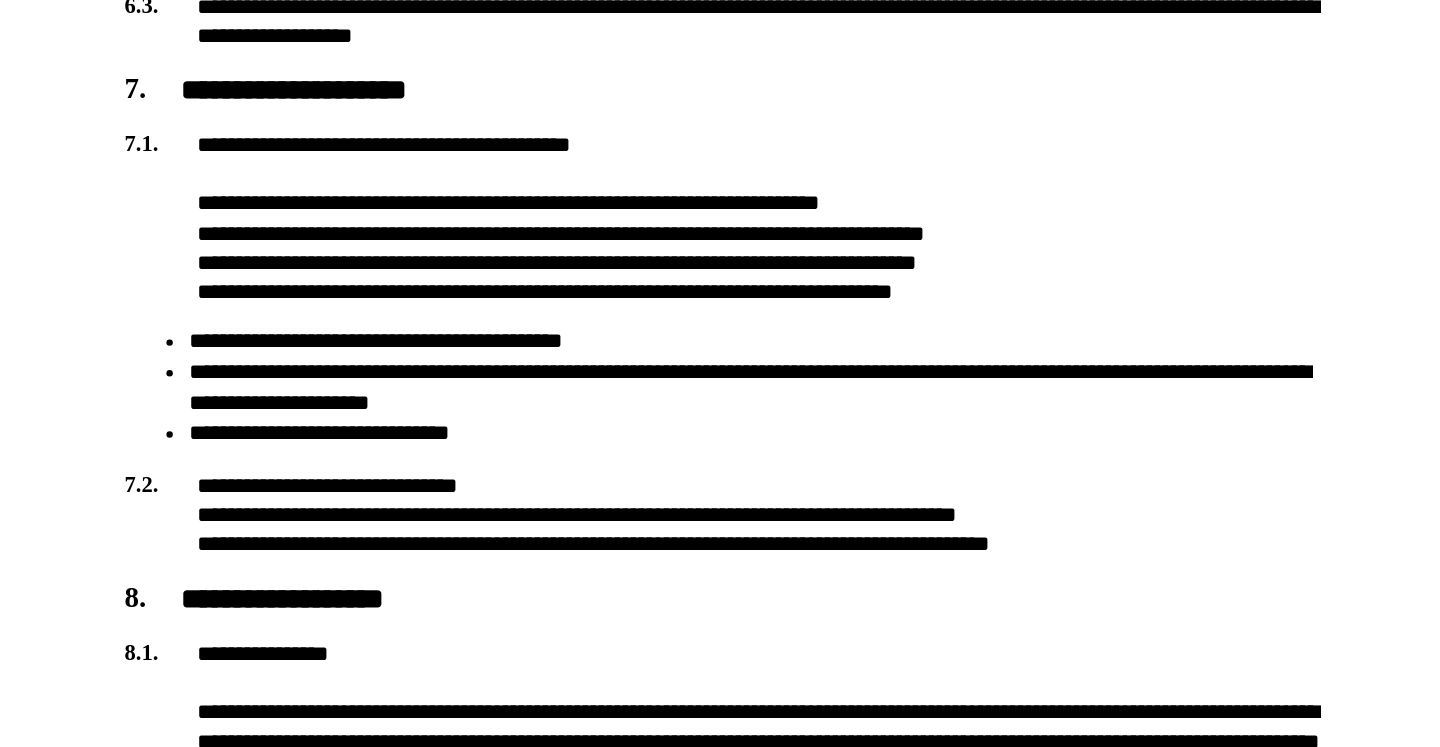 click on "**********" at bounding box center [309, -517] 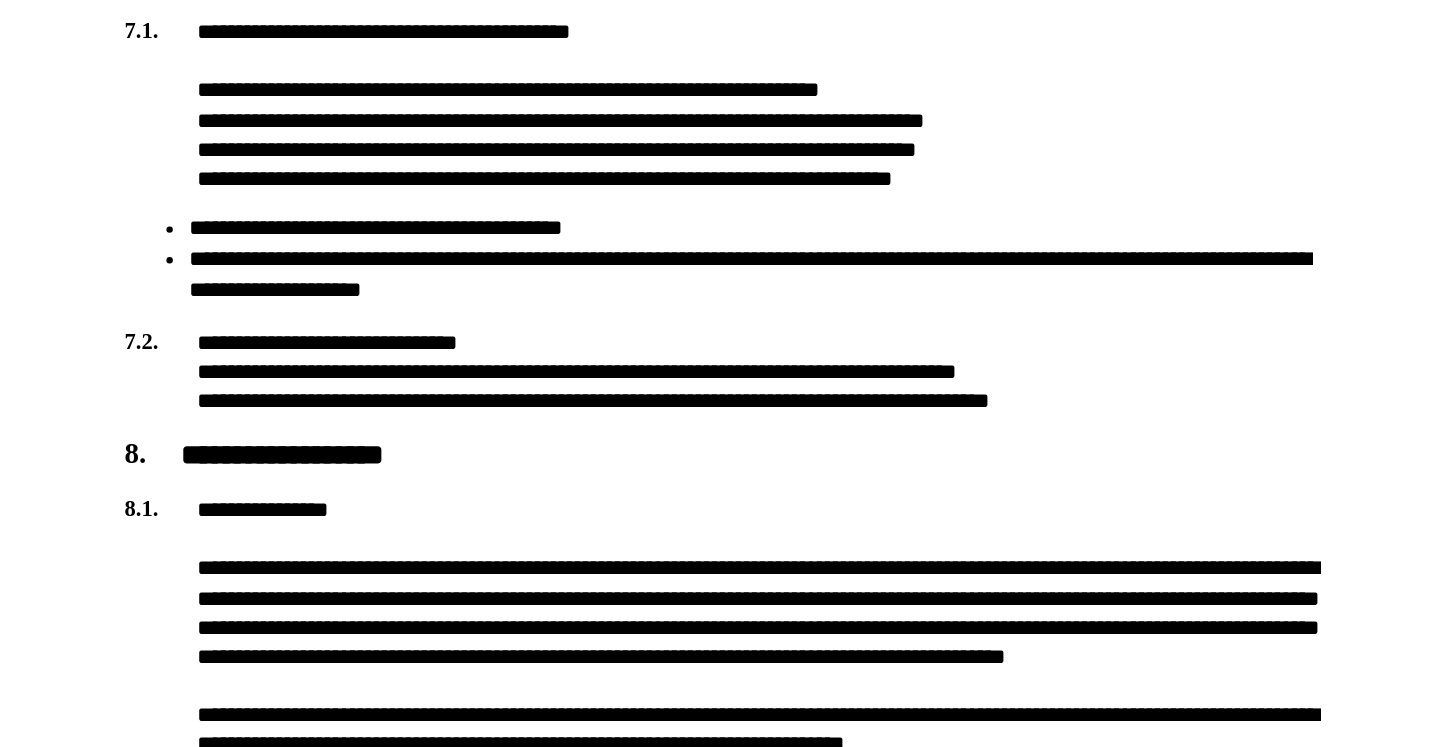 scroll, scrollTop: 1197, scrollLeft: 0, axis: vertical 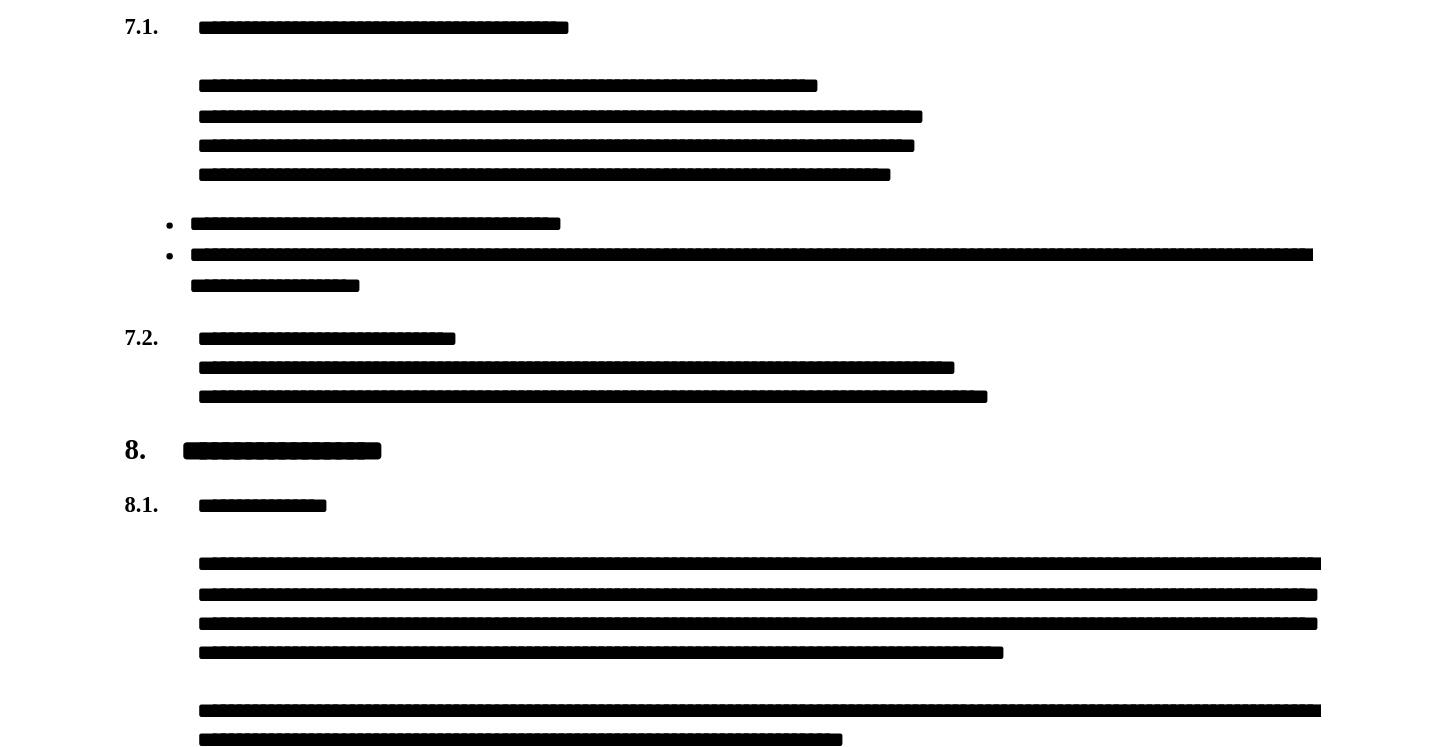 click on "**********" at bounding box center [289, -602] 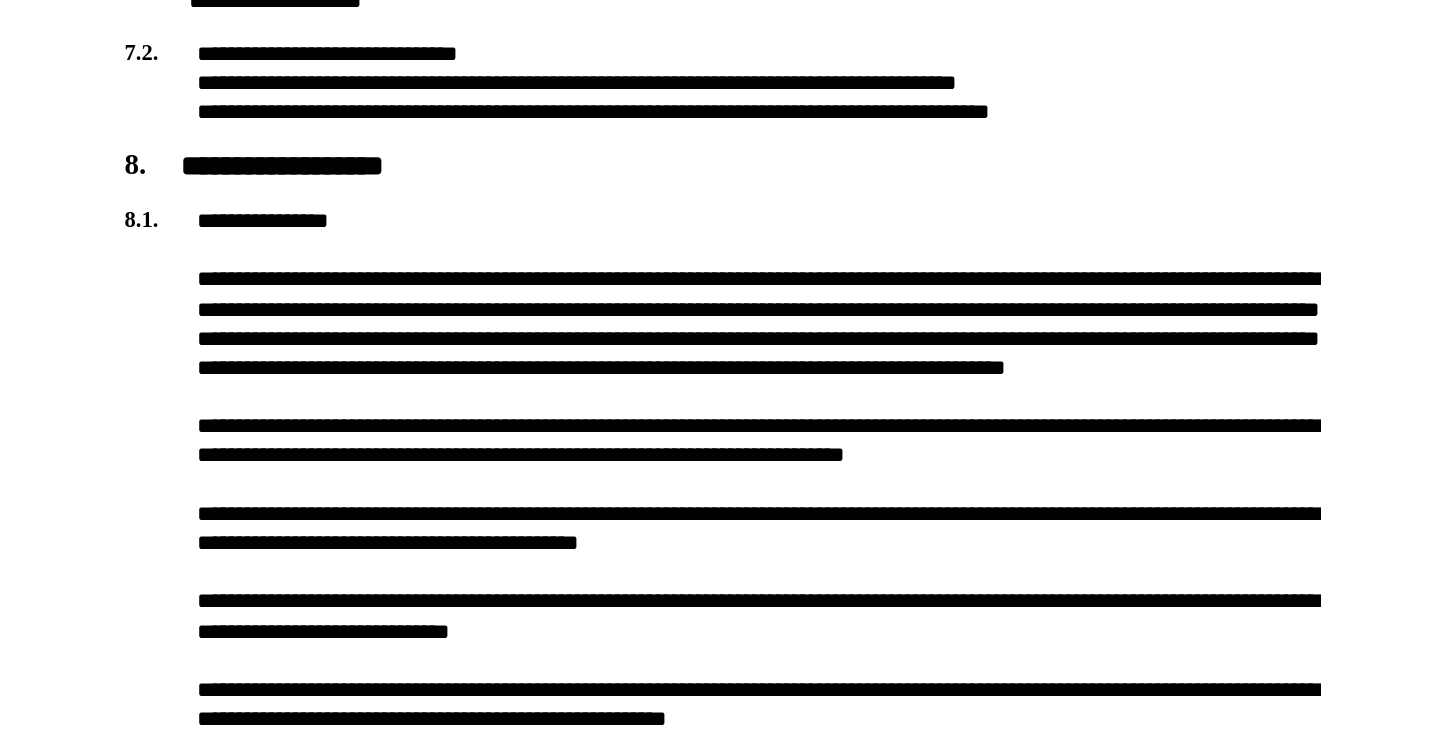scroll, scrollTop: 1377, scrollLeft: 0, axis: vertical 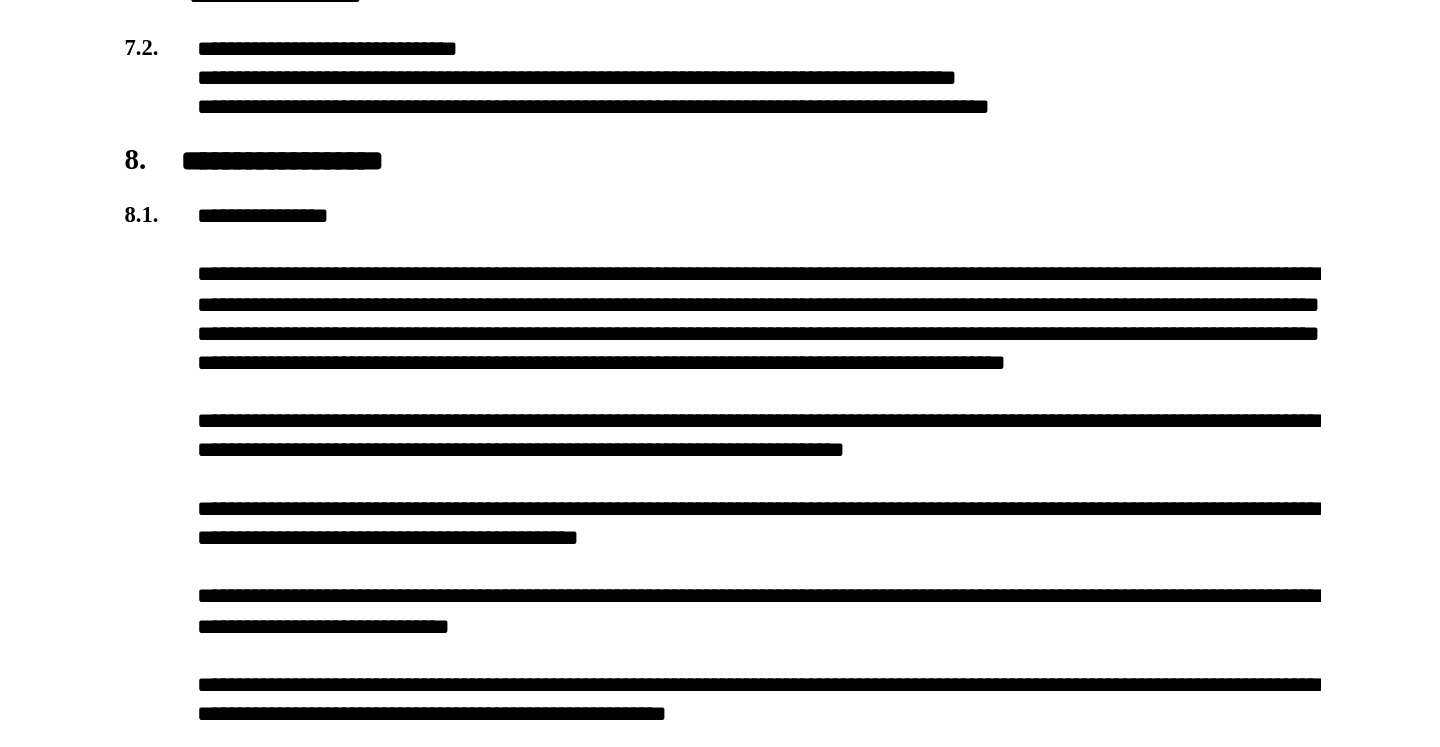 click on "**********" at bounding box center (289, -410) 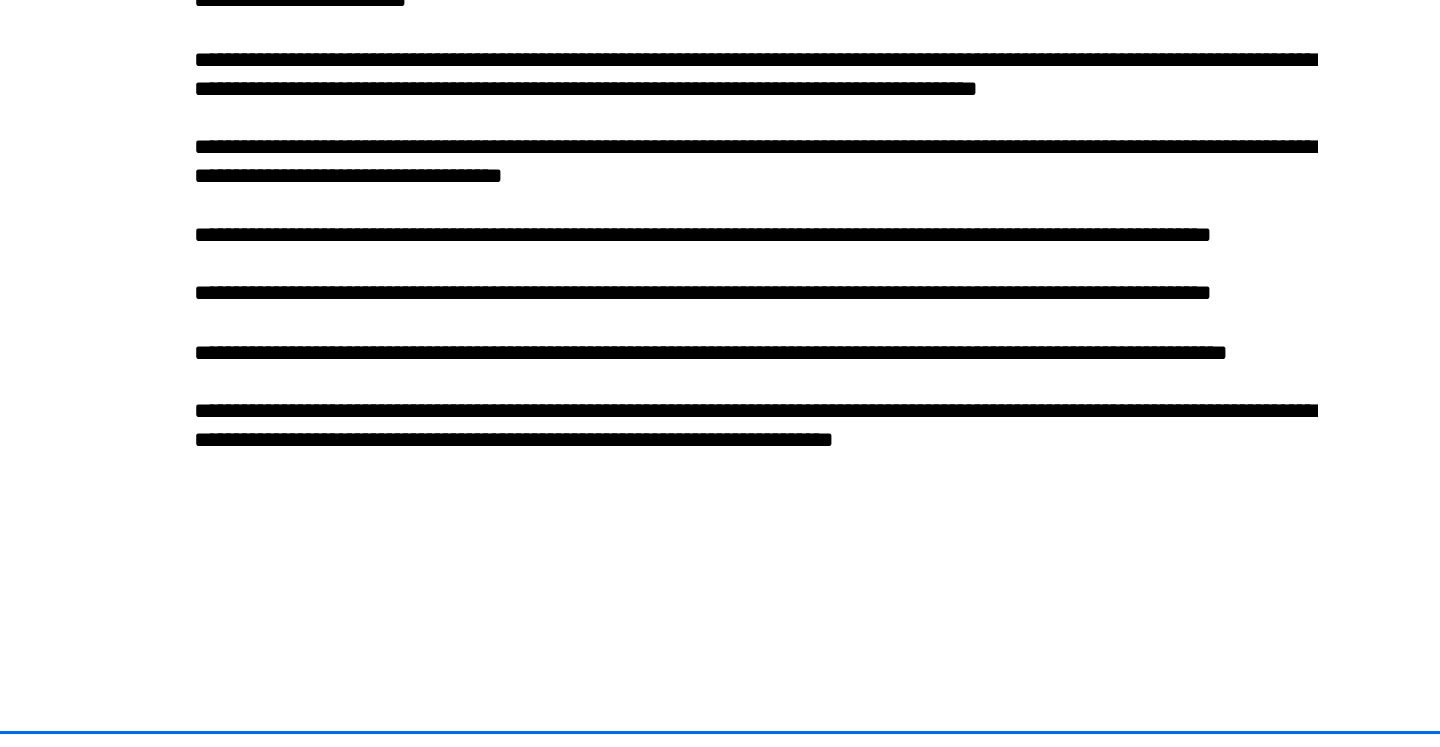 scroll, scrollTop: 1929, scrollLeft: 0, axis: vertical 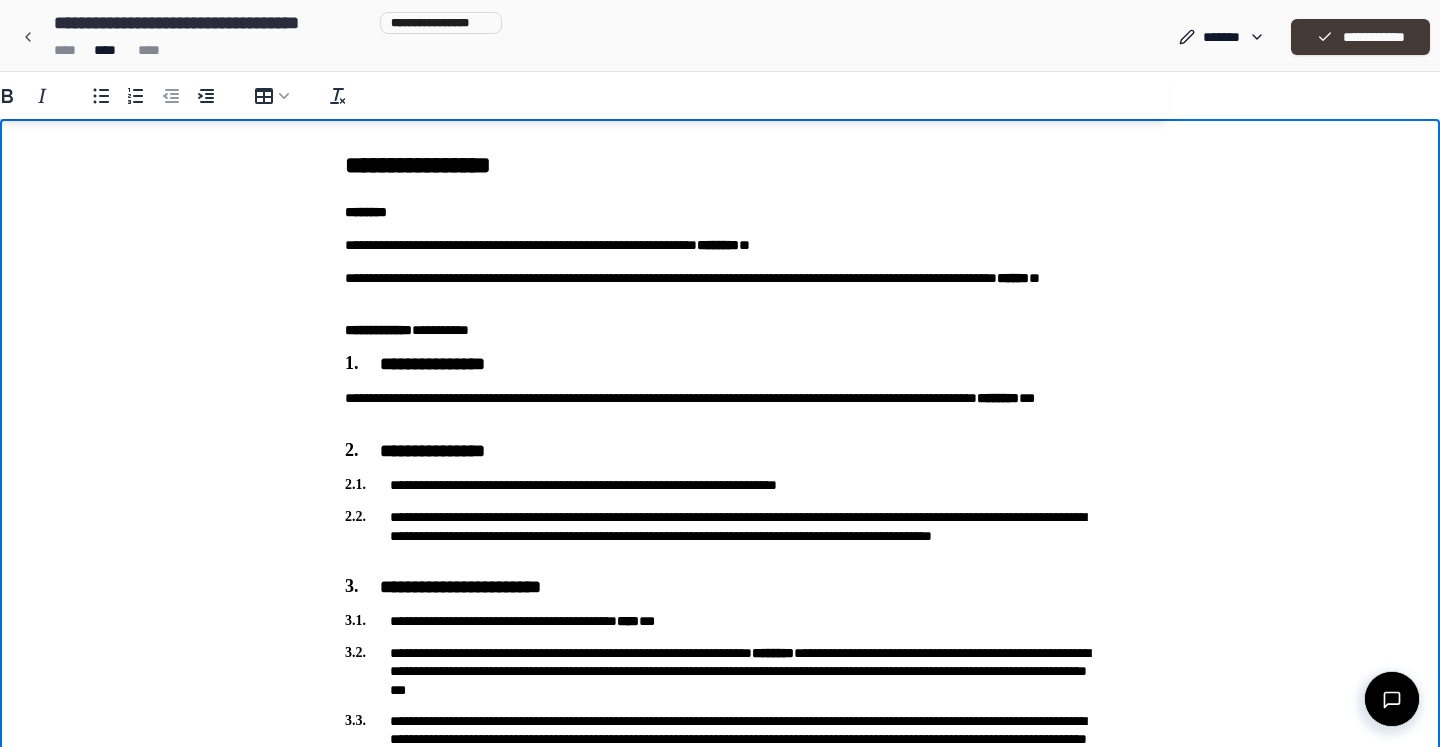 click on "**********" at bounding box center (1360, 37) 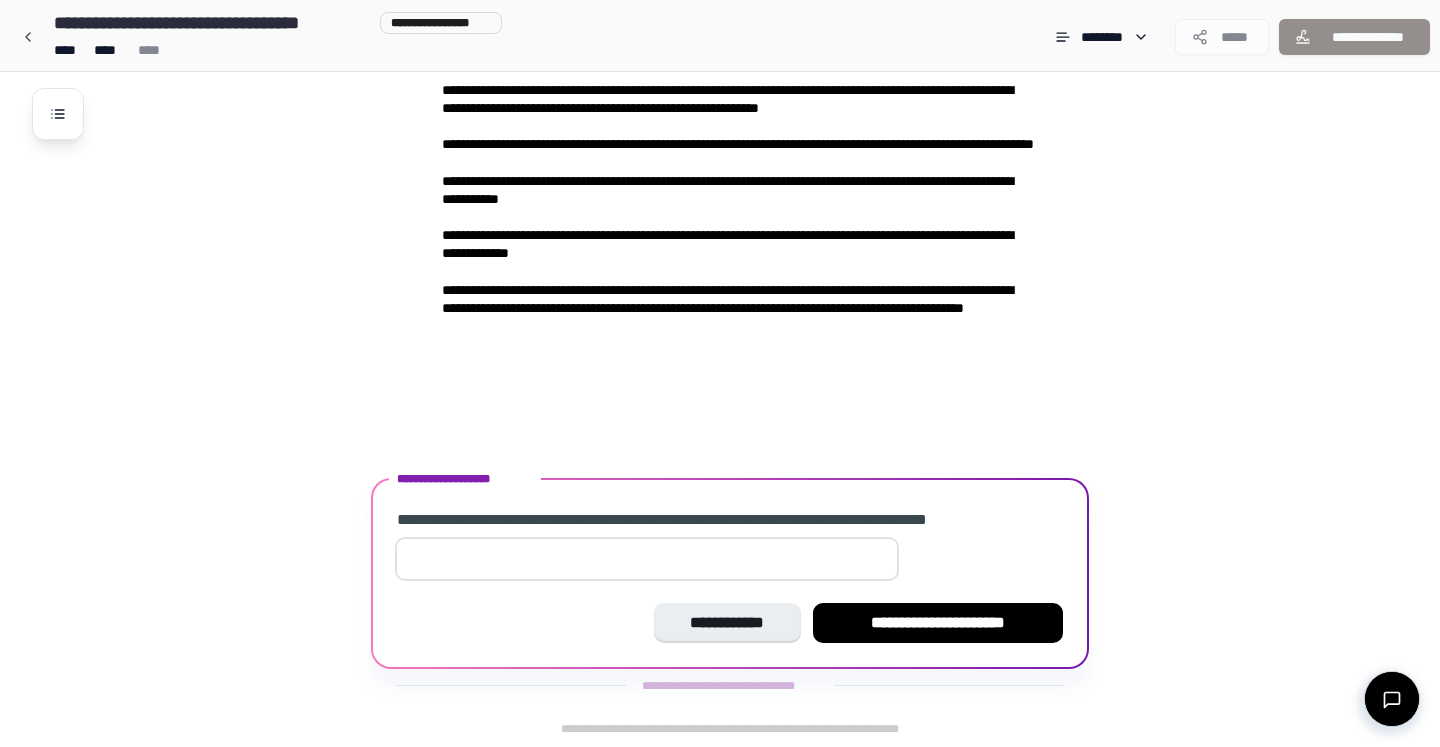 scroll, scrollTop: 2438, scrollLeft: 0, axis: vertical 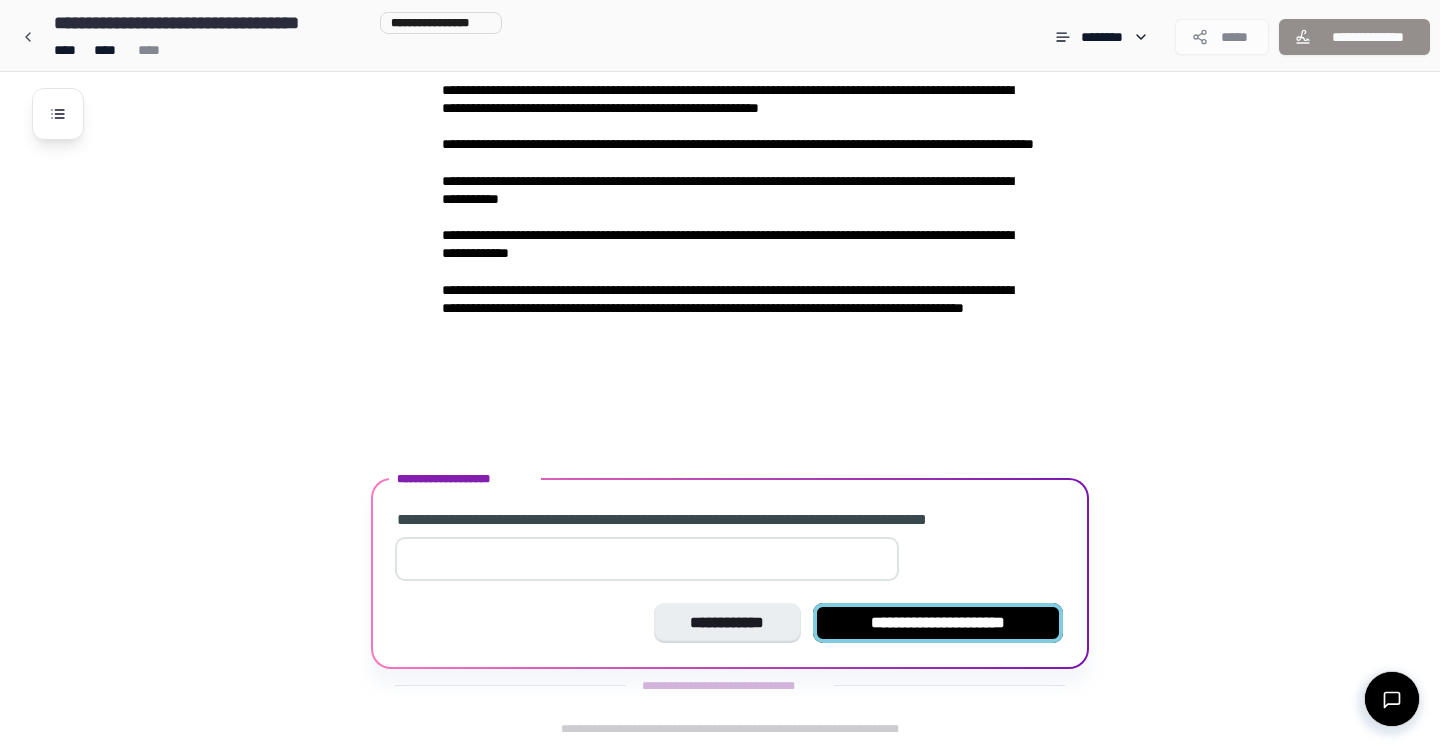 click on "**********" at bounding box center (938, 623) 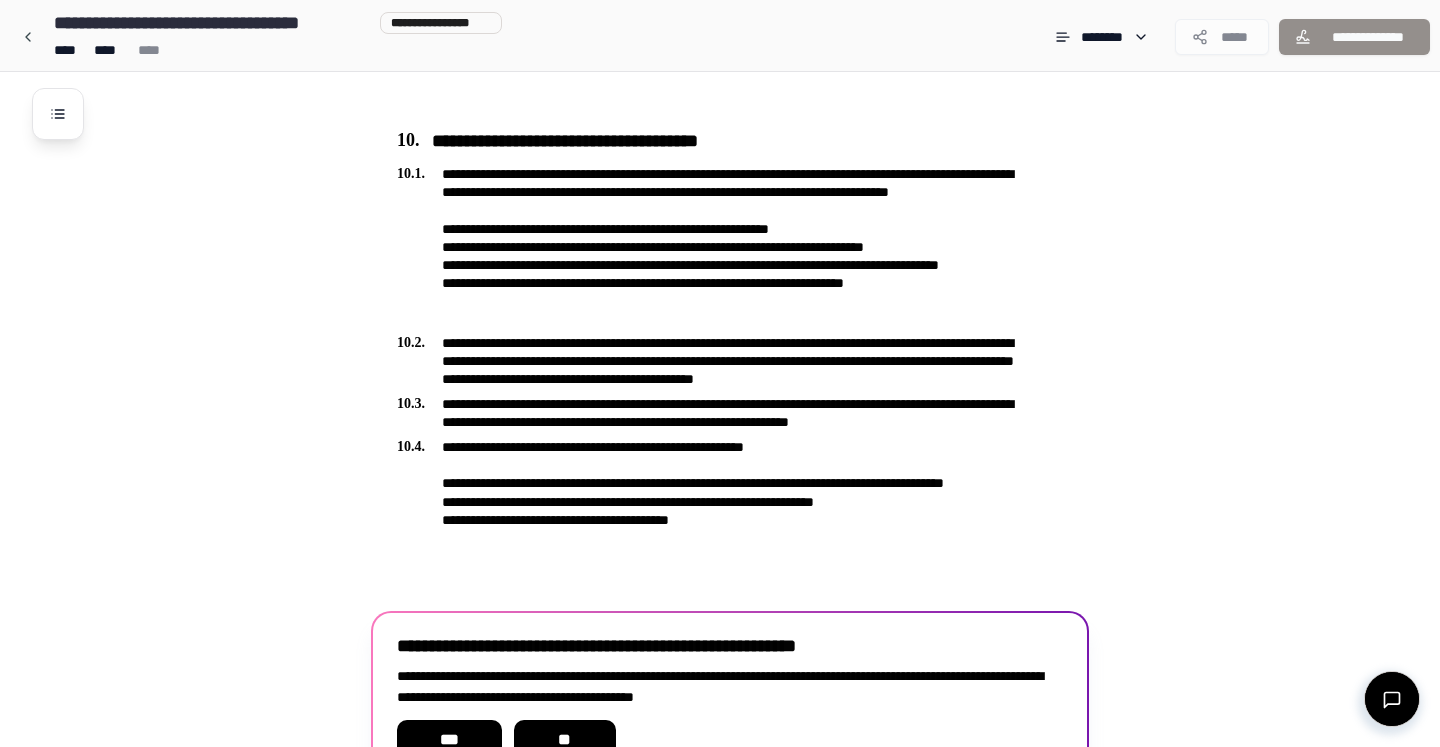 scroll, scrollTop: 3053, scrollLeft: 0, axis: vertical 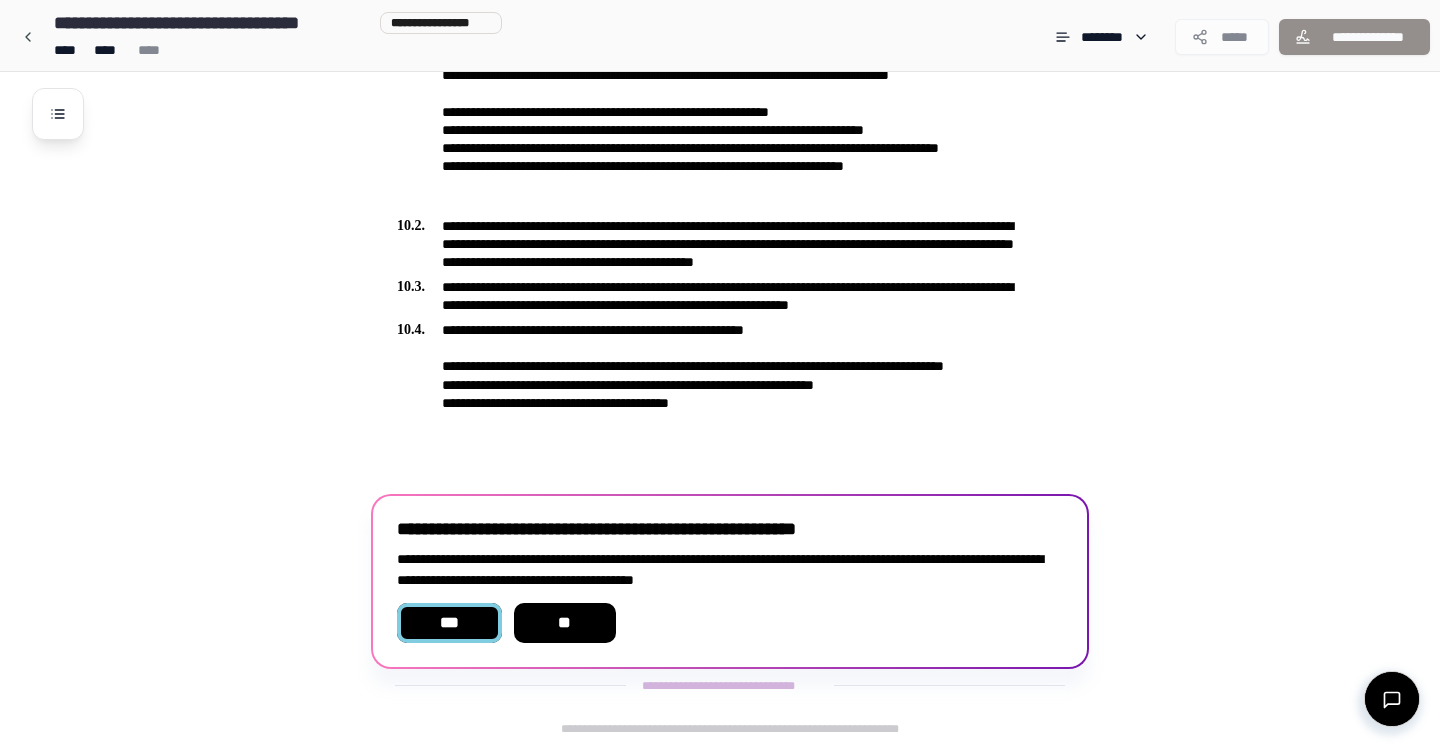 click on "***" at bounding box center [449, 623] 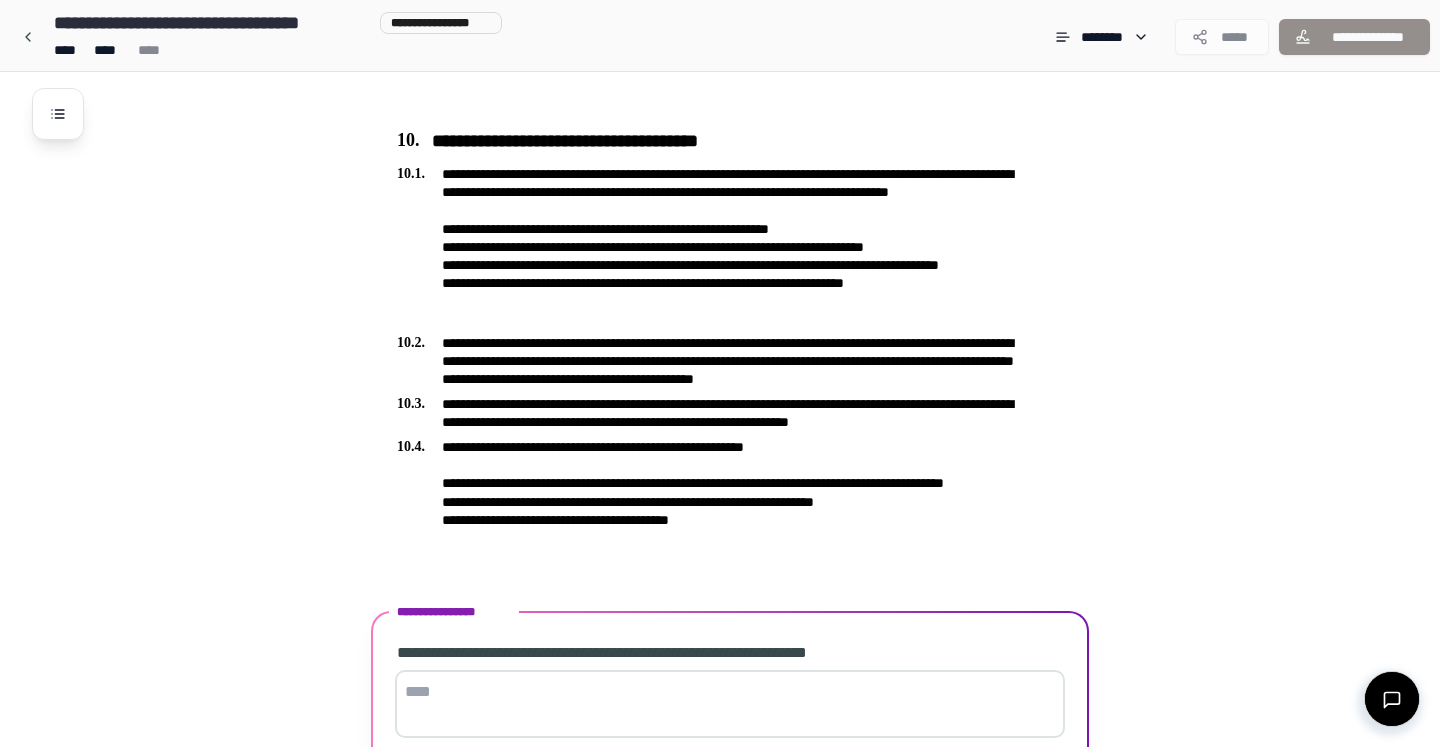 scroll, scrollTop: 3093, scrollLeft: 0, axis: vertical 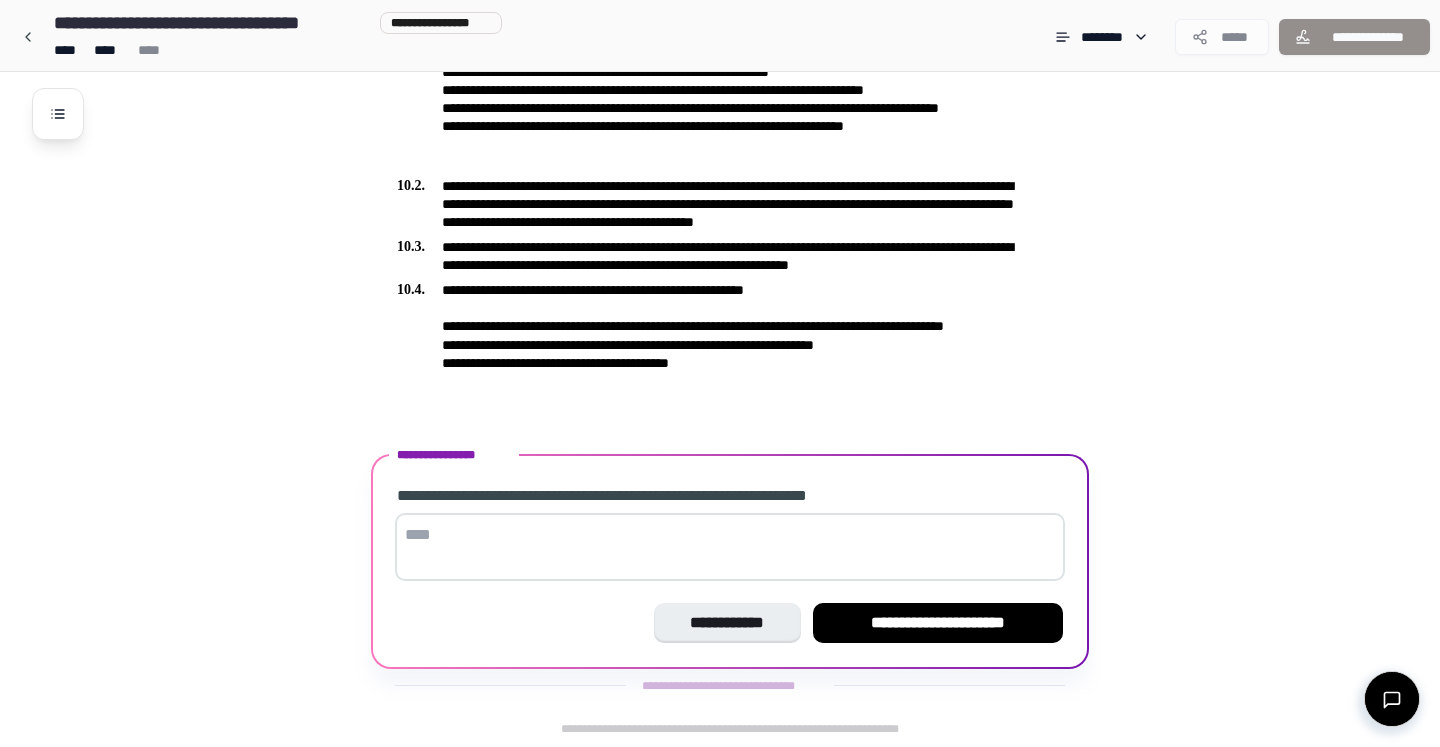 click at bounding box center (730, 547) 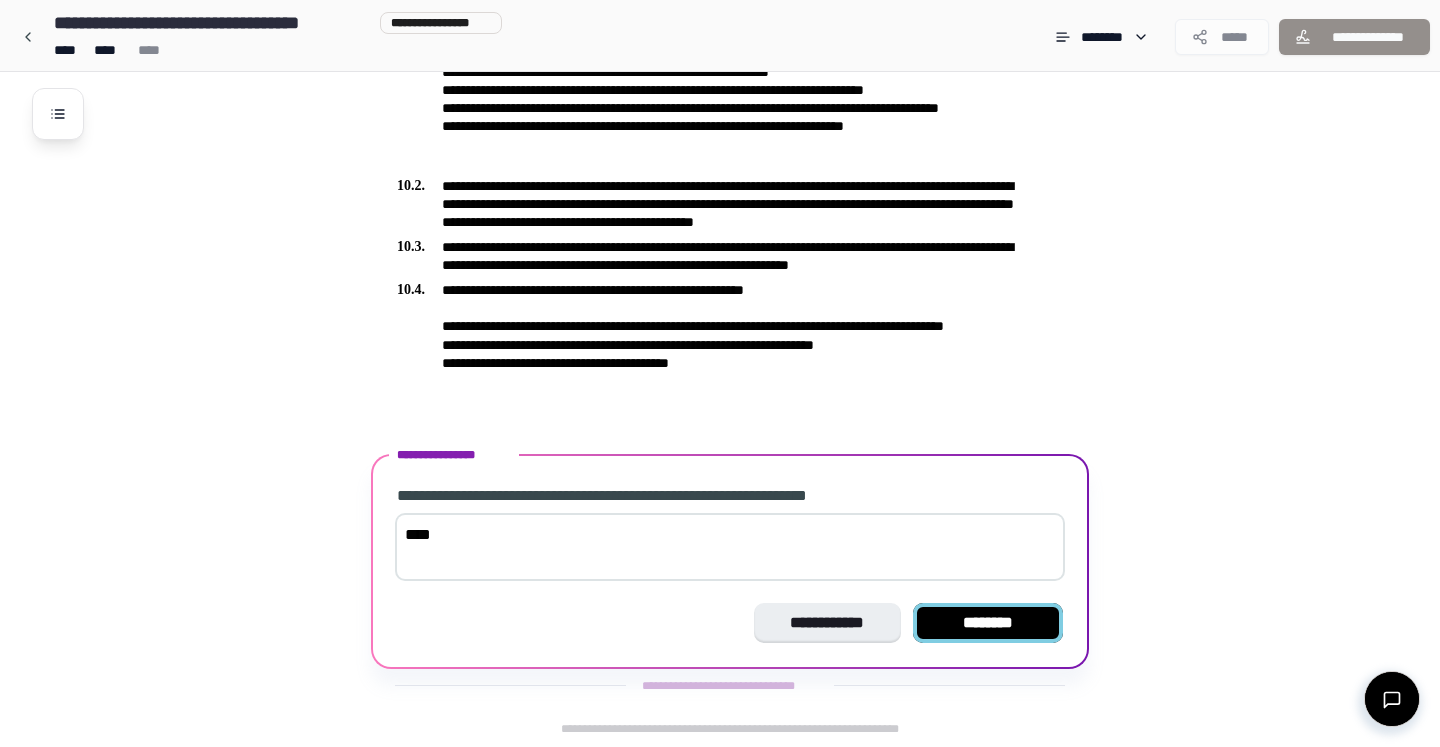 type on "****" 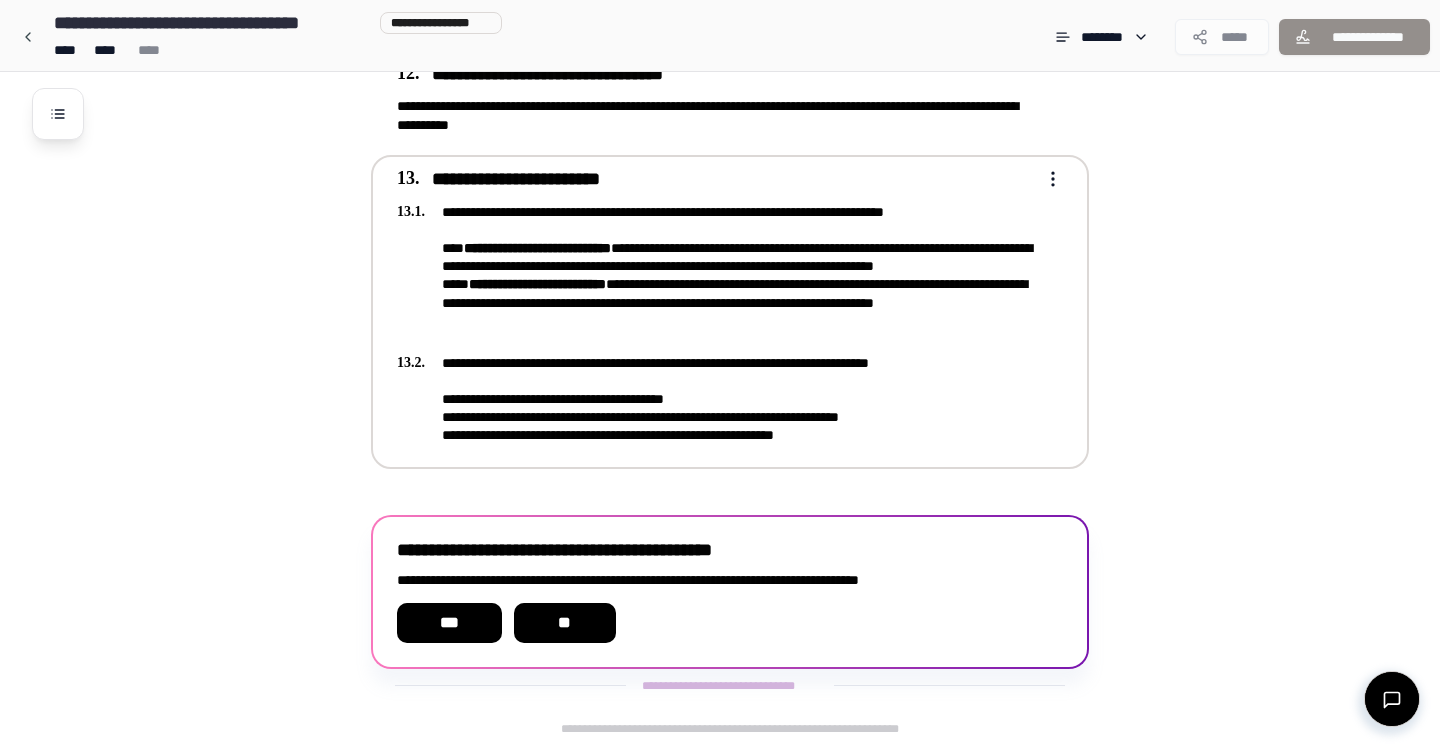 scroll, scrollTop: 3969, scrollLeft: 0, axis: vertical 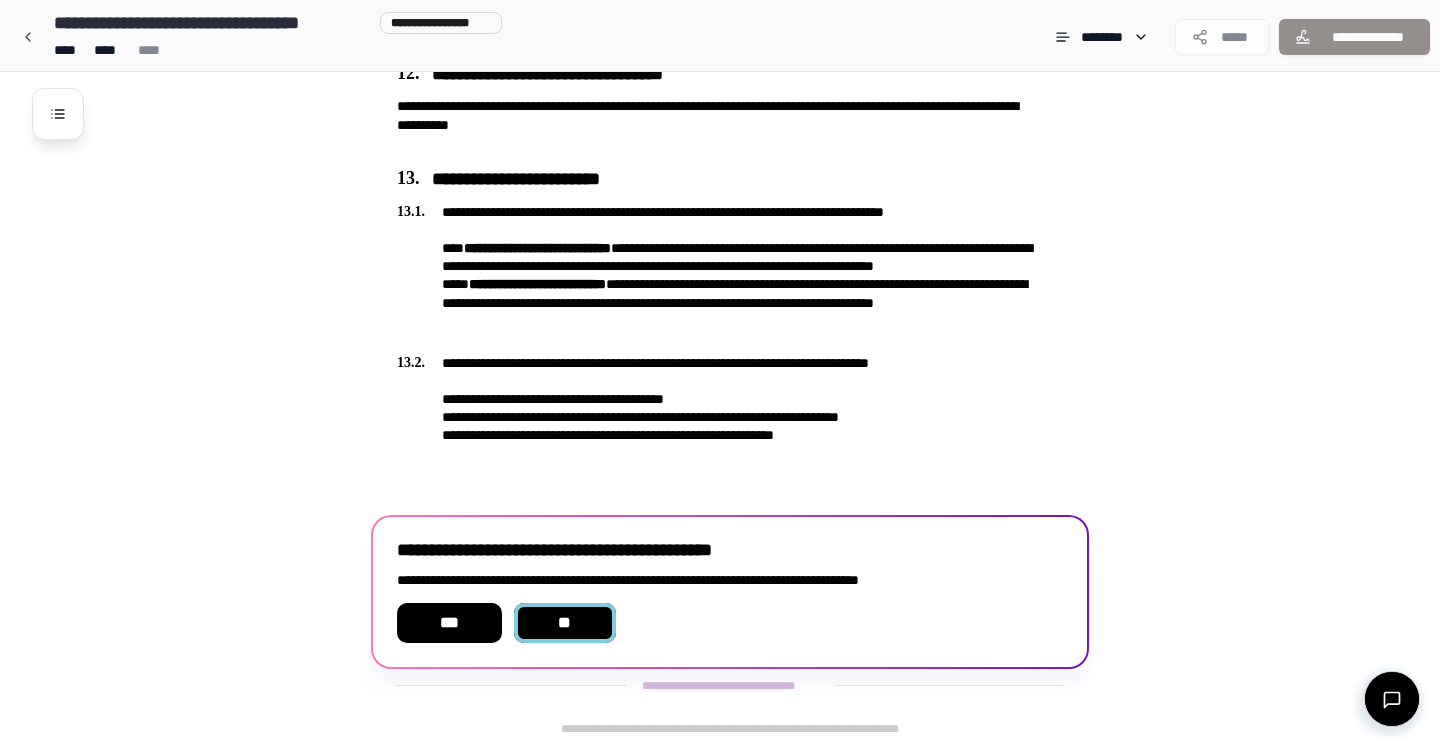 click on "**" at bounding box center [565, 623] 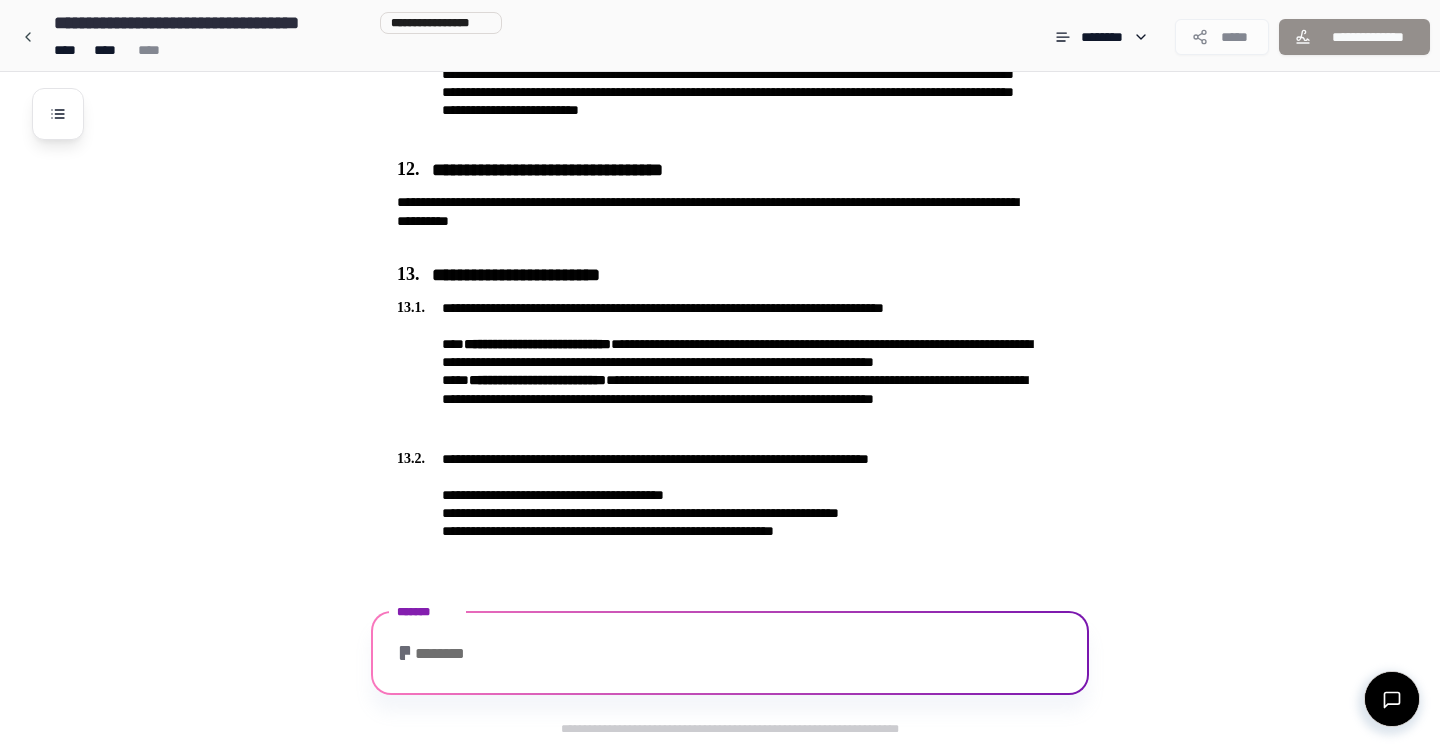 scroll, scrollTop: 3969, scrollLeft: 0, axis: vertical 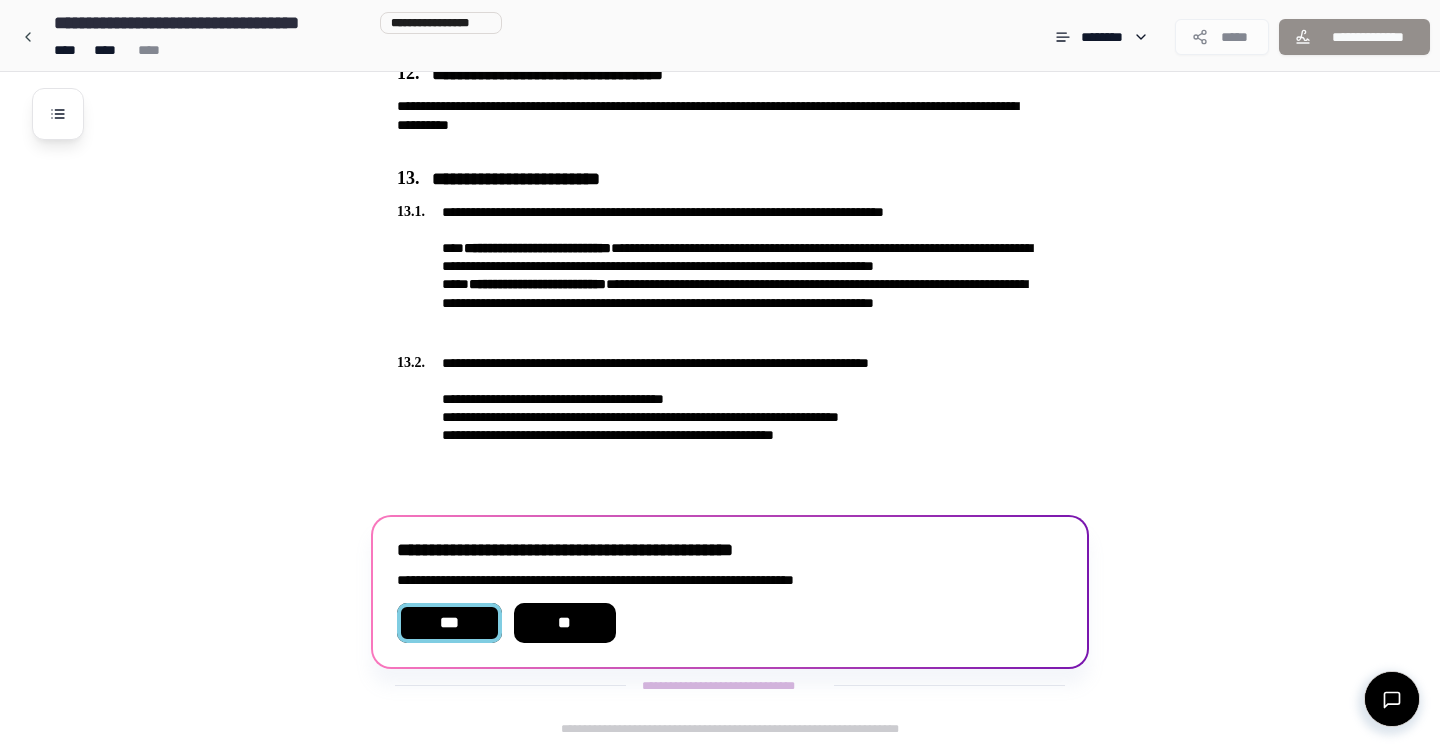 click on "***" at bounding box center [449, 623] 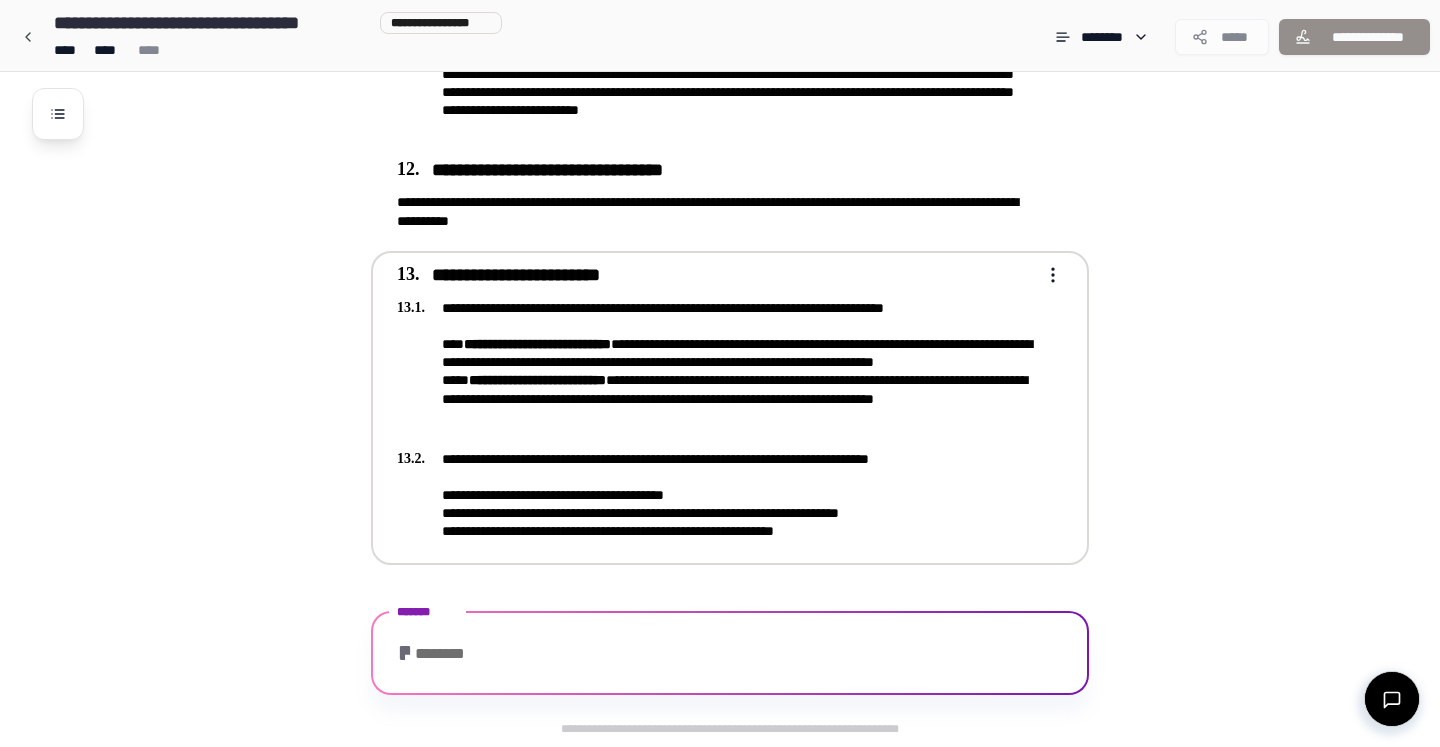 scroll, scrollTop: 3986, scrollLeft: 0, axis: vertical 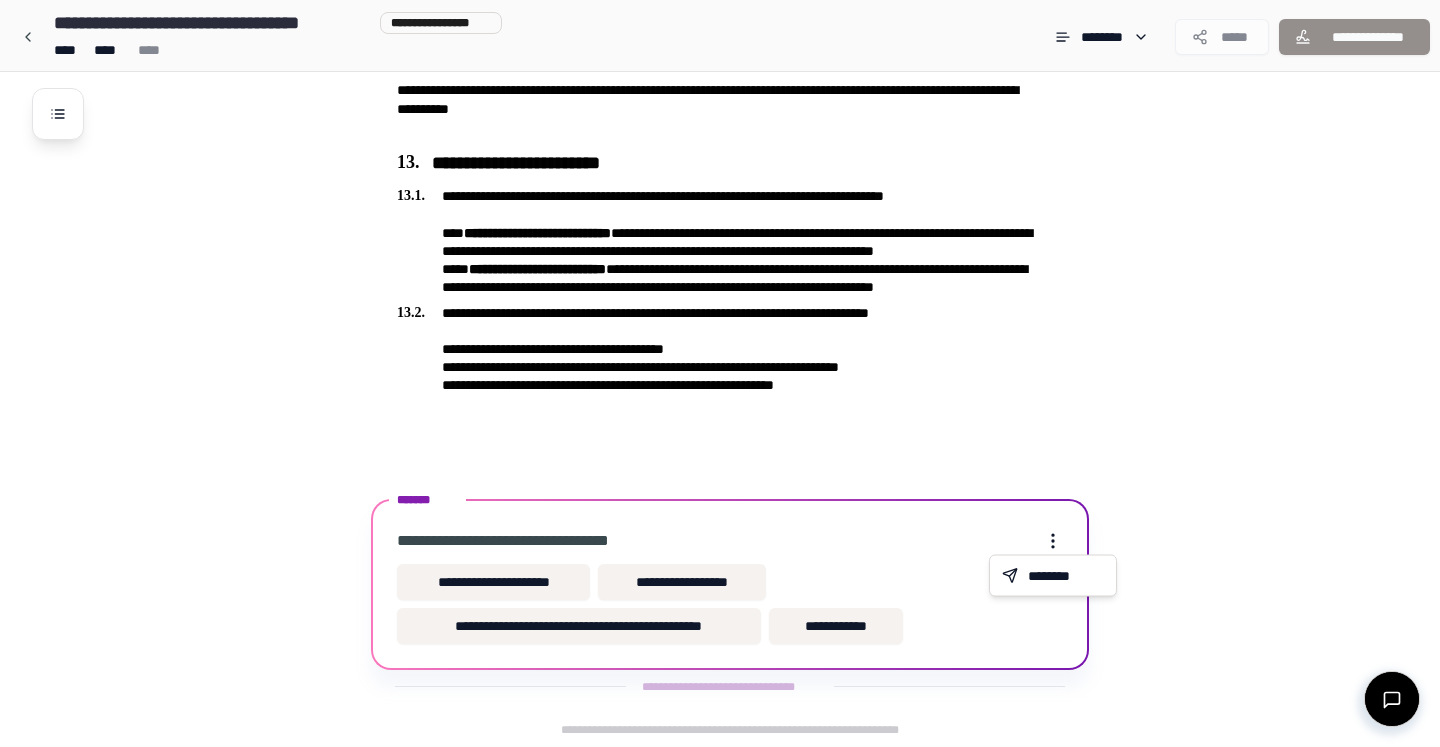 click on "**********" at bounding box center (720, -1620) 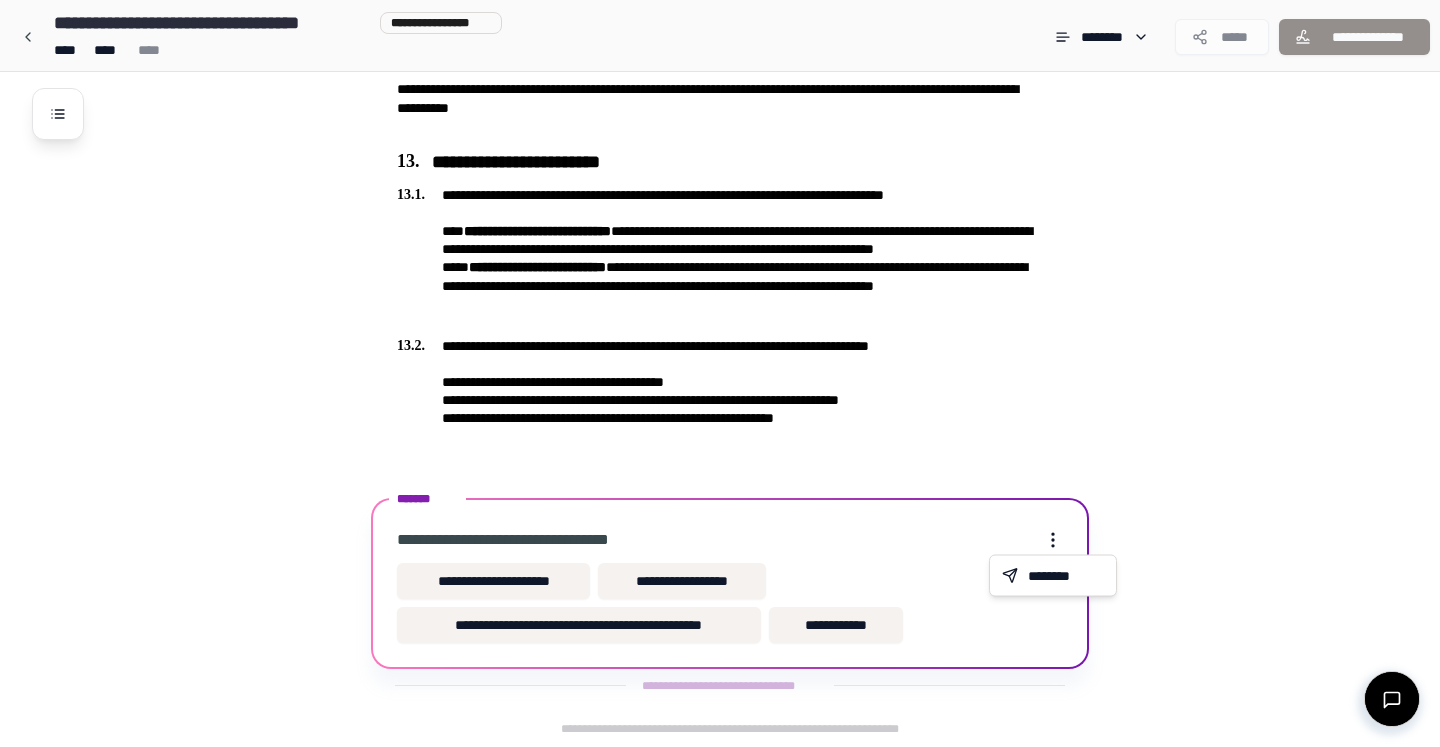 click on "**********" at bounding box center [720, -1620] 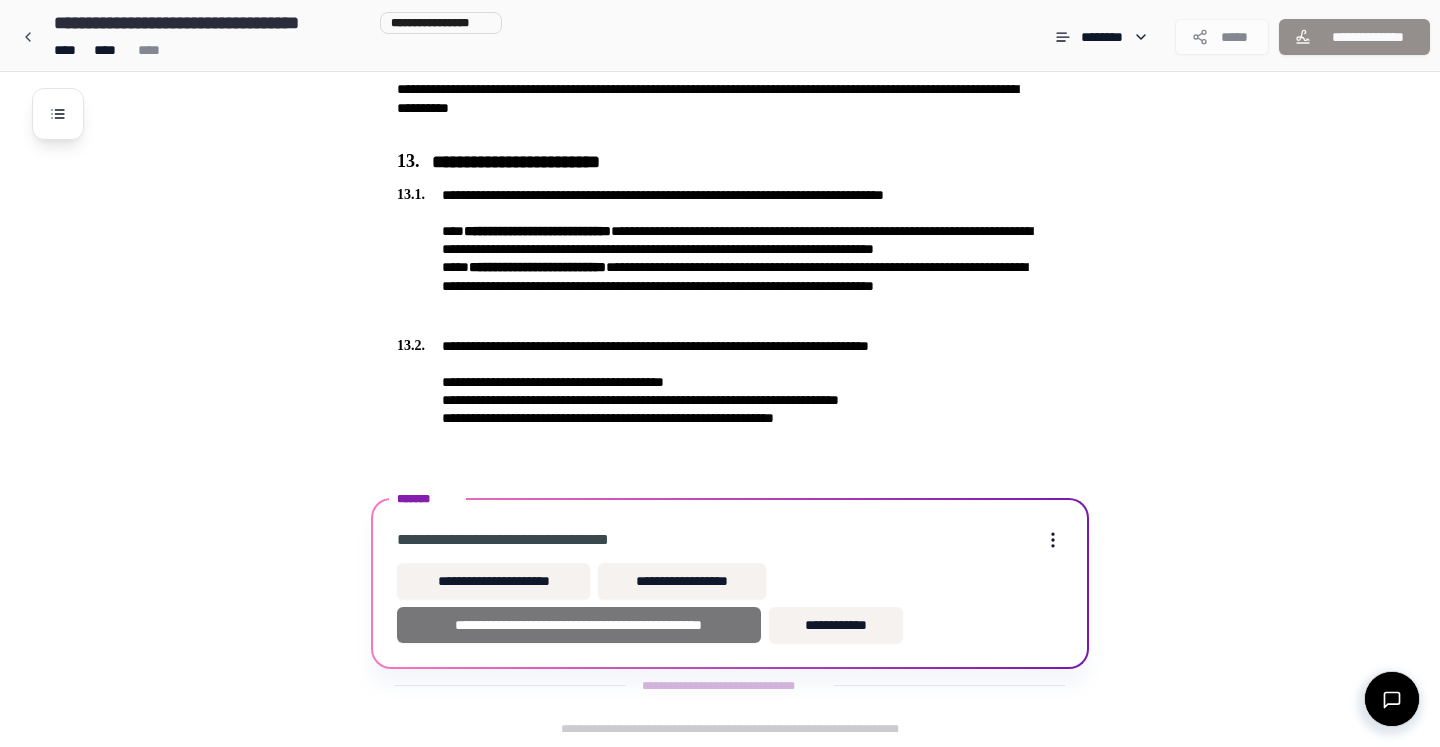 scroll, scrollTop: 3986, scrollLeft: 0, axis: vertical 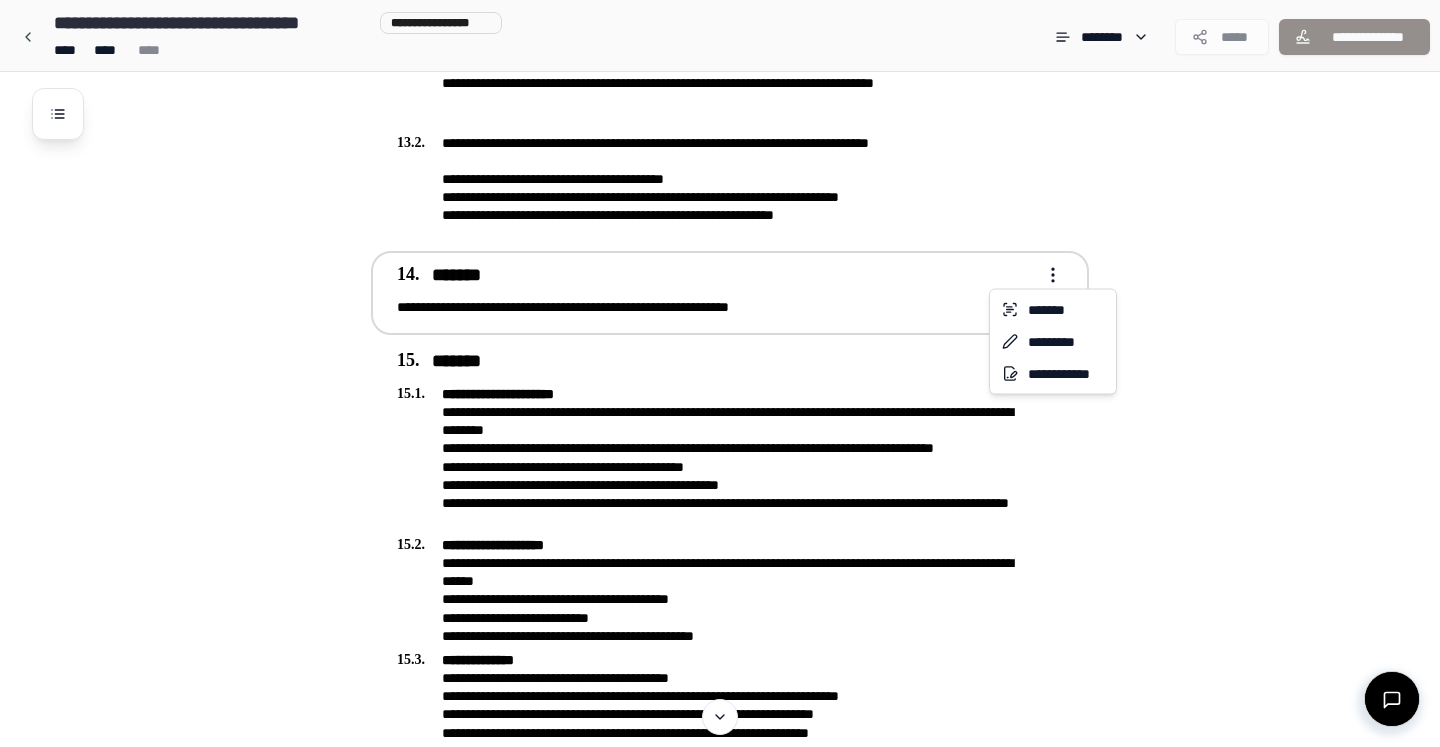 click on "**********" at bounding box center [720, -1368] 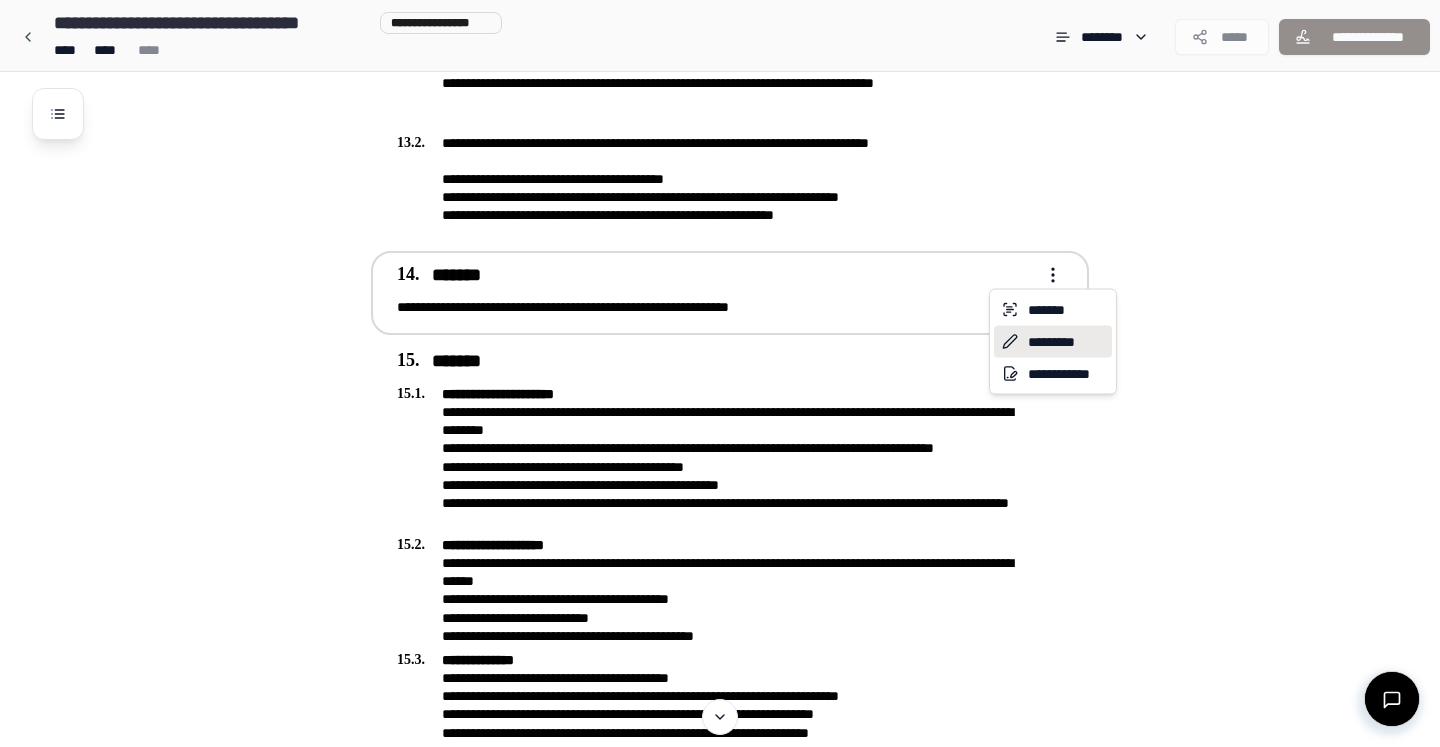 click on "*********" at bounding box center (1053, 342) 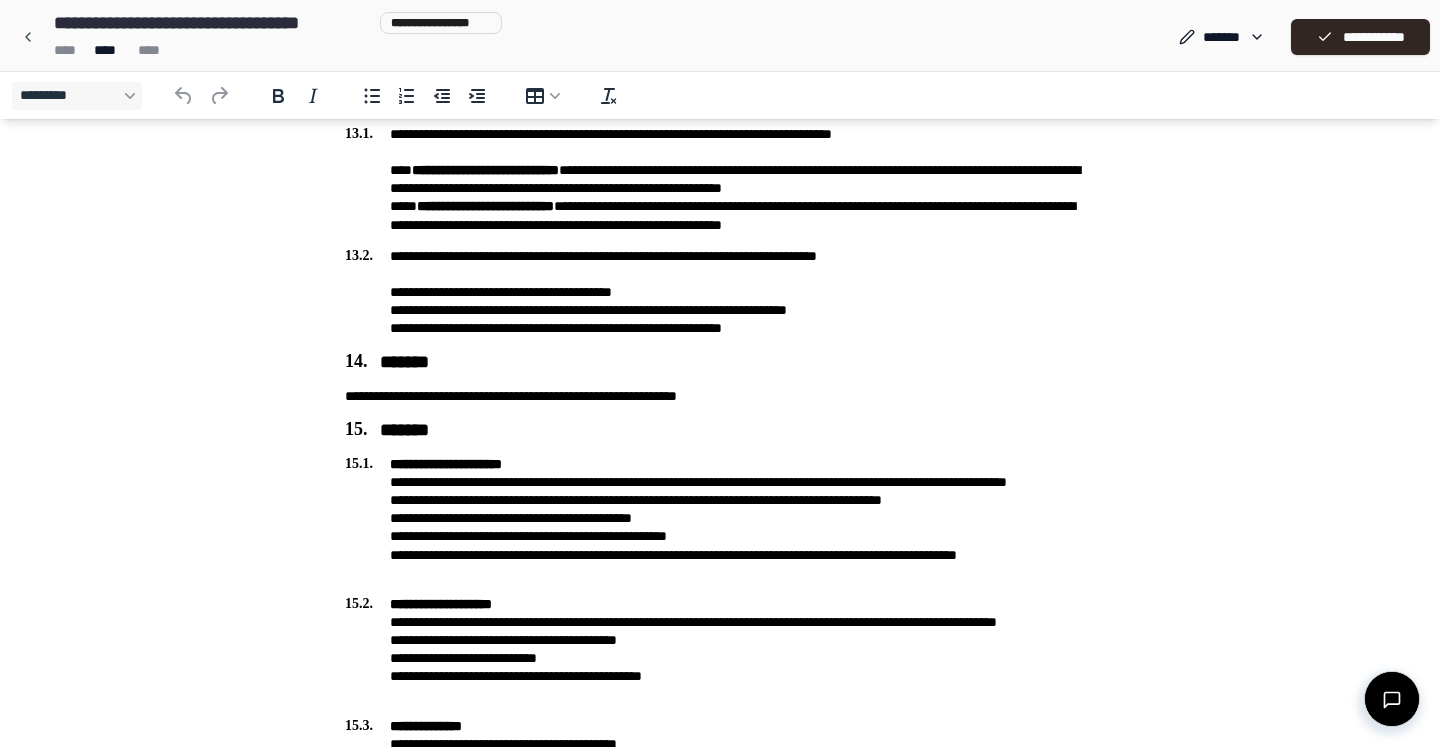 scroll, scrollTop: 3577, scrollLeft: 0, axis: vertical 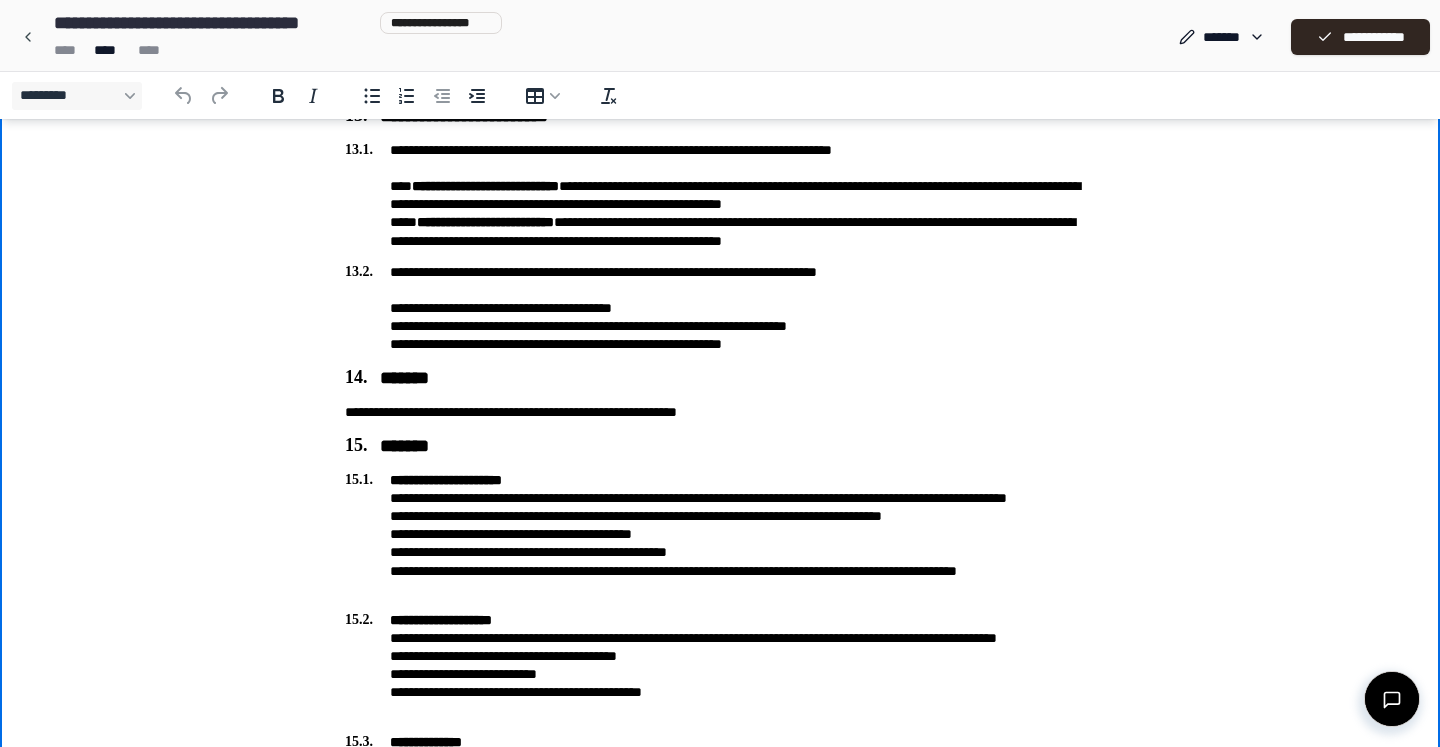 click on "**********" at bounding box center (720, 412) 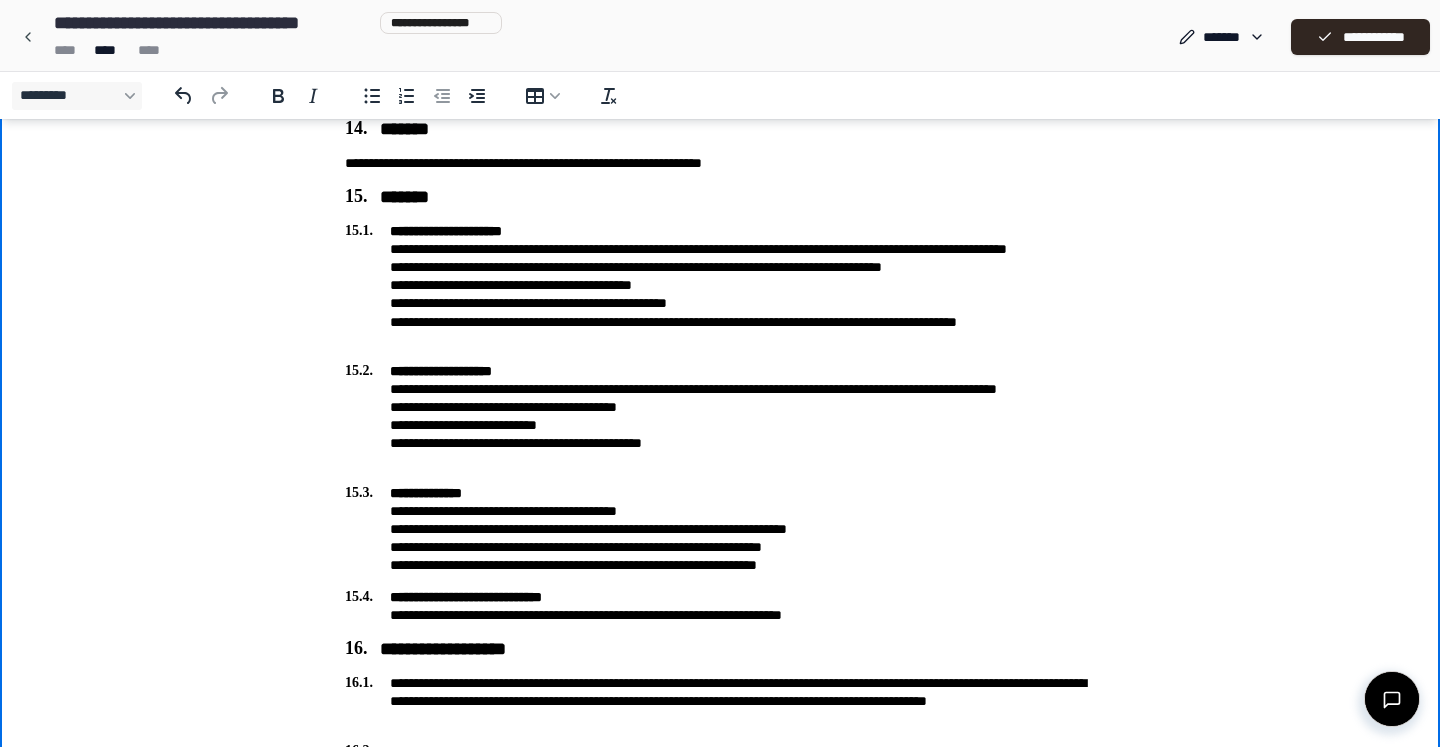 scroll, scrollTop: 3814, scrollLeft: 0, axis: vertical 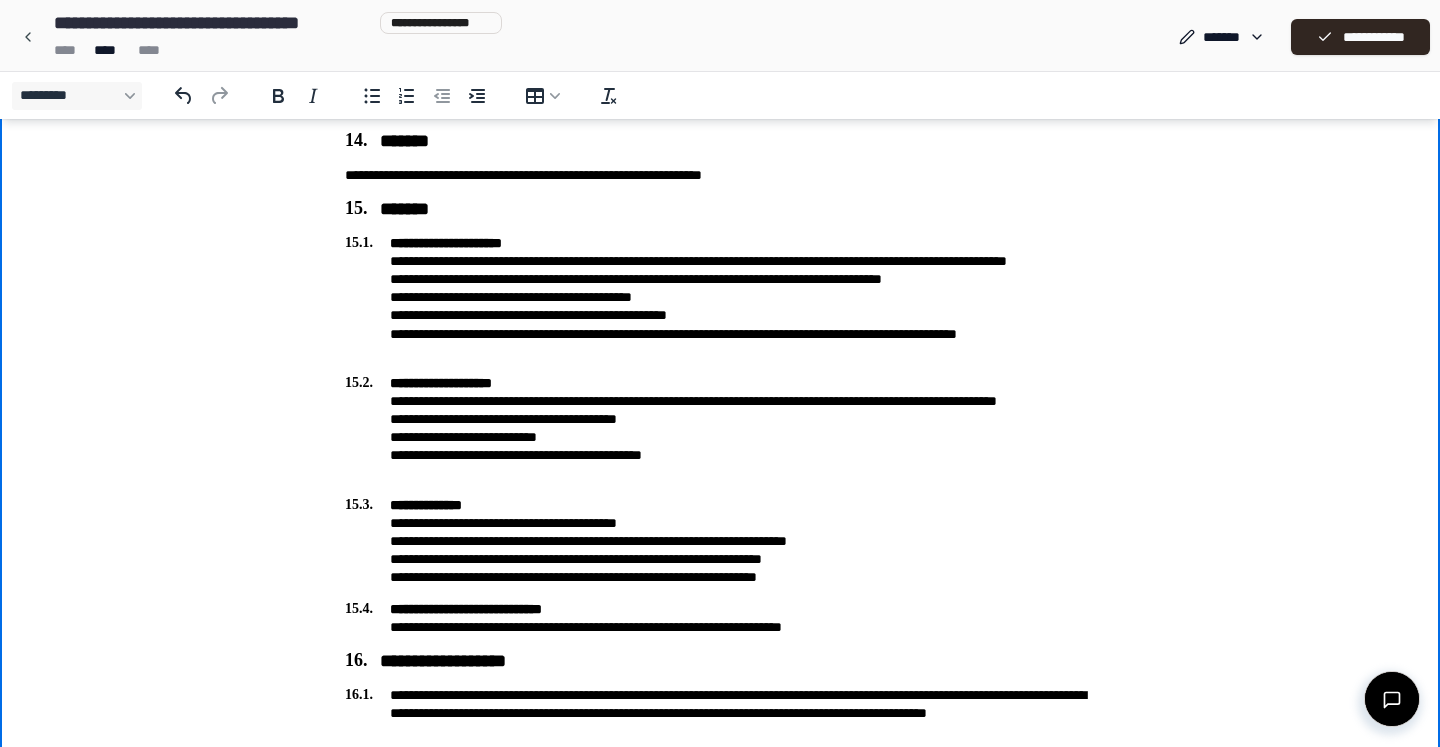 drag, startPoint x: 348, startPoint y: 208, endPoint x: 386, endPoint y: 228, distance: 42.941822 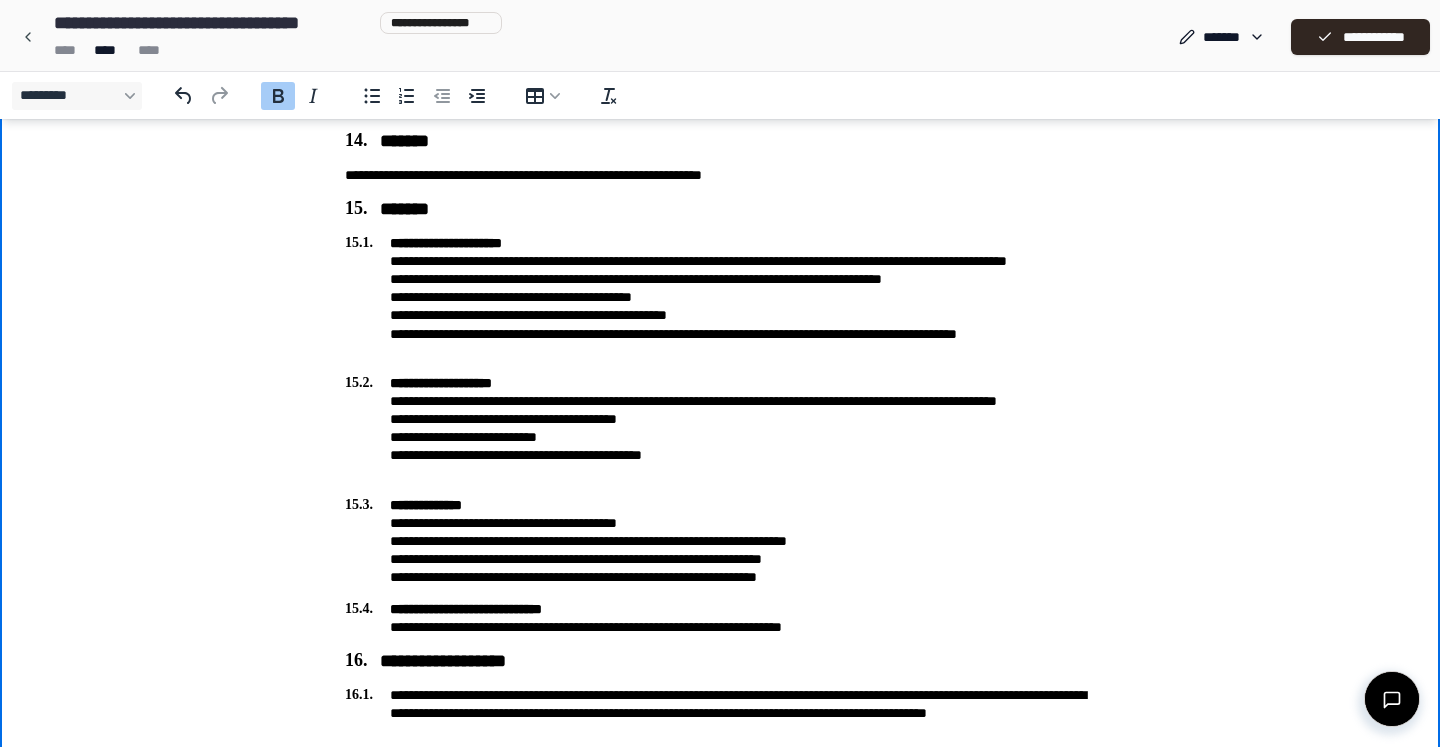 click on "**********" at bounding box center [720, -1391] 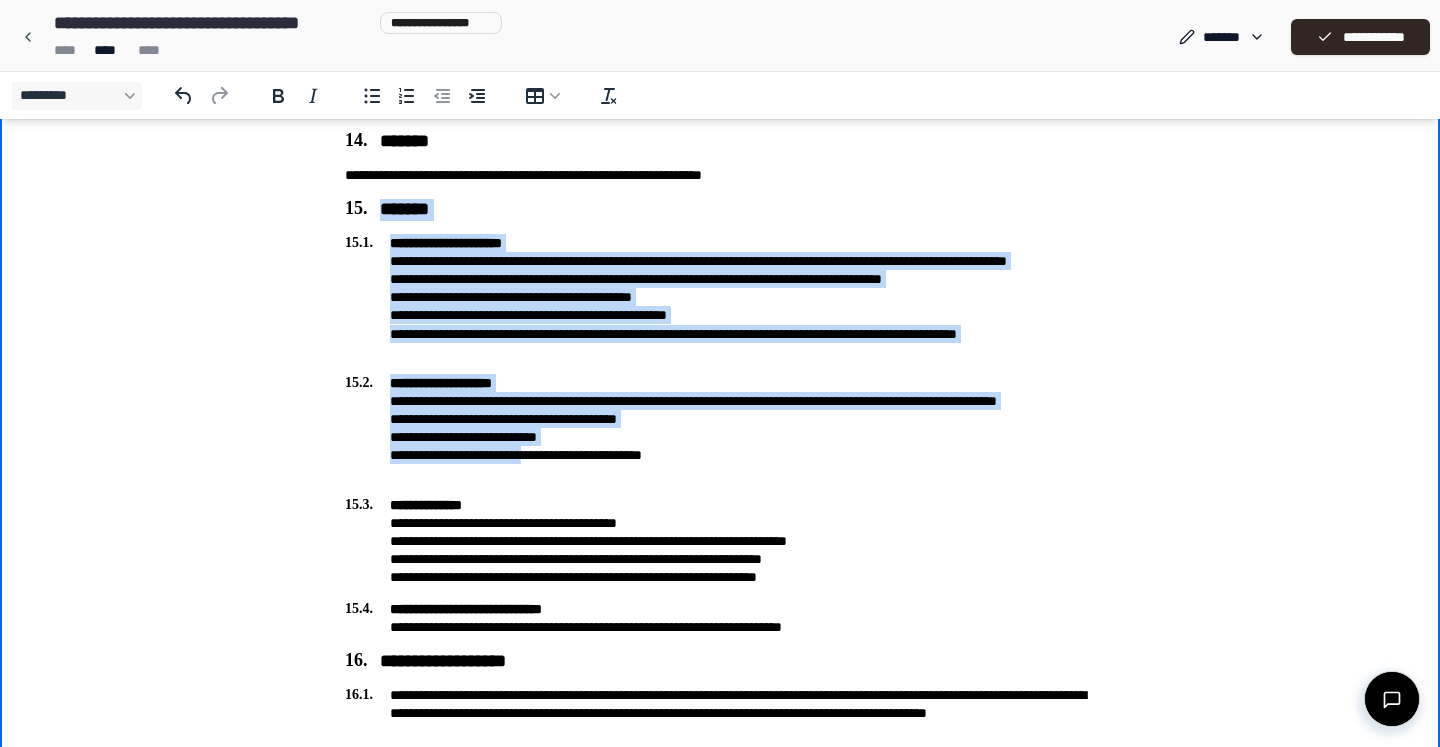 drag, startPoint x: 347, startPoint y: 208, endPoint x: 534, endPoint y: 469, distance: 321.07632 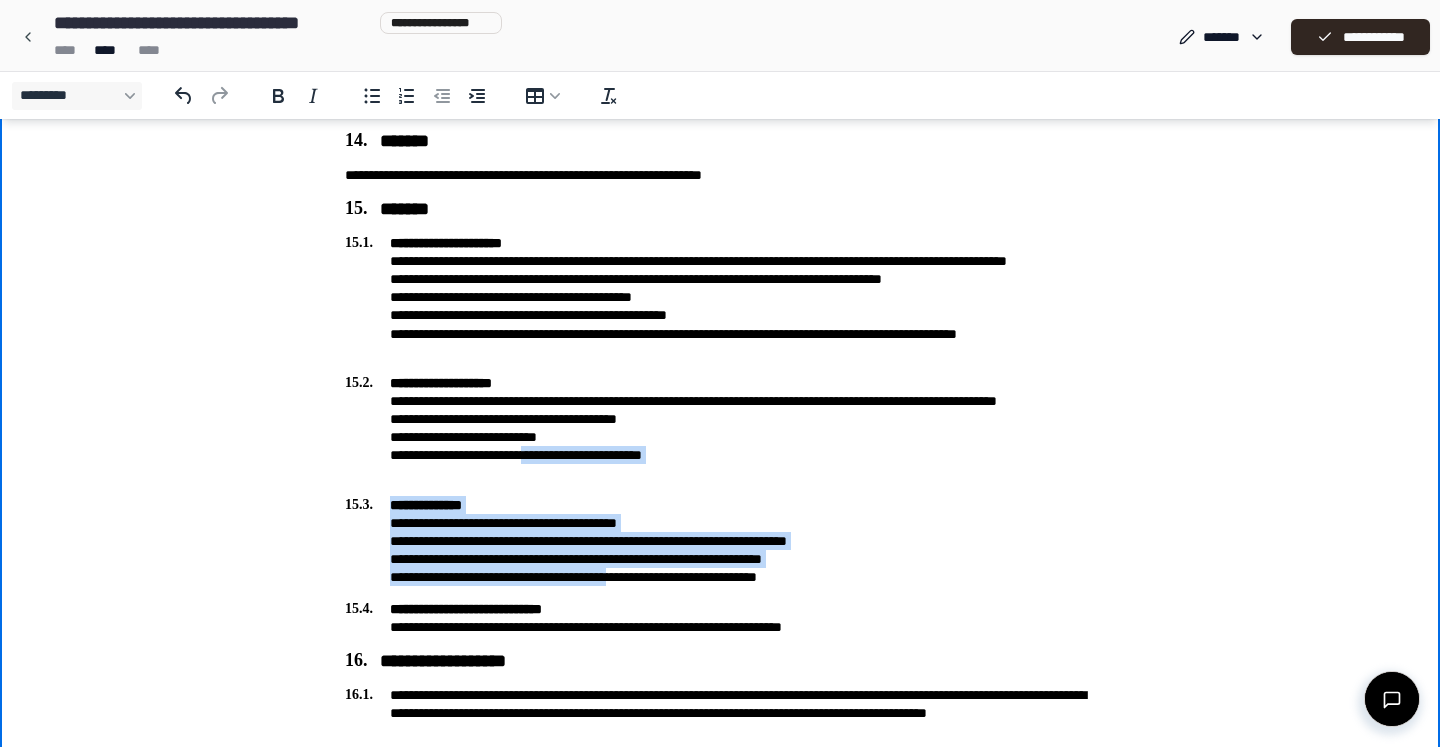 drag, startPoint x: 534, startPoint y: 469, endPoint x: 634, endPoint y: 574, distance: 145 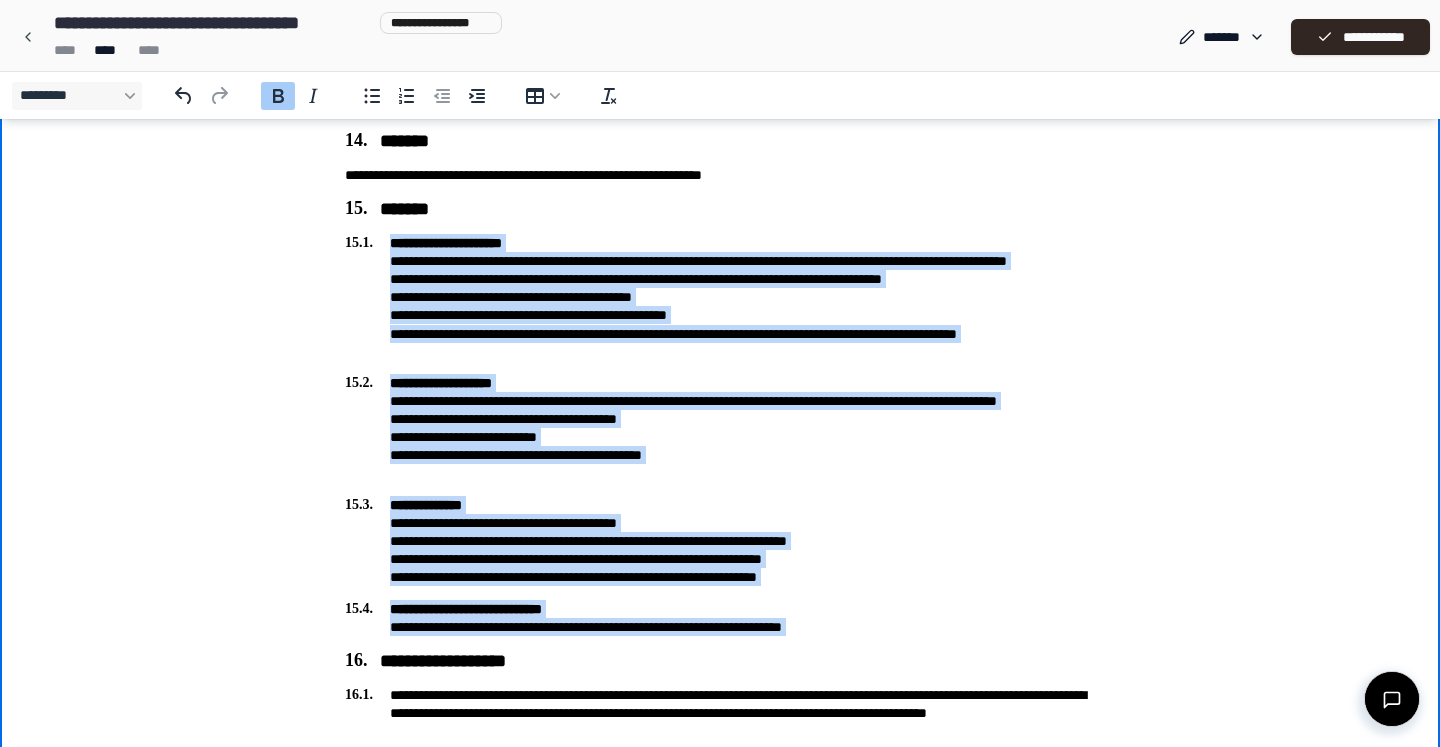 drag, startPoint x: 394, startPoint y: 243, endPoint x: 843, endPoint y: 639, distance: 598.6794 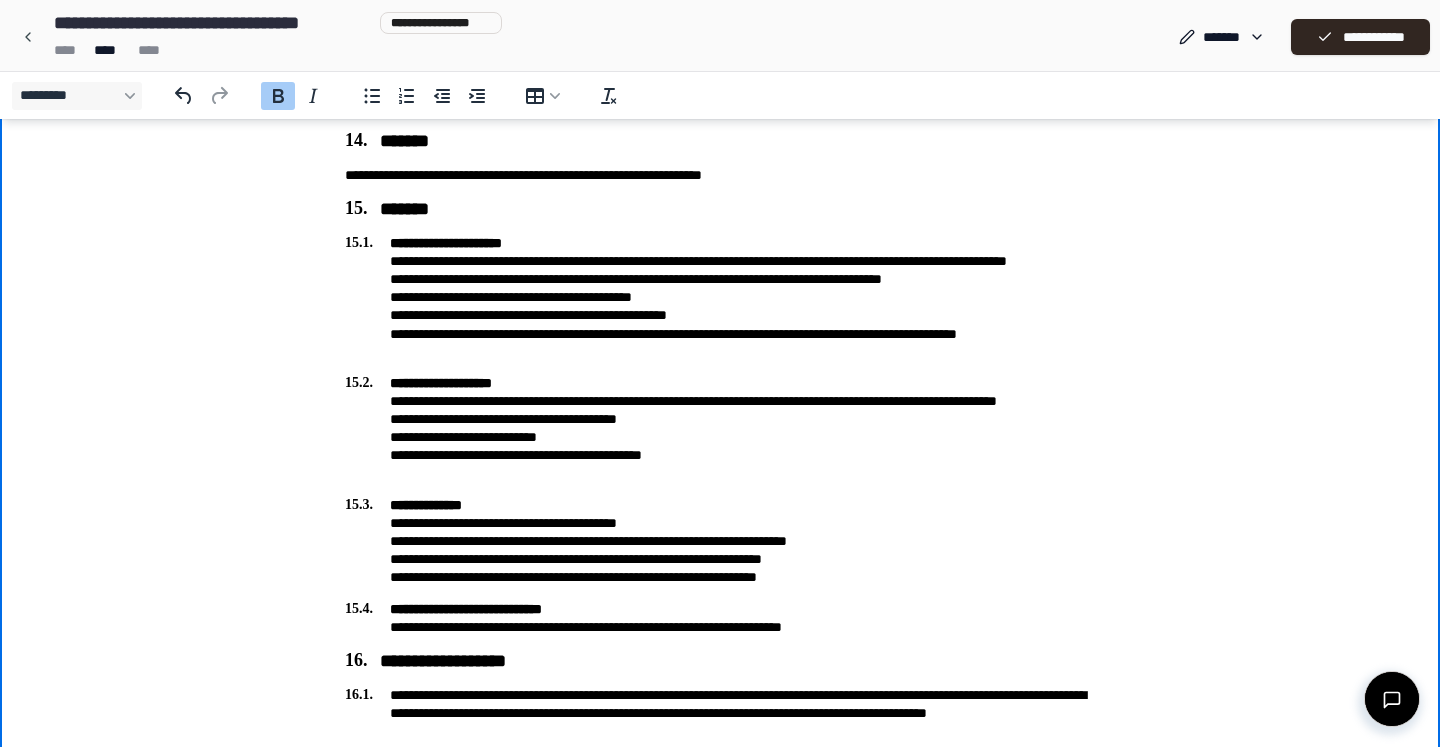 scroll, scrollTop: 3621, scrollLeft: 0, axis: vertical 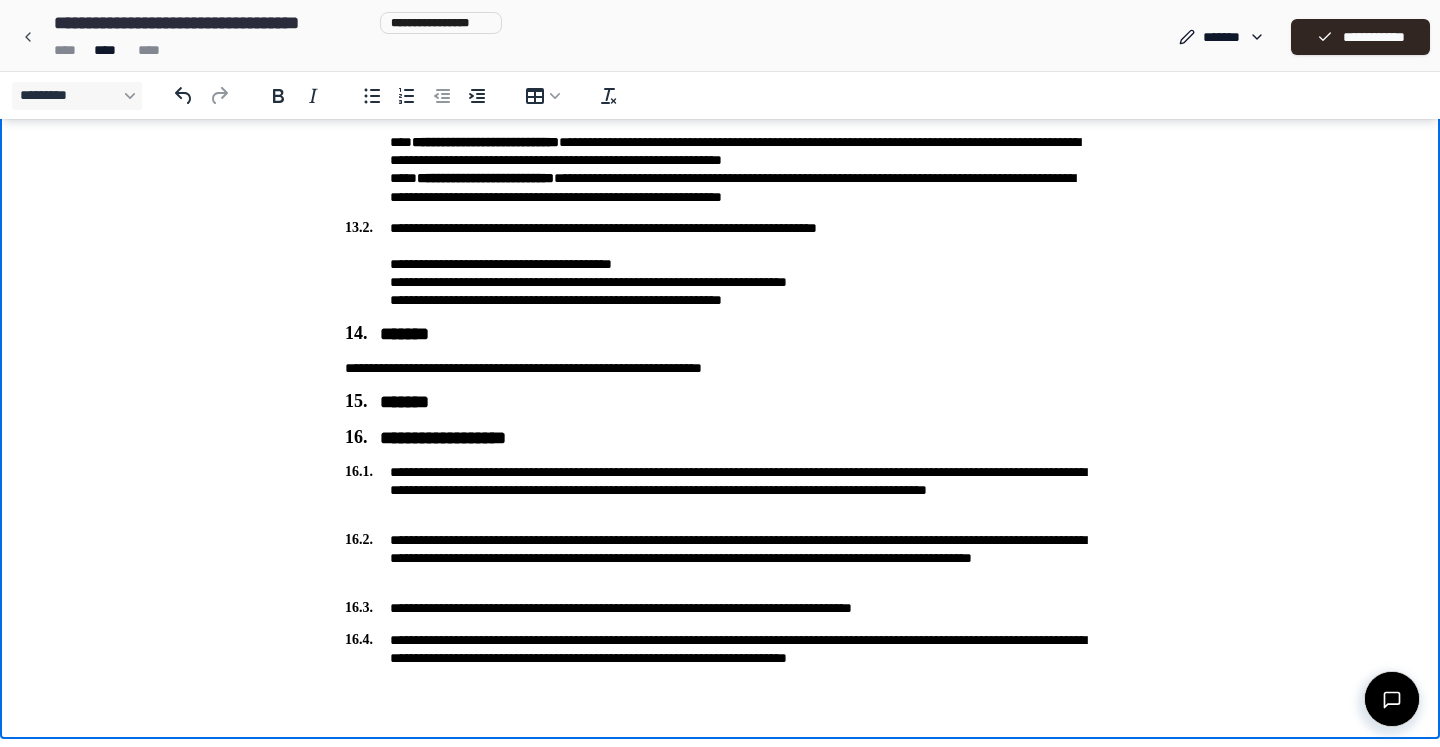 click on "*******" at bounding box center (720, 402) 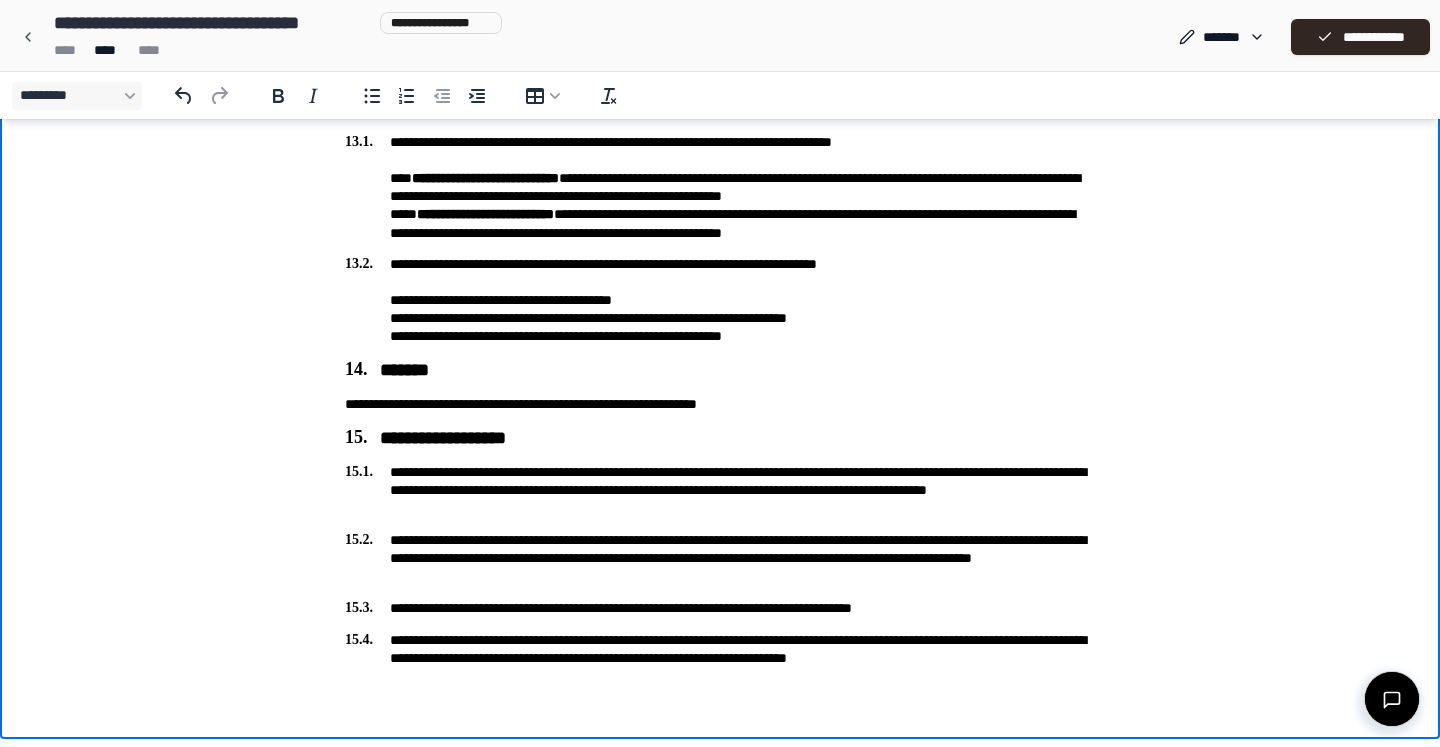 scroll, scrollTop: 3585, scrollLeft: 0, axis: vertical 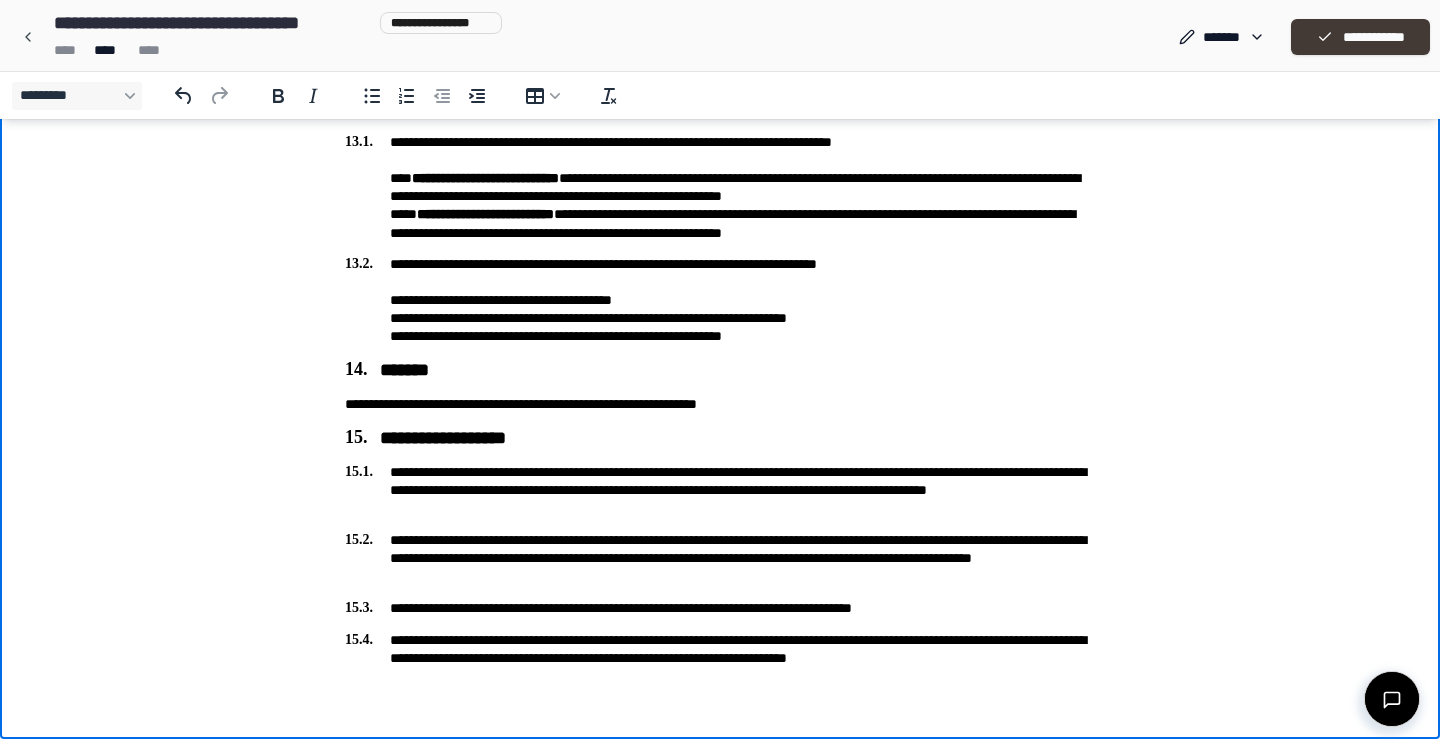 click on "**********" at bounding box center [1360, 37] 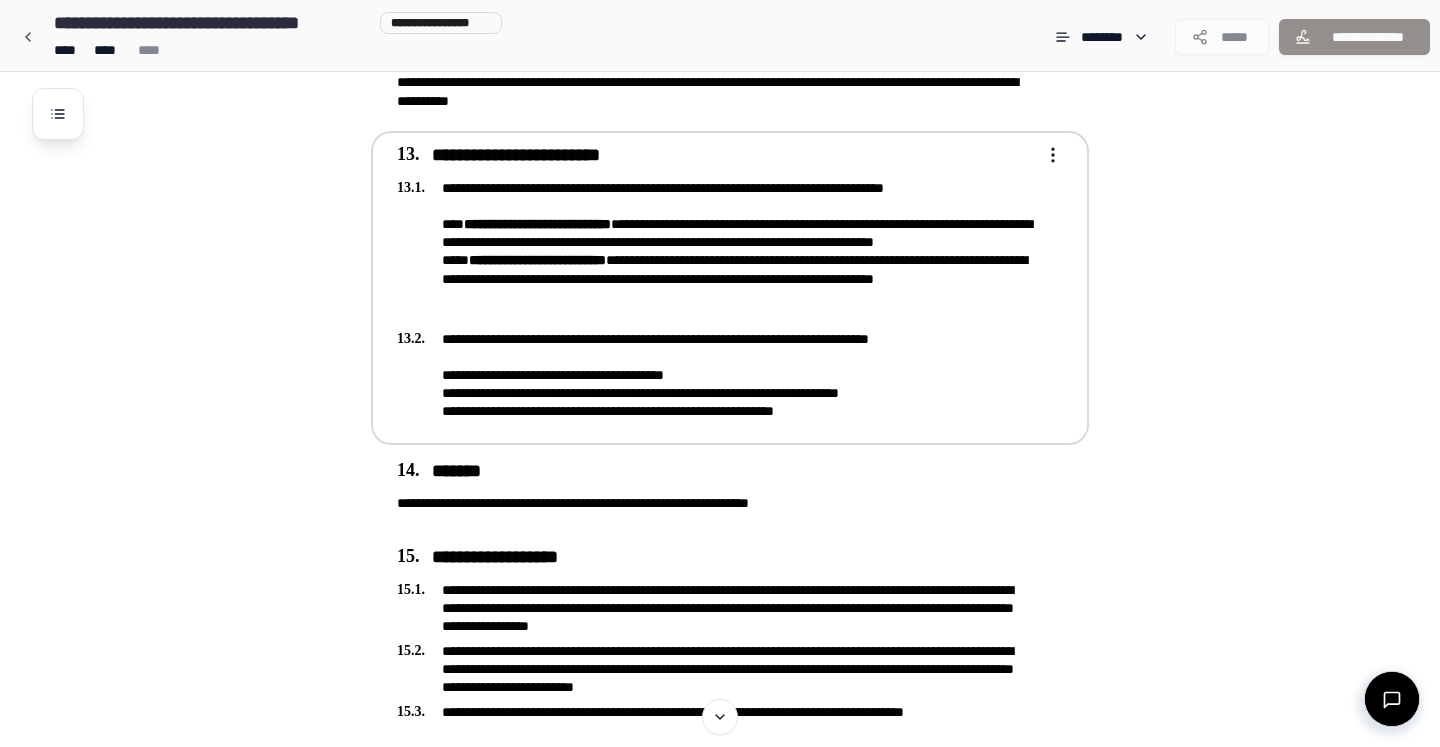 scroll, scrollTop: 3997, scrollLeft: 0, axis: vertical 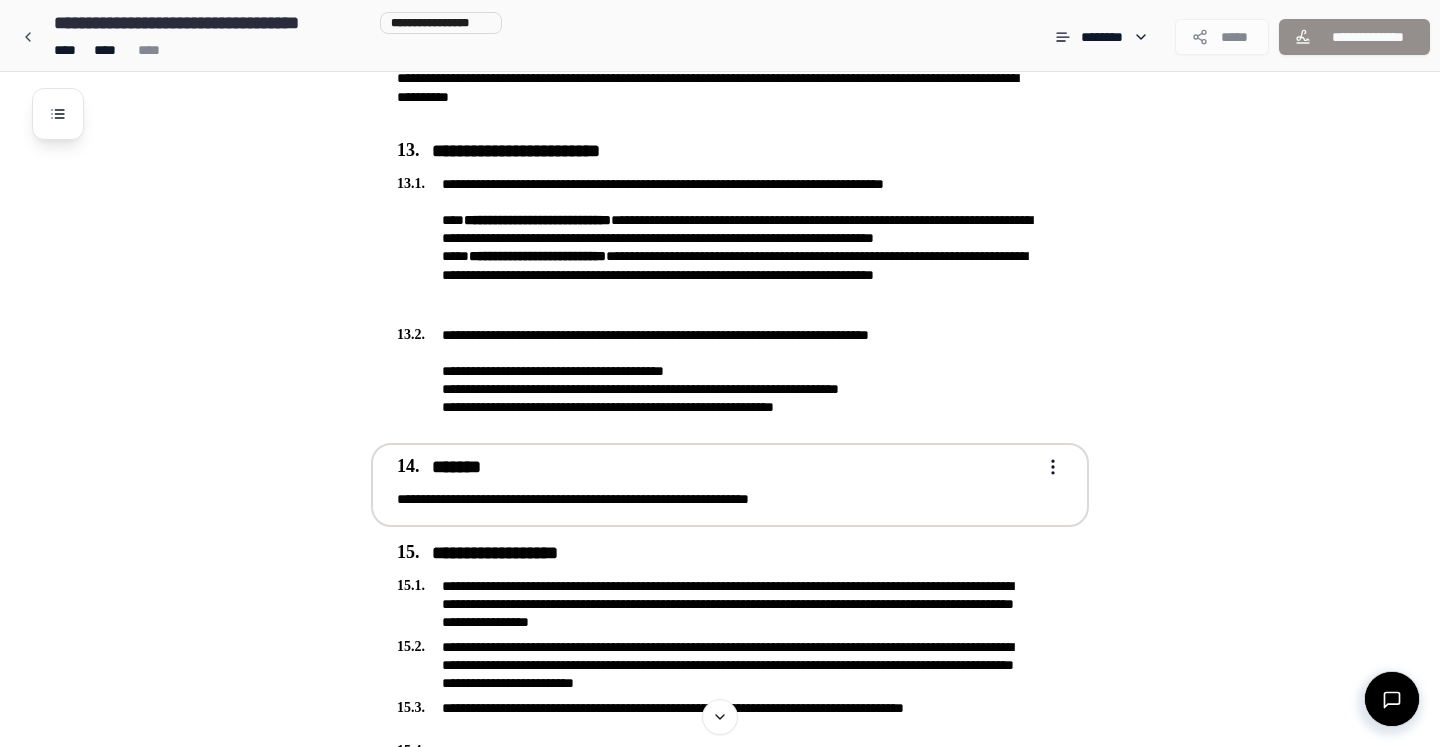 click on "**********" at bounding box center (720, -1413) 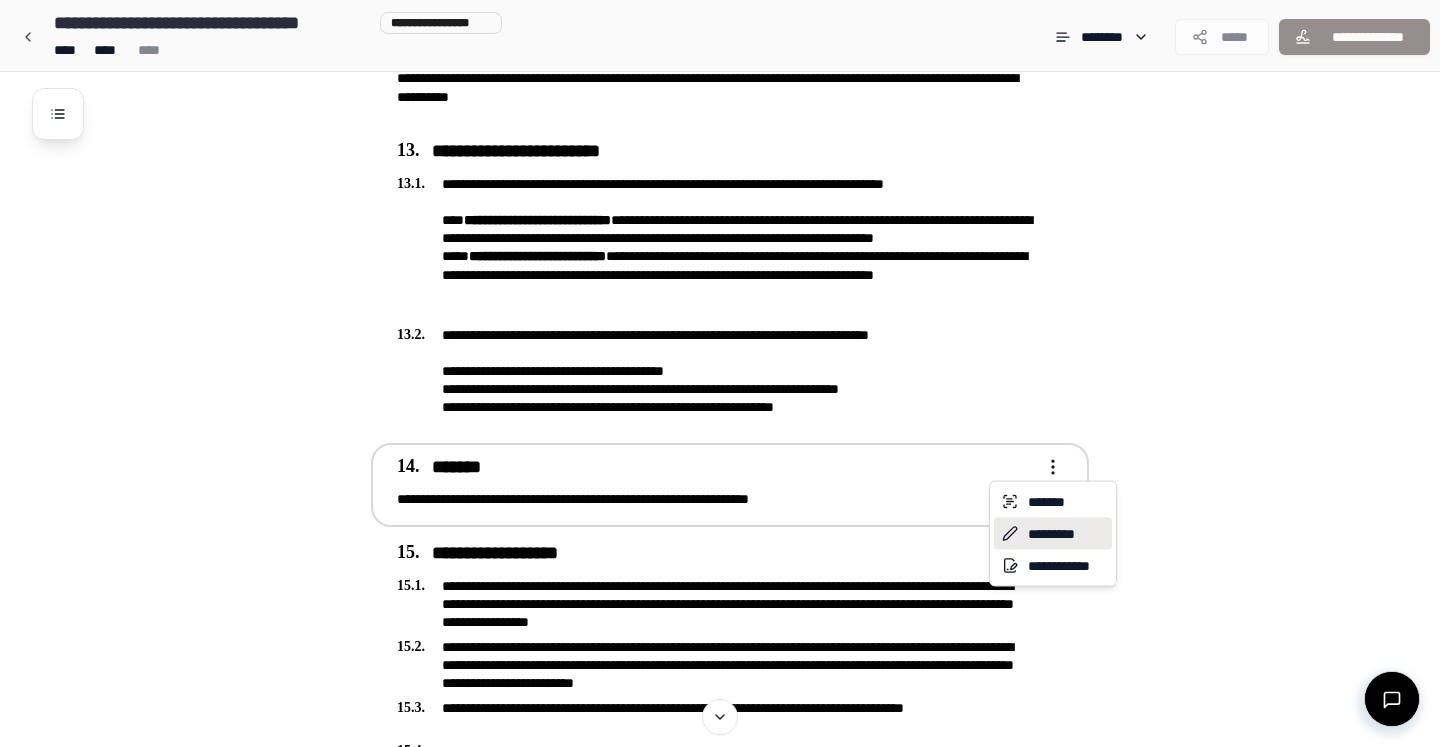 click on "*********" at bounding box center (1053, 534) 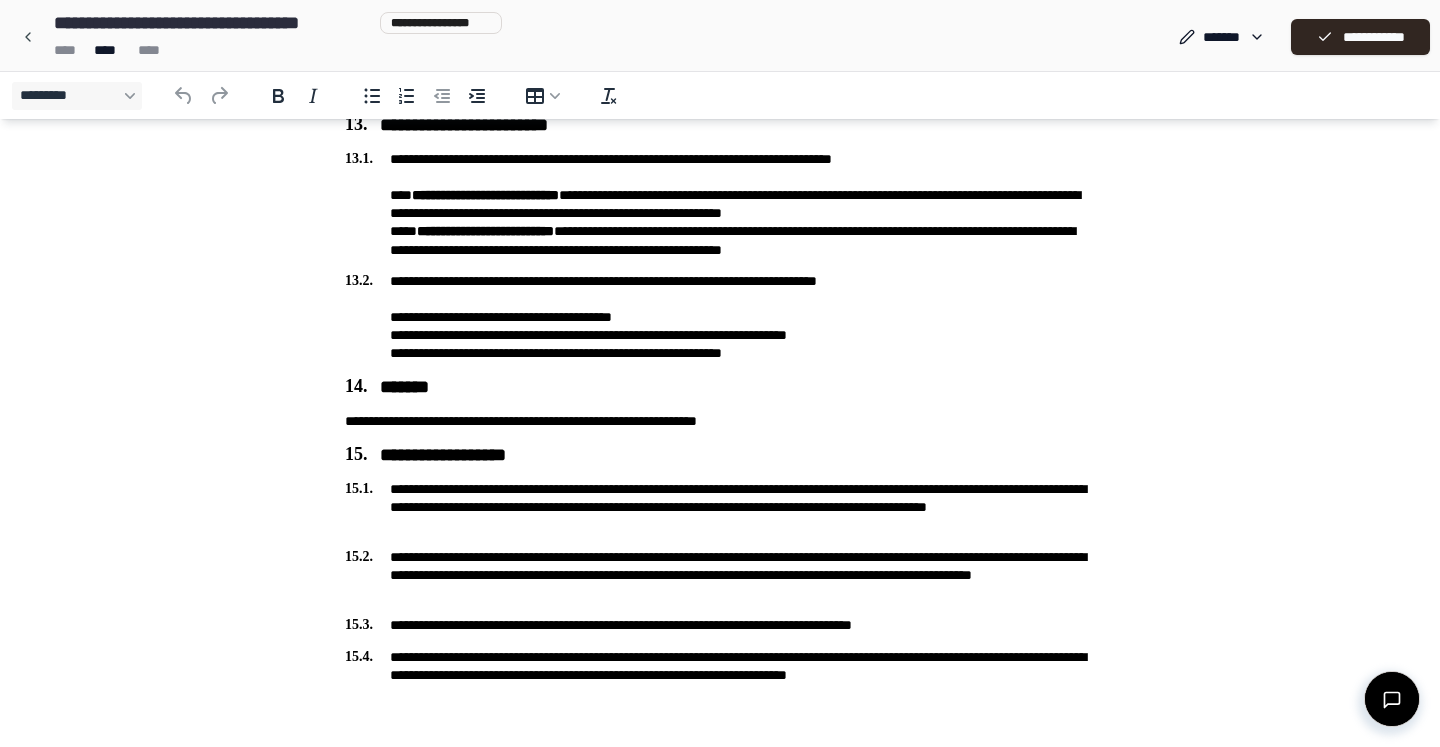 scroll, scrollTop: 3564, scrollLeft: 0, axis: vertical 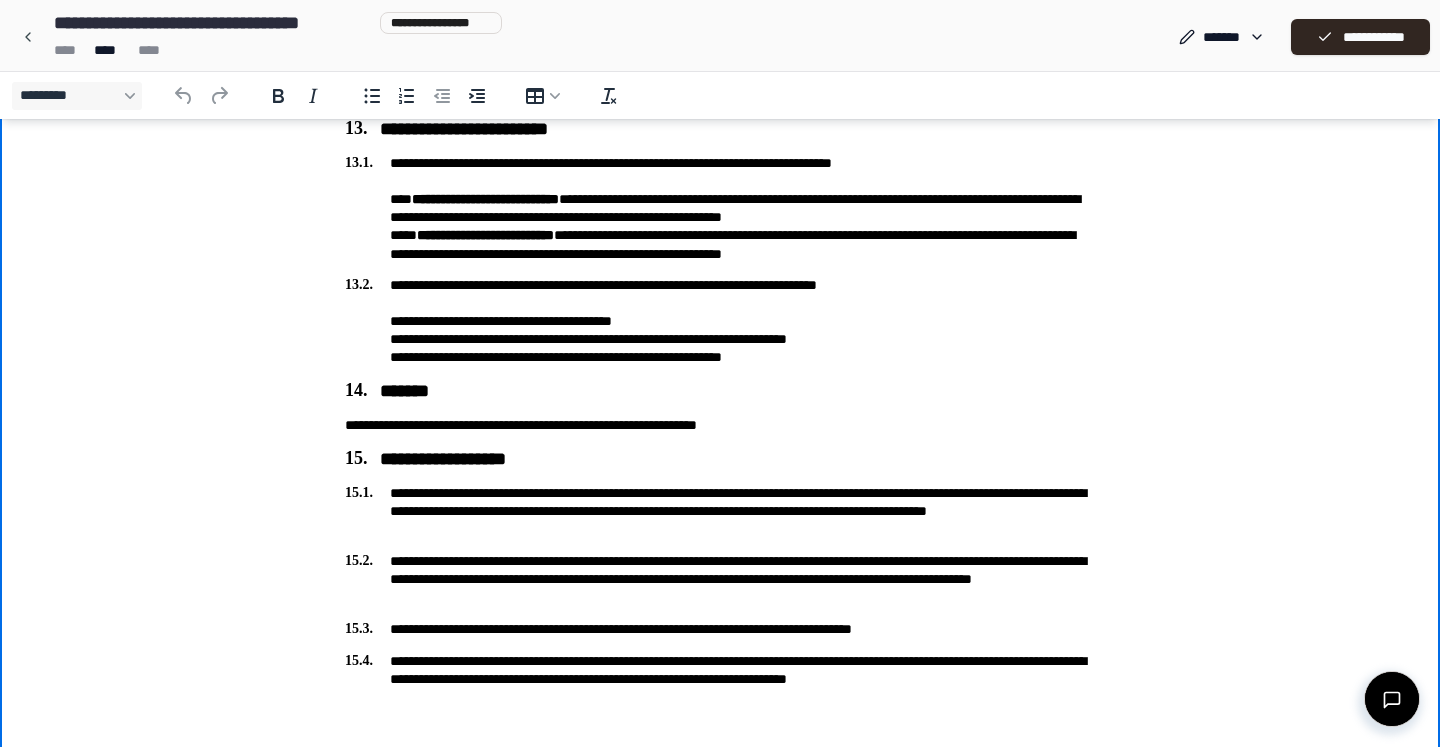 click on "**********" at bounding box center [720, 425] 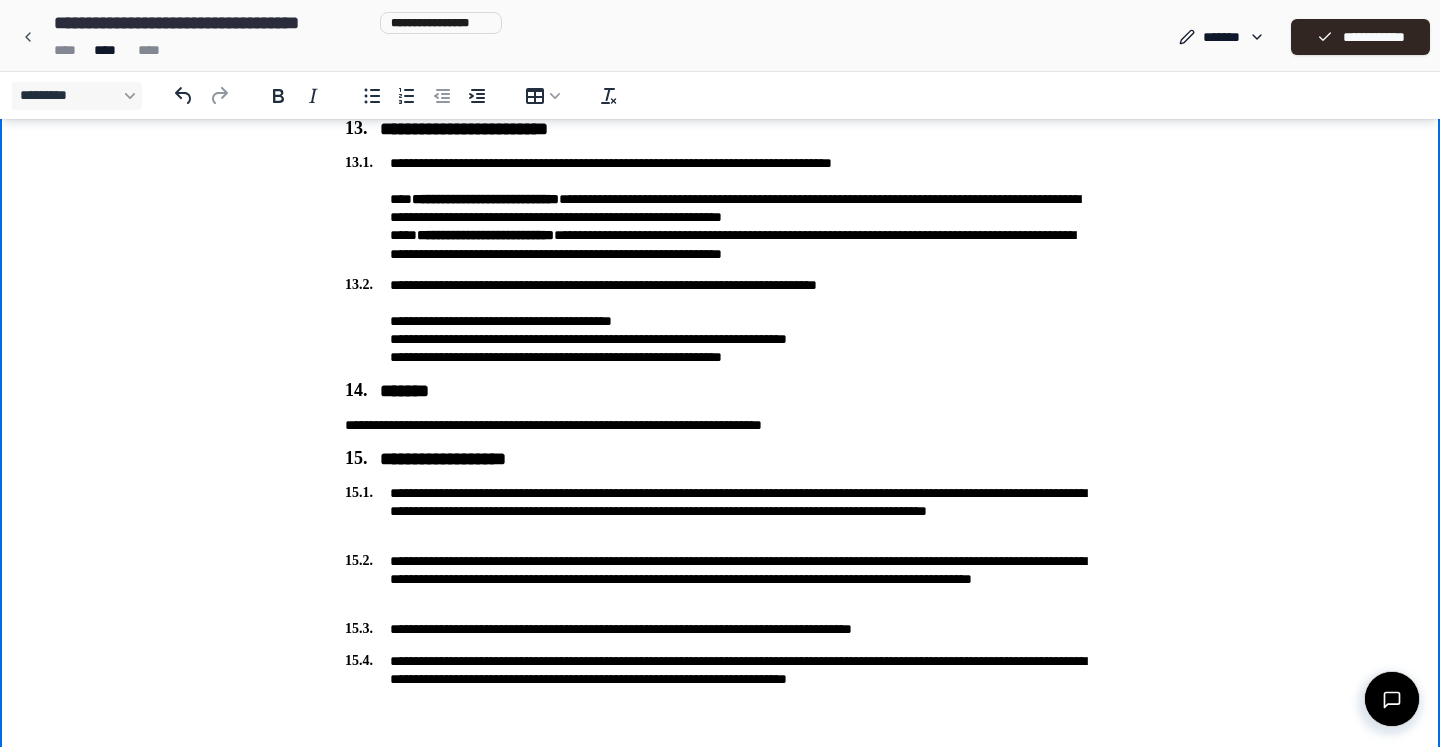 click on "**********" at bounding box center [720, 425] 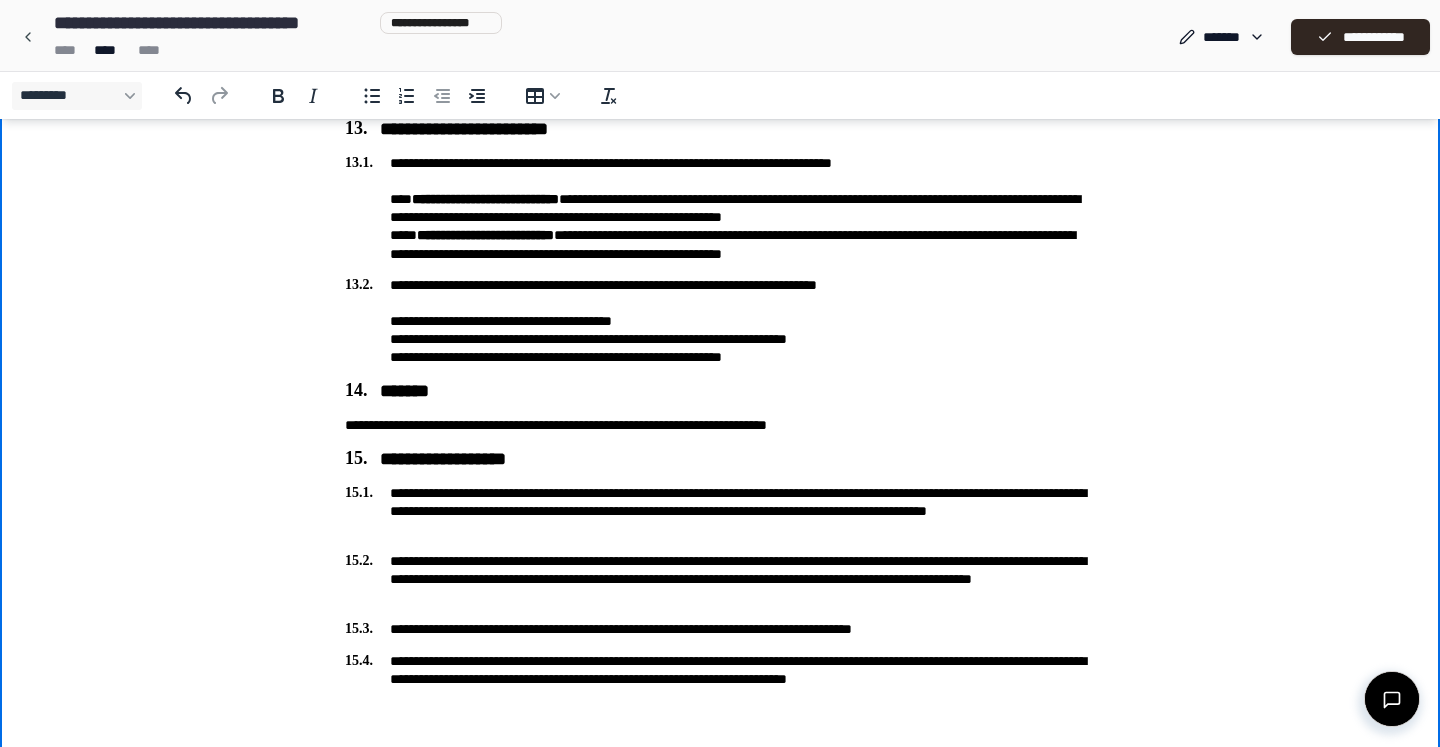 click on "**********" at bounding box center [720, 425] 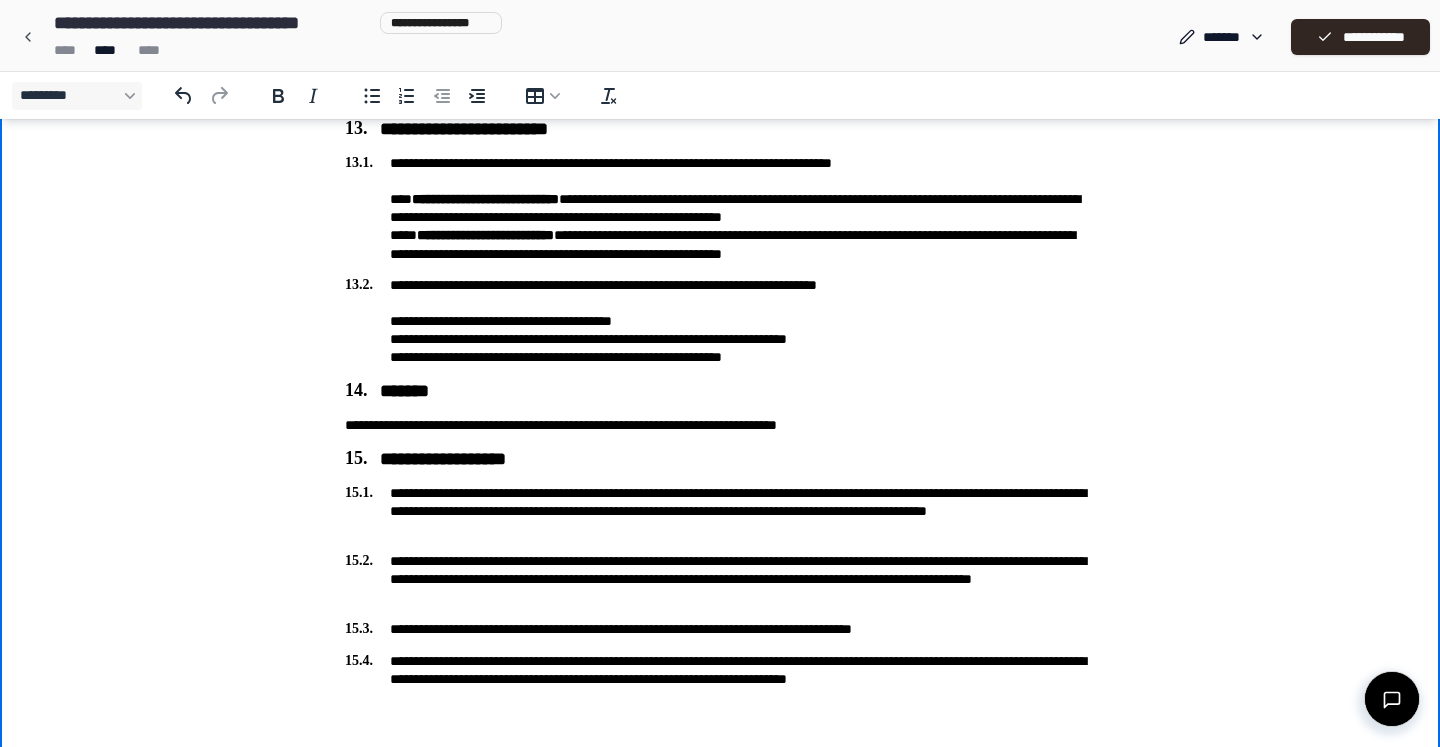 click on "**********" at bounding box center (720, 511) 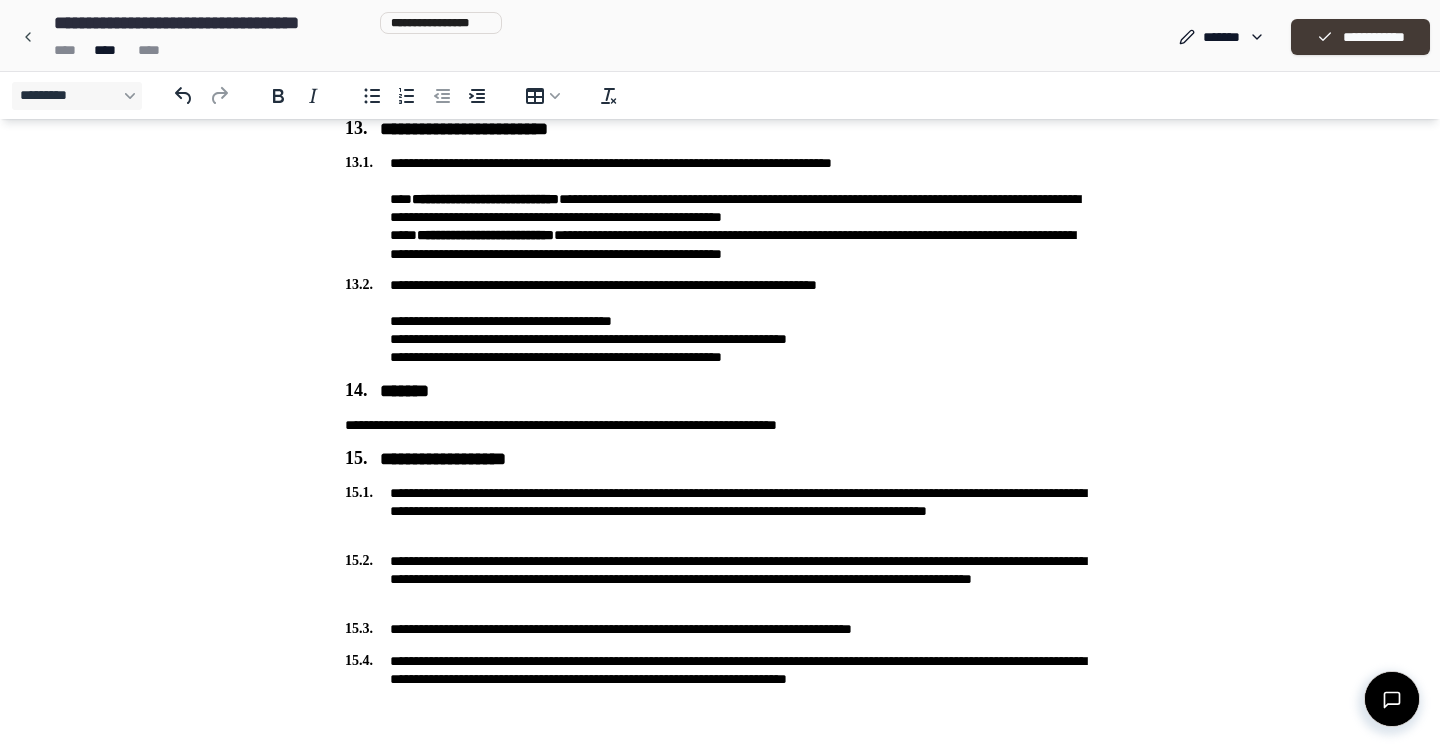 click on "**********" at bounding box center [1360, 37] 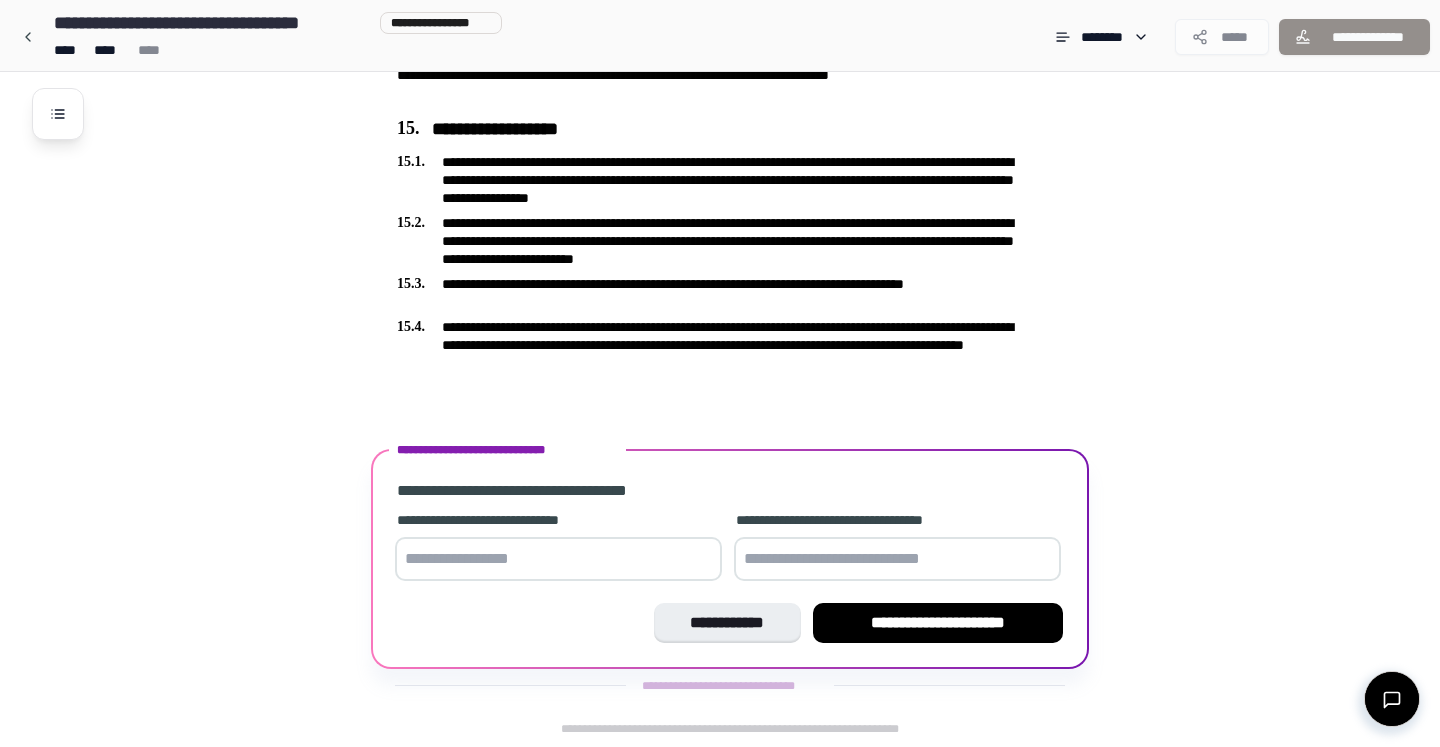 scroll, scrollTop: 4421, scrollLeft: 0, axis: vertical 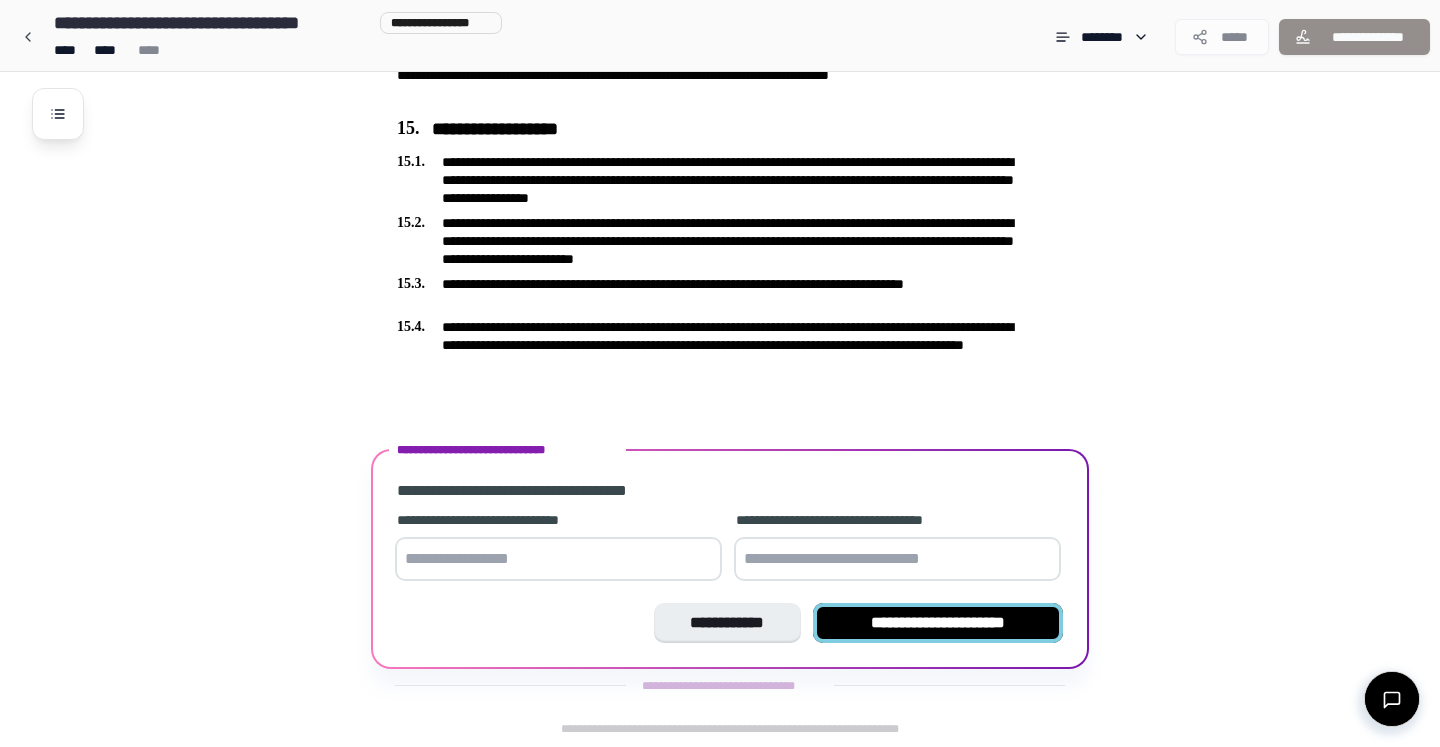 click on "**********" at bounding box center [938, 623] 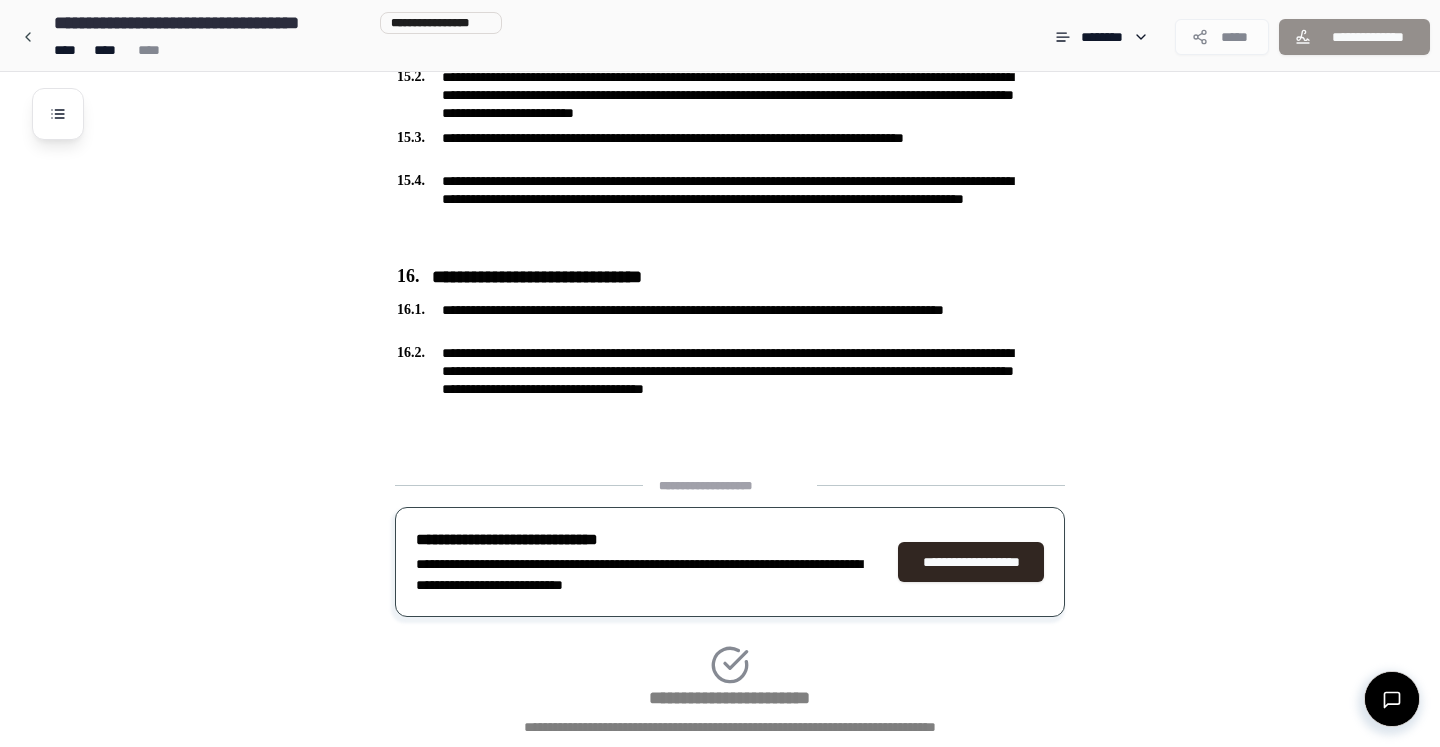 scroll, scrollTop: 4701, scrollLeft: 0, axis: vertical 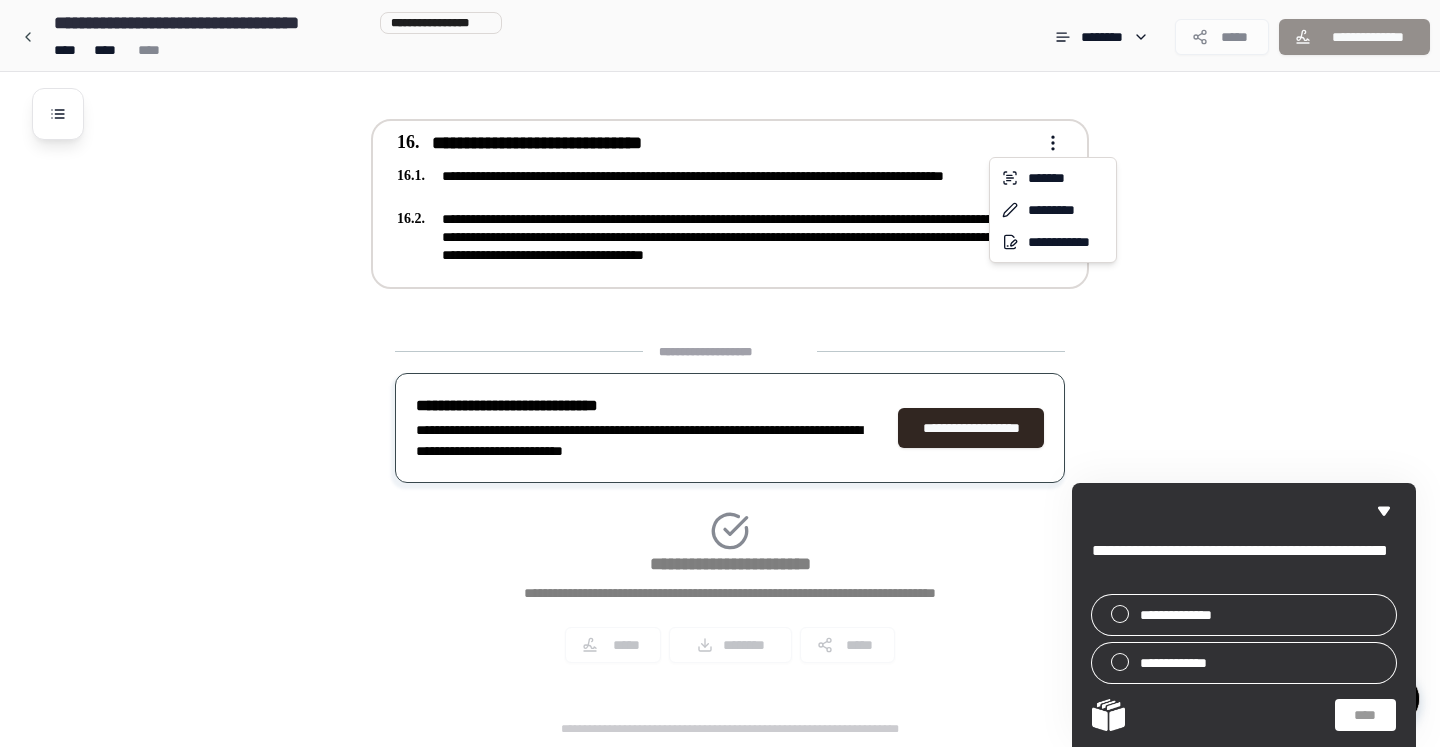 click on "**********" at bounding box center [720, -1977] 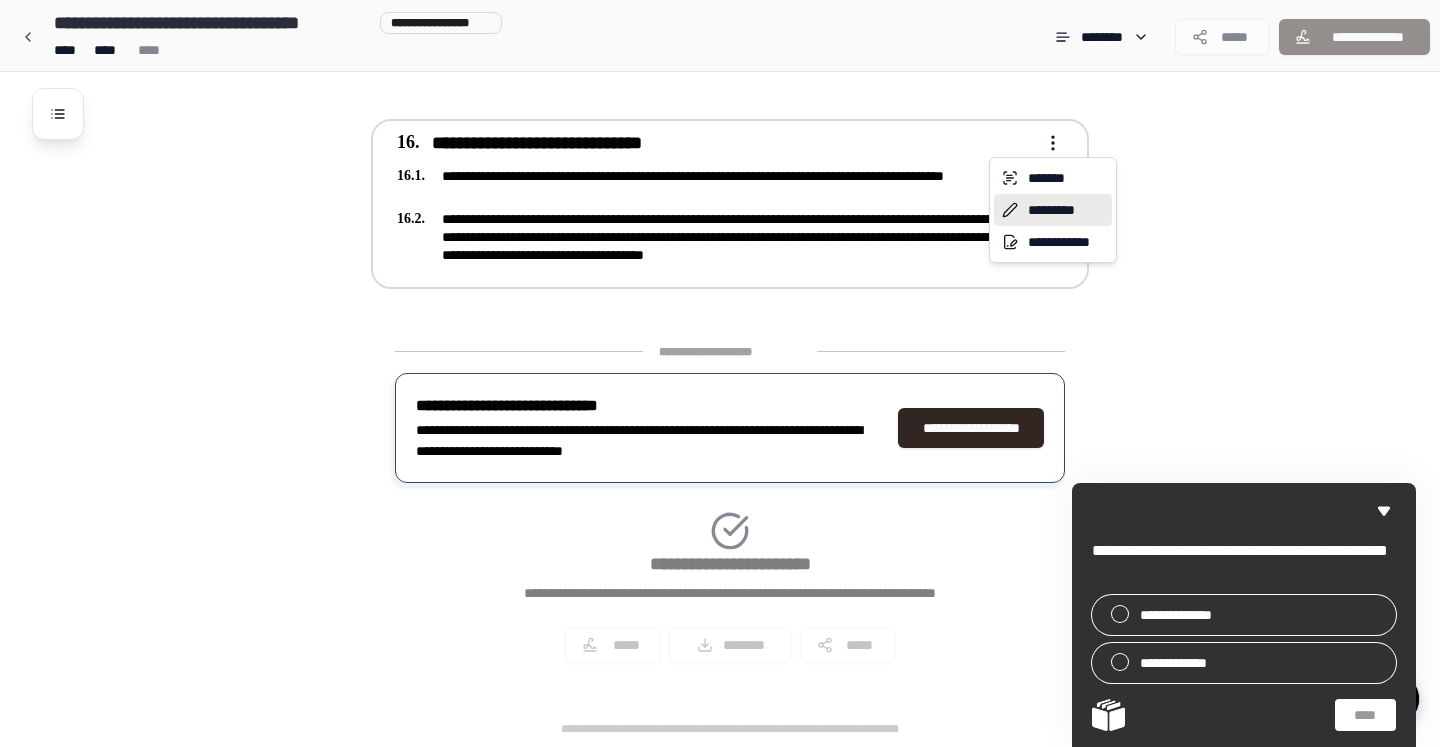click on "*********" at bounding box center [1053, 210] 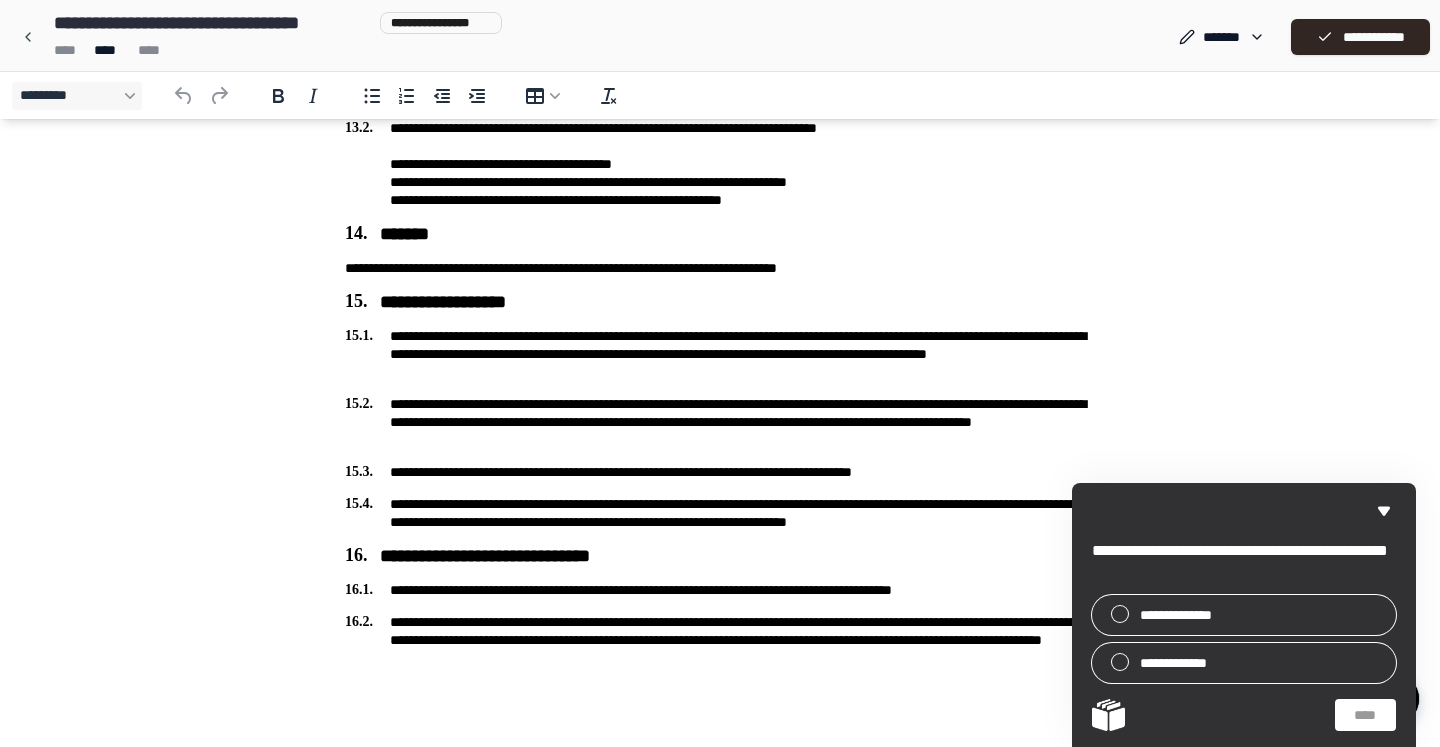 scroll, scrollTop: 3721, scrollLeft: 0, axis: vertical 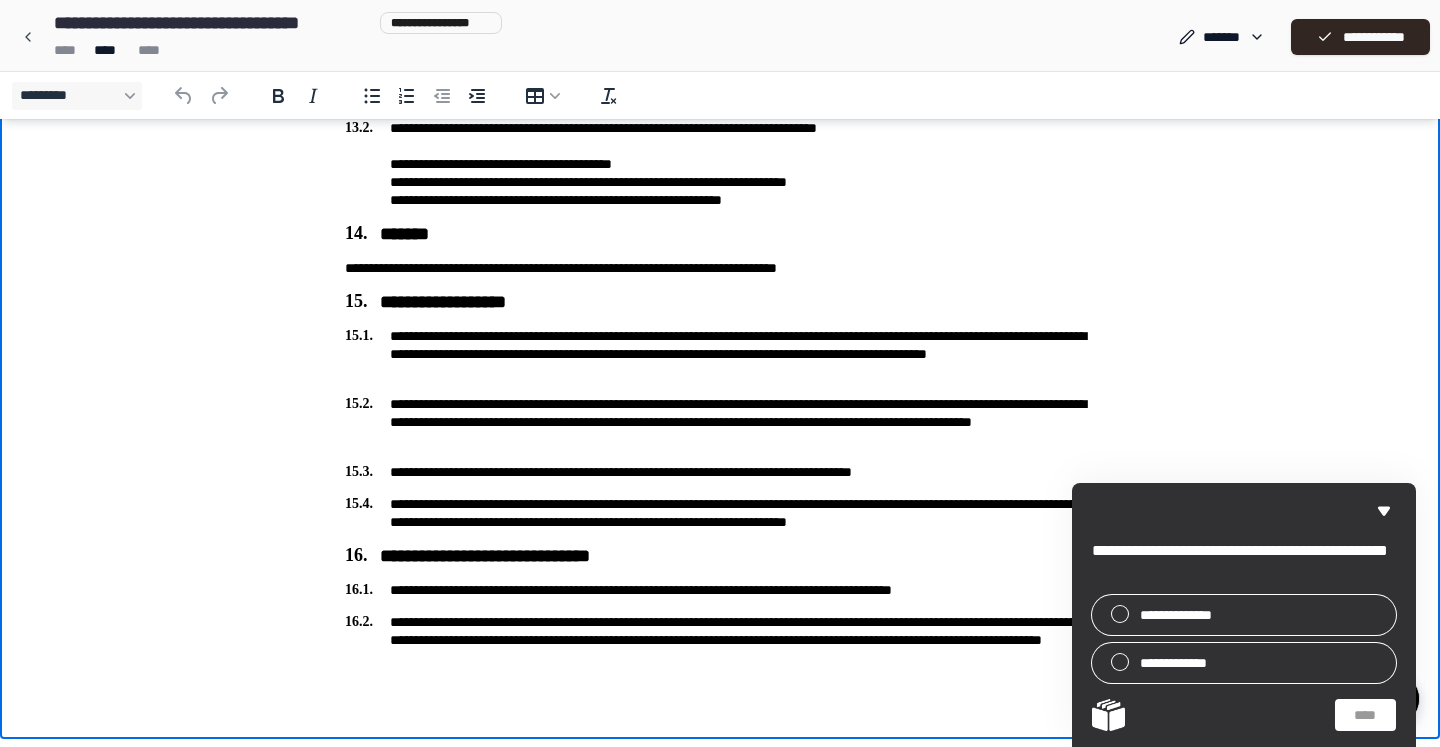 click on "**********" at bounding box center [720, 590] 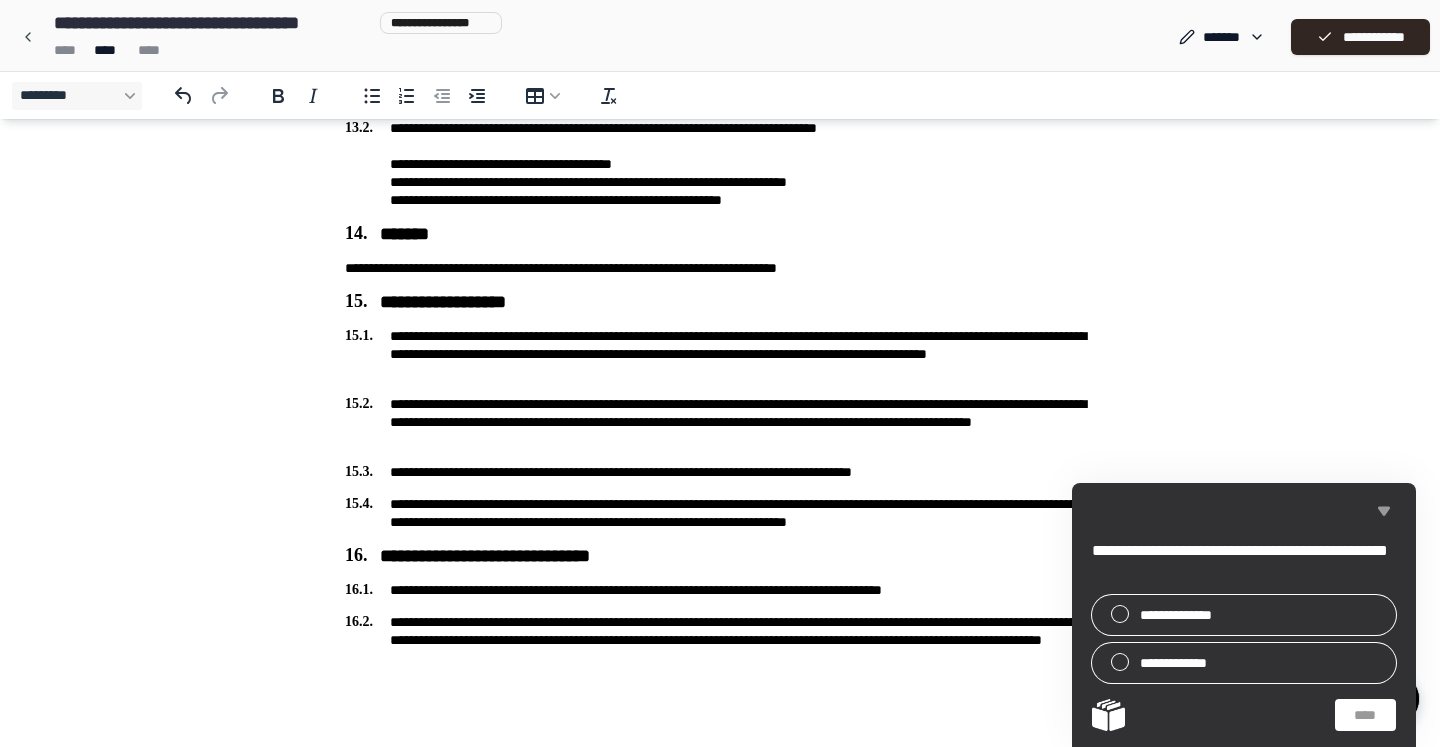 click 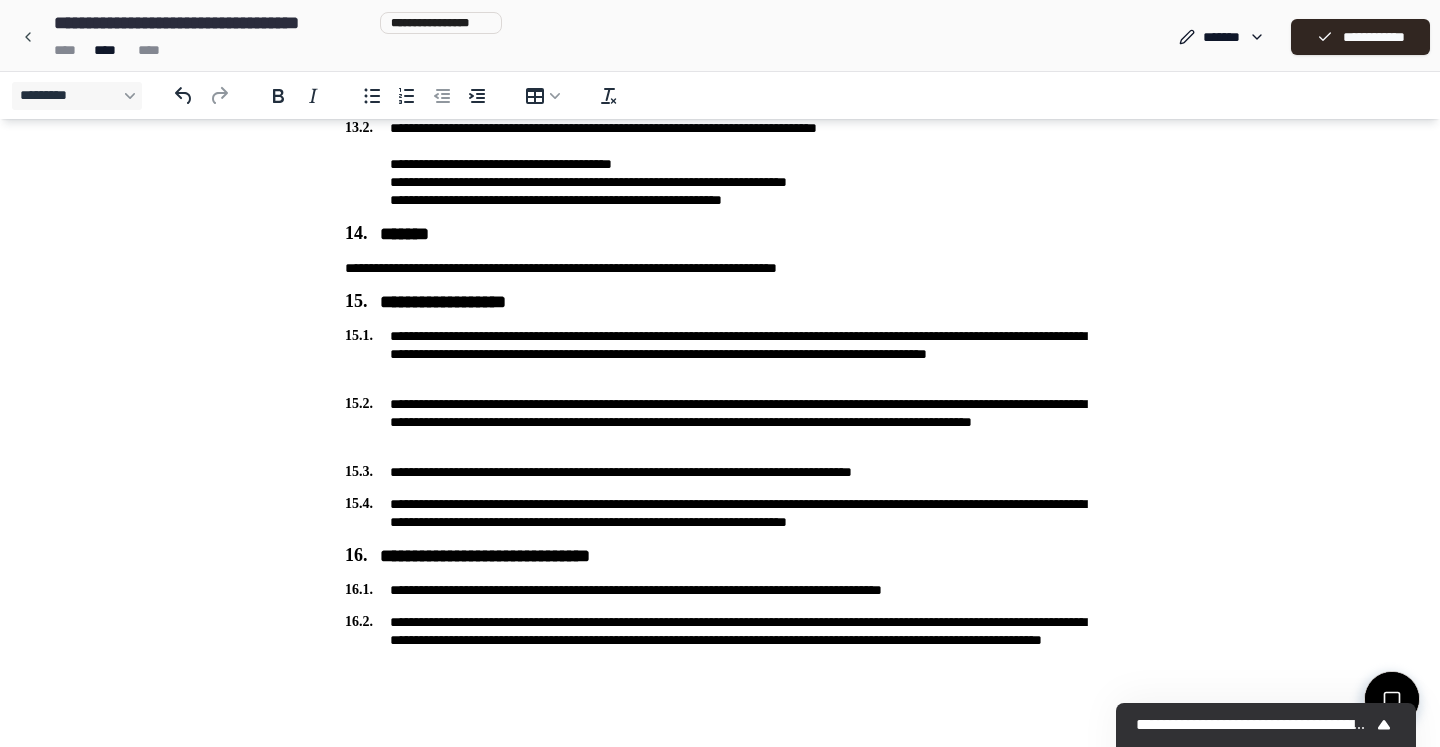 scroll, scrollTop: 3721, scrollLeft: 0, axis: vertical 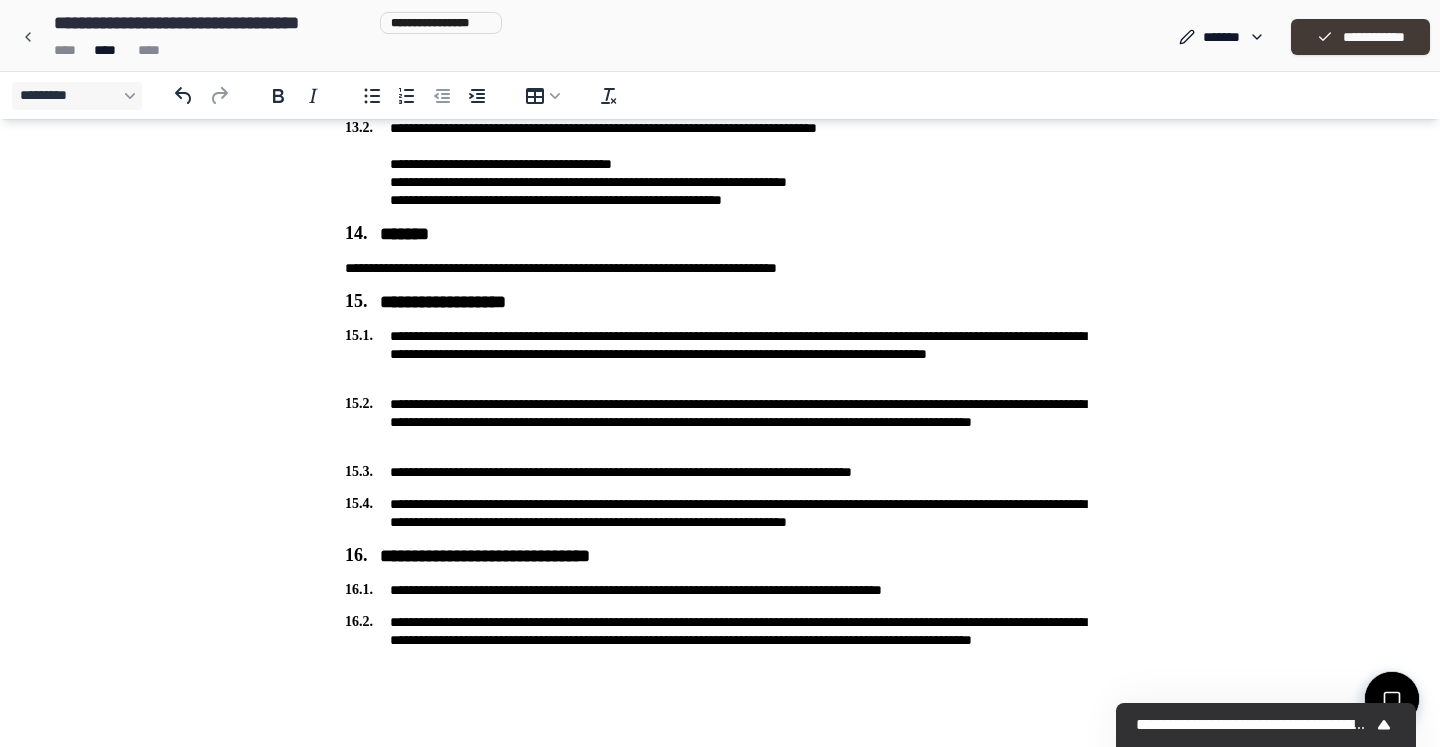 click on "**********" at bounding box center [1360, 37] 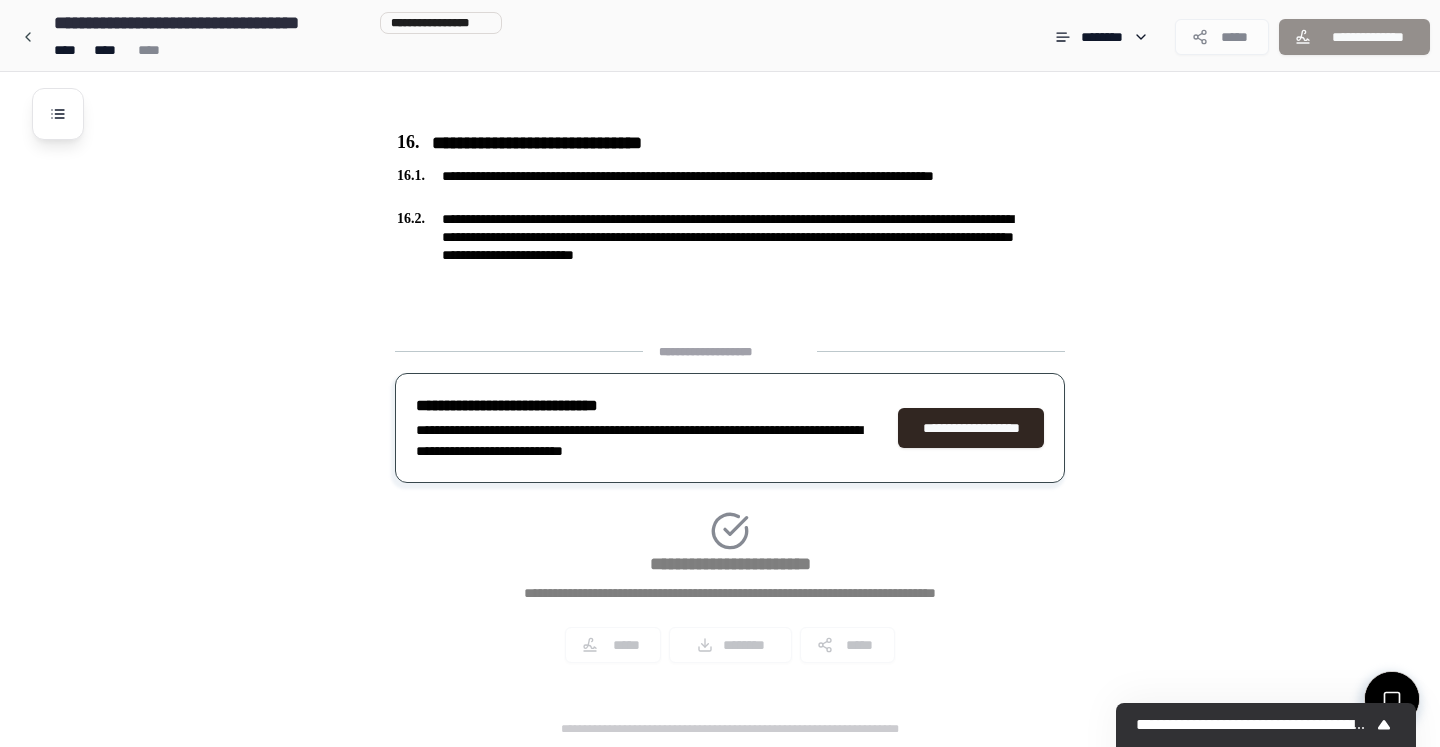 scroll, scrollTop: 4701, scrollLeft: 0, axis: vertical 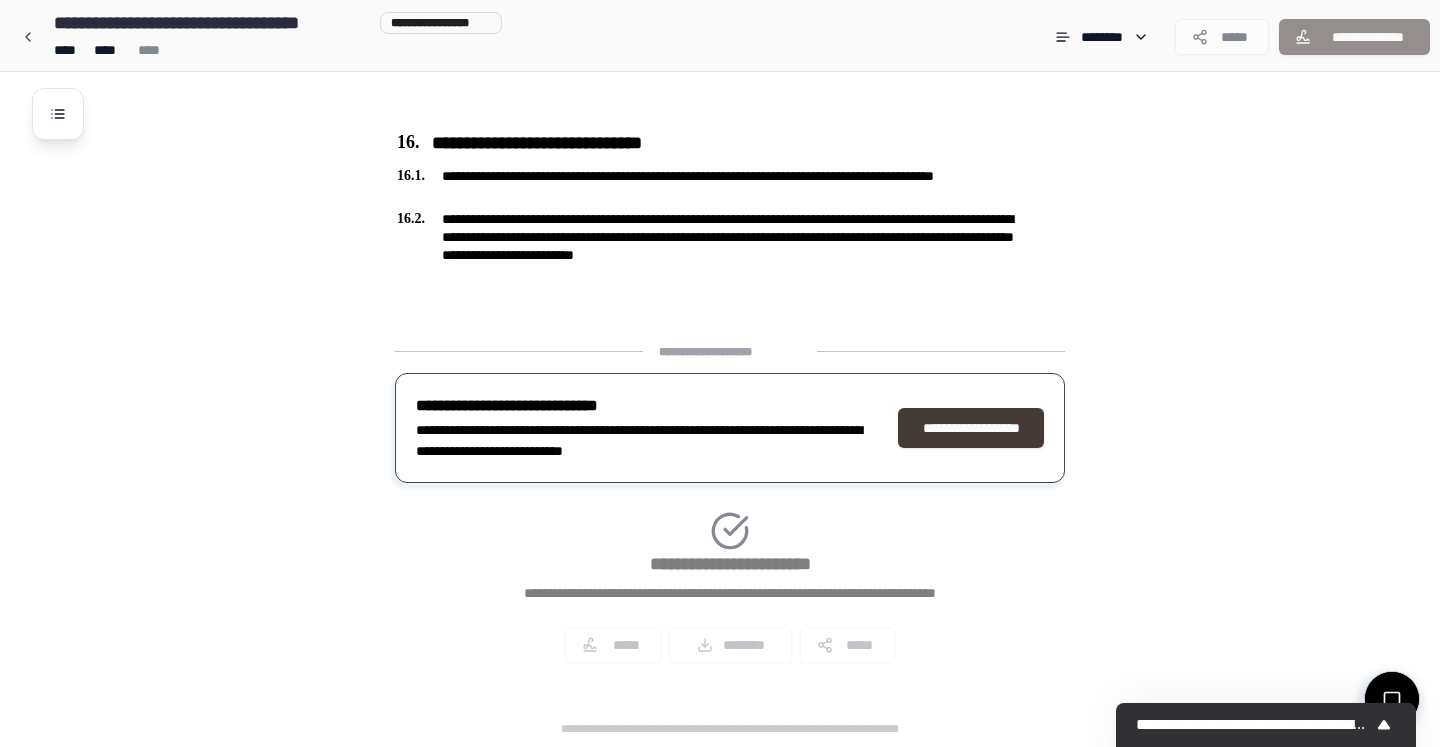 click on "**********" at bounding box center (971, 428) 